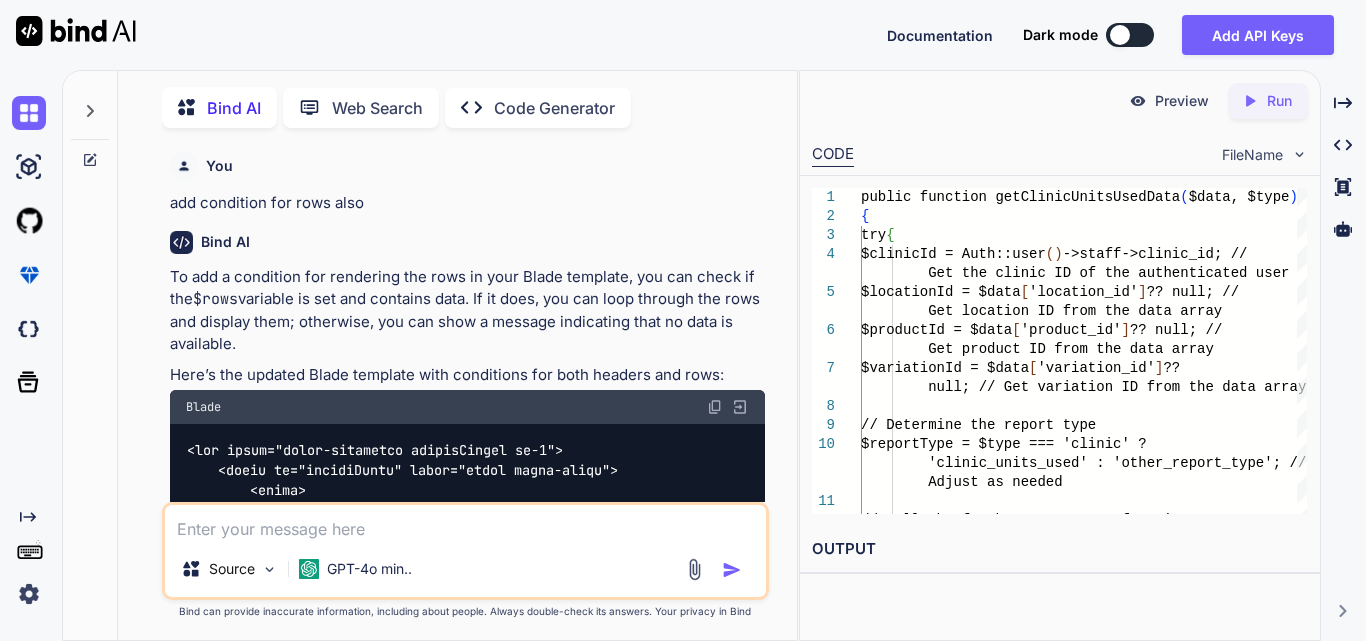 scroll, scrollTop: 0, scrollLeft: 0, axis: both 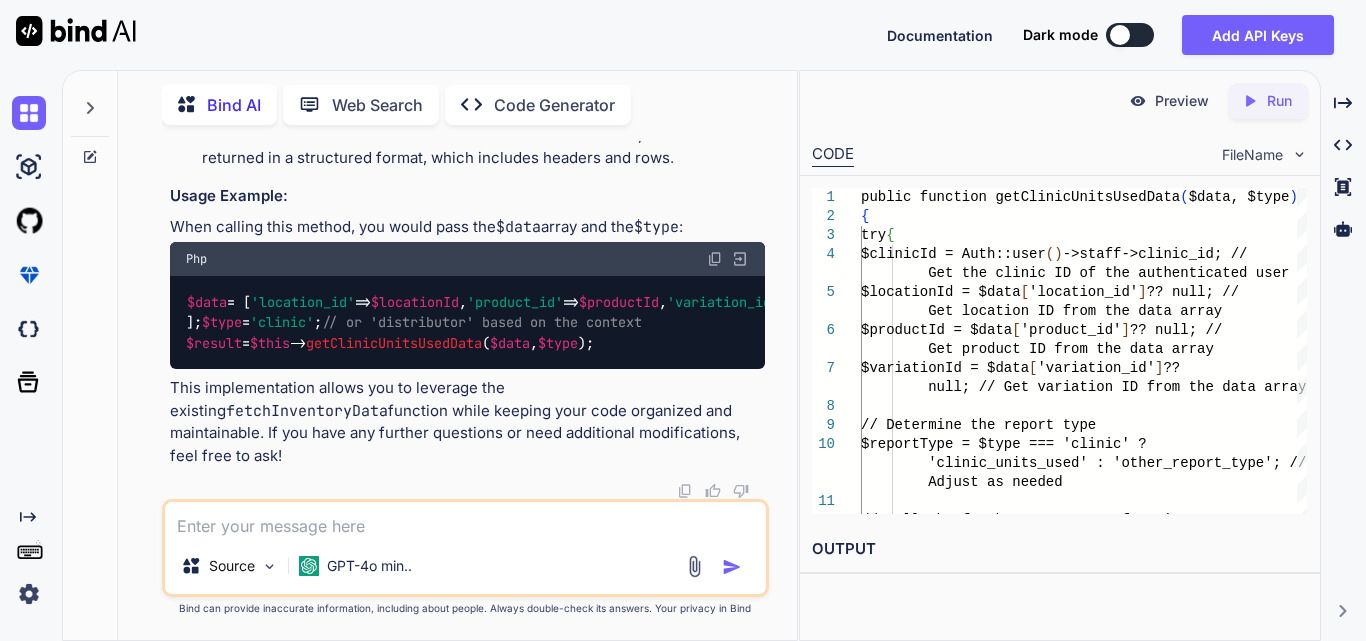 click at bounding box center (465, 520) 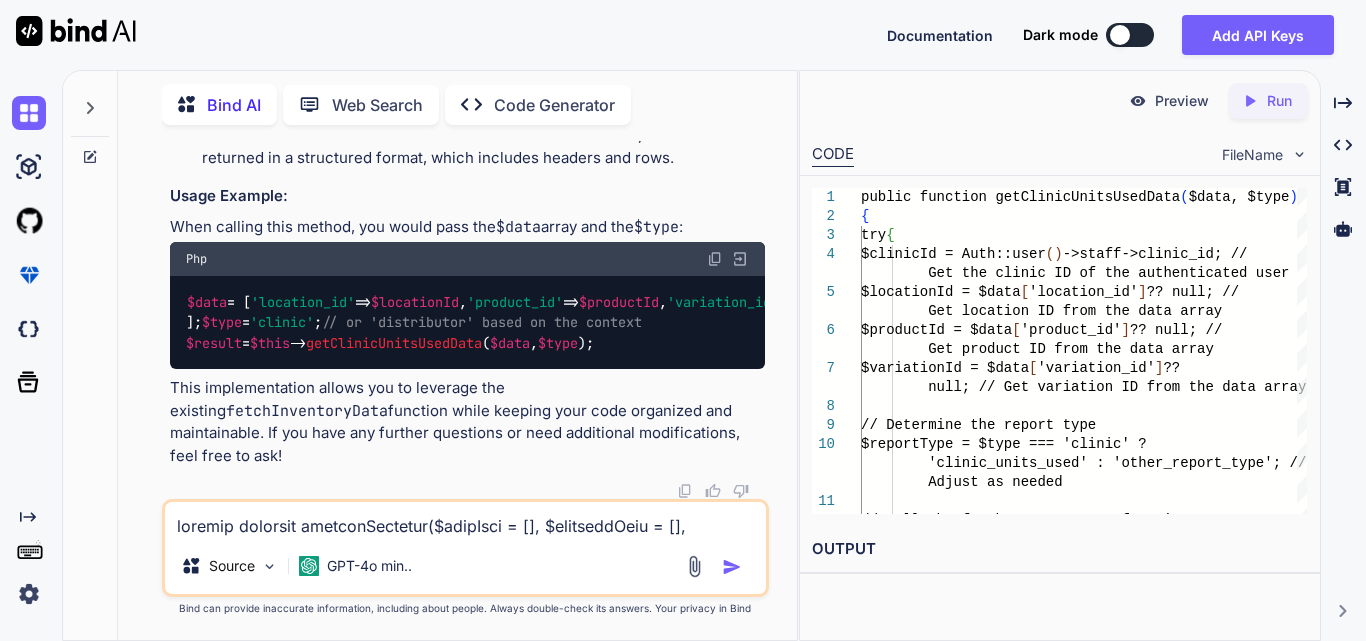 scroll, scrollTop: 3458, scrollLeft: 0, axis: vertical 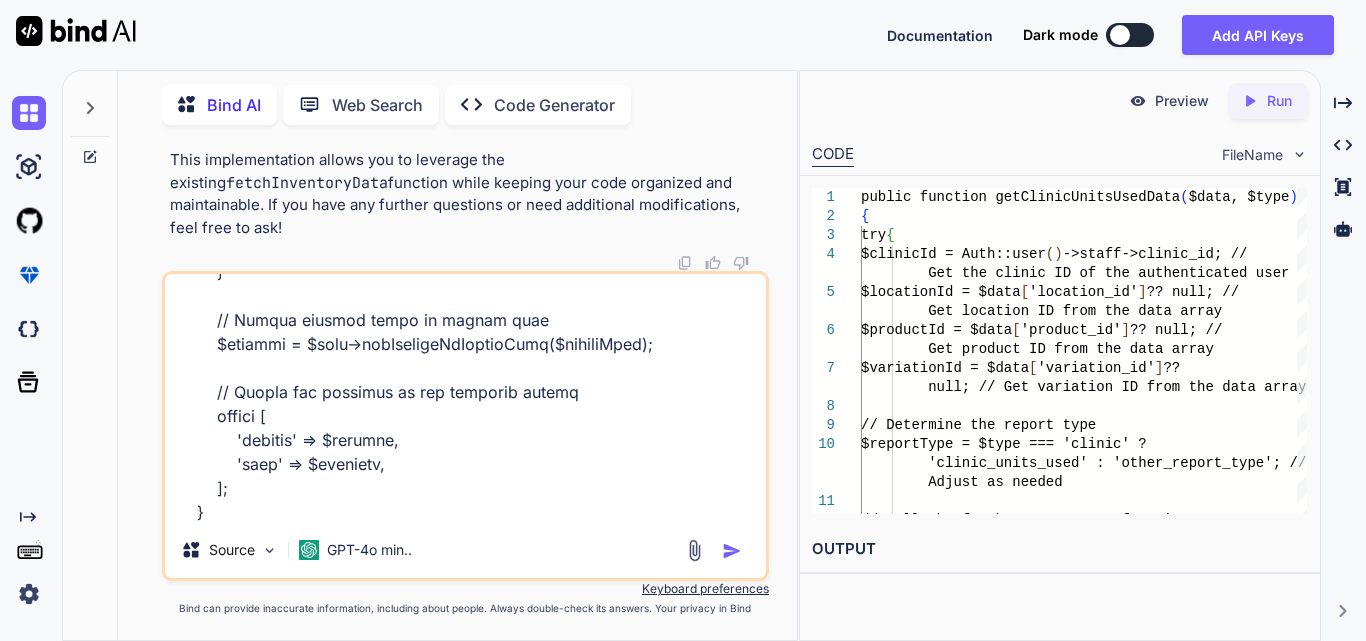 type on "private function prepareResponse($usedData = [], $assignedData = [], $clinicUsedData = [],$reportType)
{
$totalUsedUnits = 0;
$totalAssignedUnits = 0;
$aggregatedData = [];
$response = [];
// Helper function to format location name
$formatLocationName = function ($location) {
return trim(
implode(', ', [
$location->address_line,
$location->locationCity->name ?? 'N/A',
$location->locationState->name ?? 'N/A',
$location->zip_code ?? 'N/A',
strtoupper($location->country ?? 'N/A'),
])
);
};
// Process data based on report type
if ($reportType === 'units_used' || $reportType === 'consignment') {
$dataToProcess = $reportType === 'units_used' ? $usedData : $assignedData;
foreach ($dataToProcess as $log) {
$locationName = $formatLocationName($lo..." 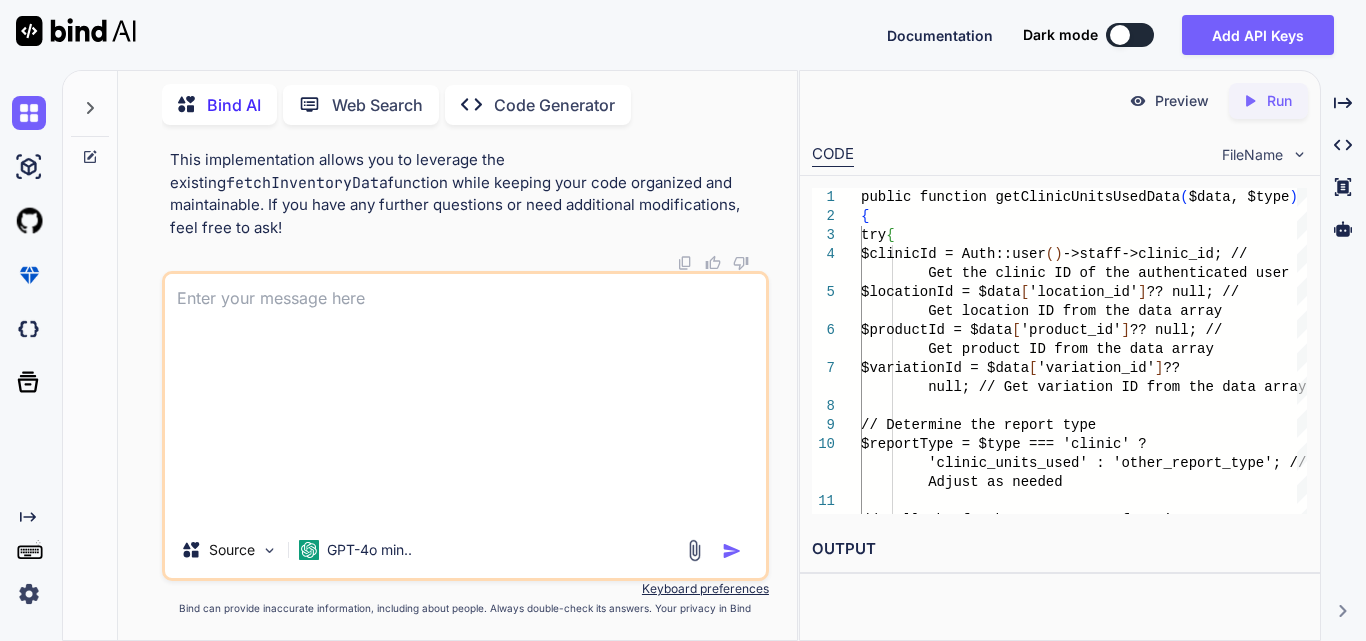scroll, scrollTop: 0, scrollLeft: 0, axis: both 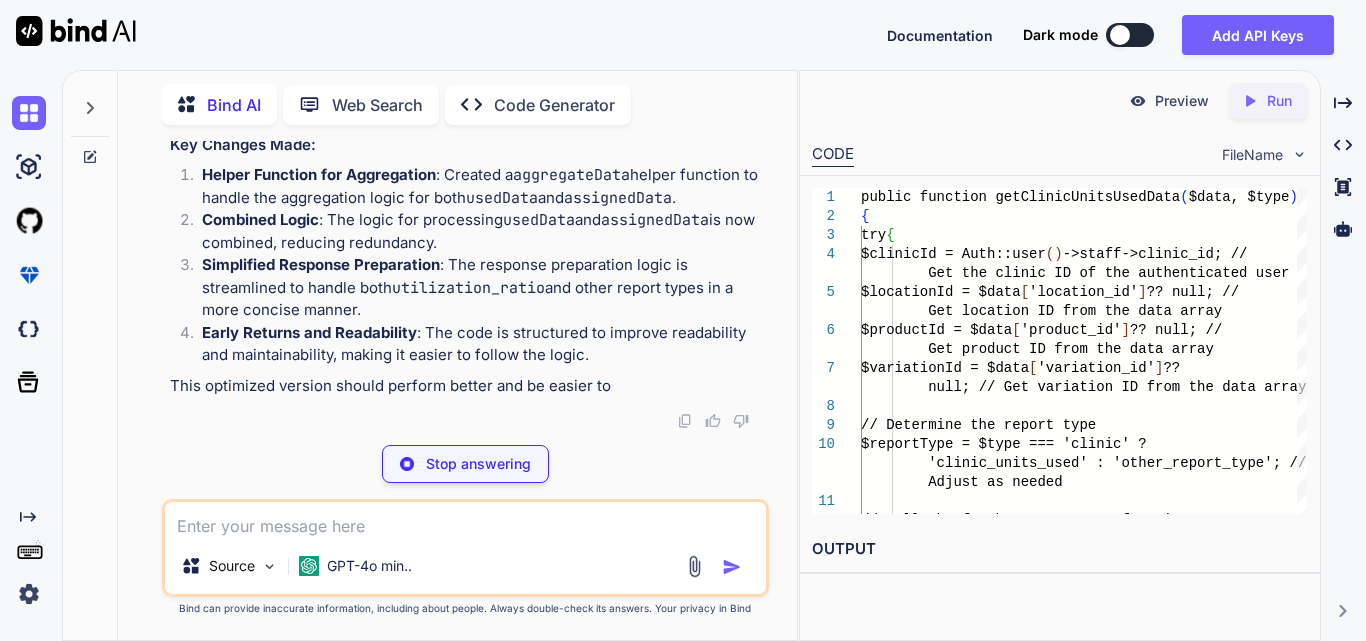 type on "x" 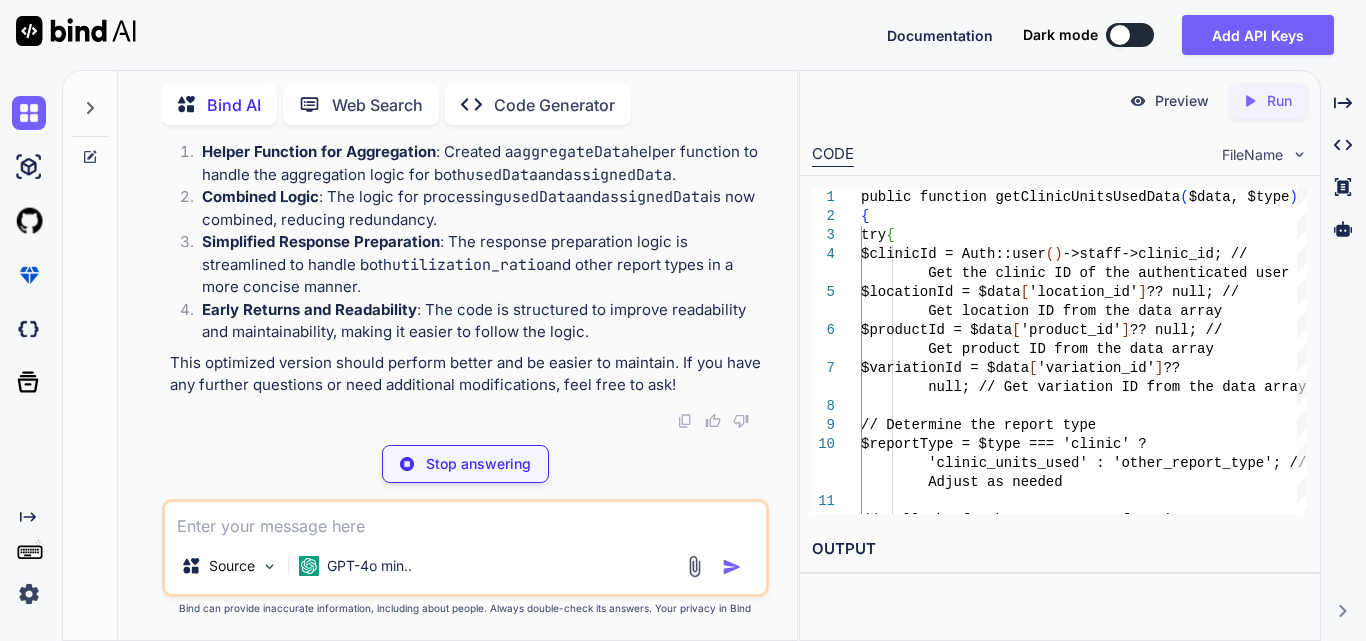 type on "// Return the response in the expected format
return [
'headers' => $headers,
'rows' => $response,
];
}" 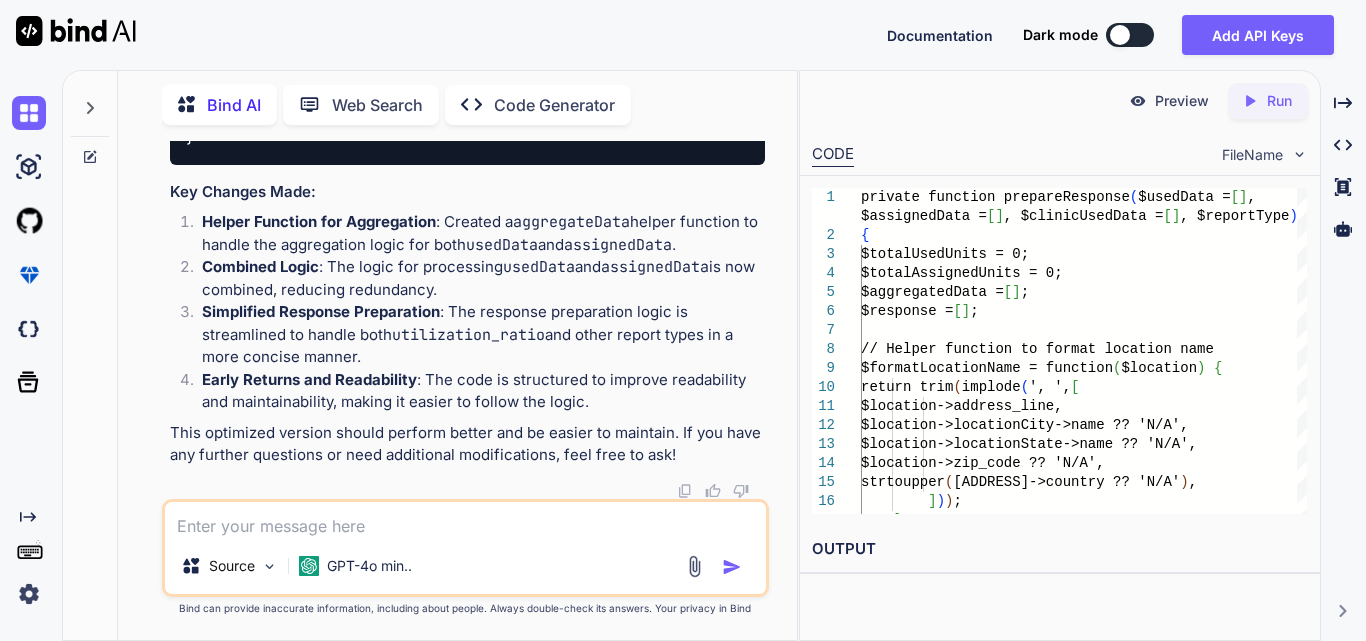scroll, scrollTop: 140471, scrollLeft: 0, axis: vertical 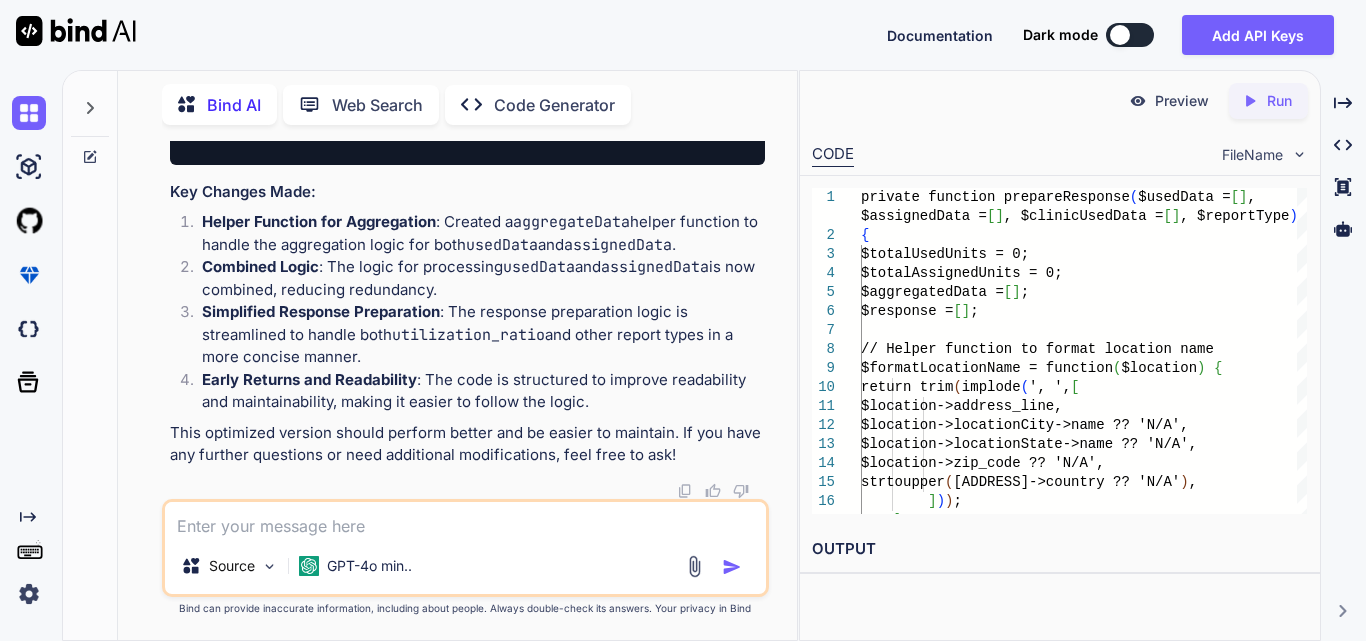 drag, startPoint x: 600, startPoint y: 277, endPoint x: 750, endPoint y: 291, distance: 150.65192 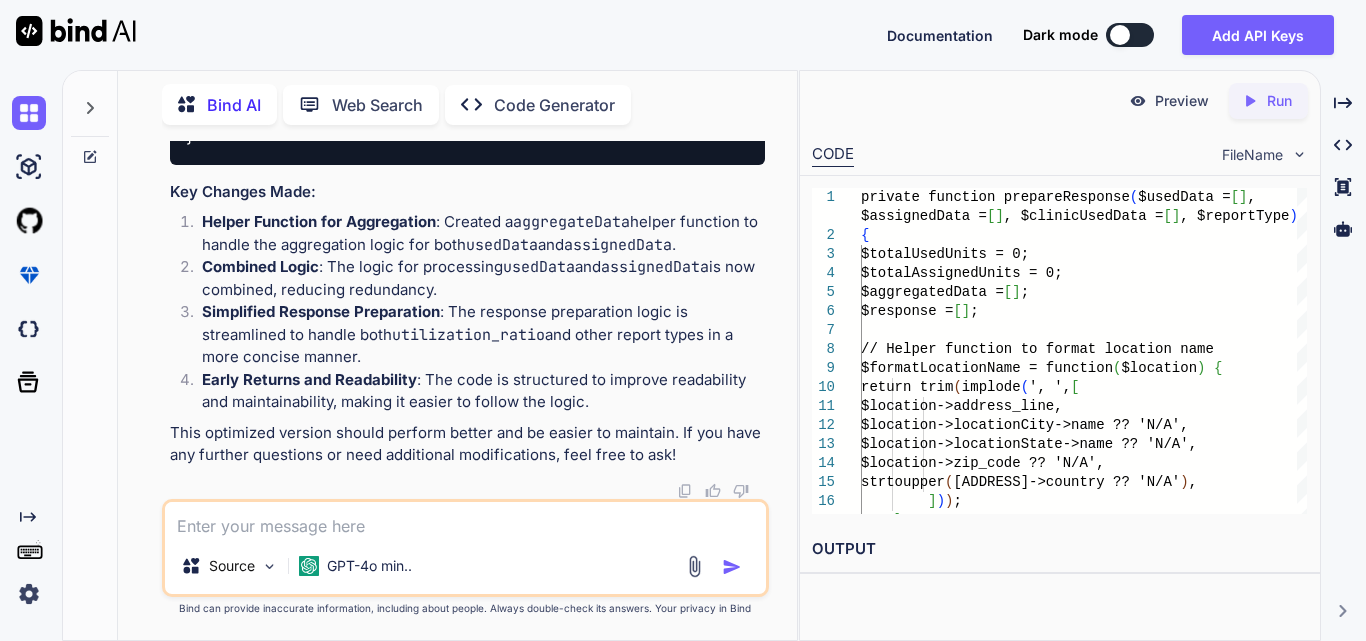 scroll, scrollTop: 142109, scrollLeft: 0, axis: vertical 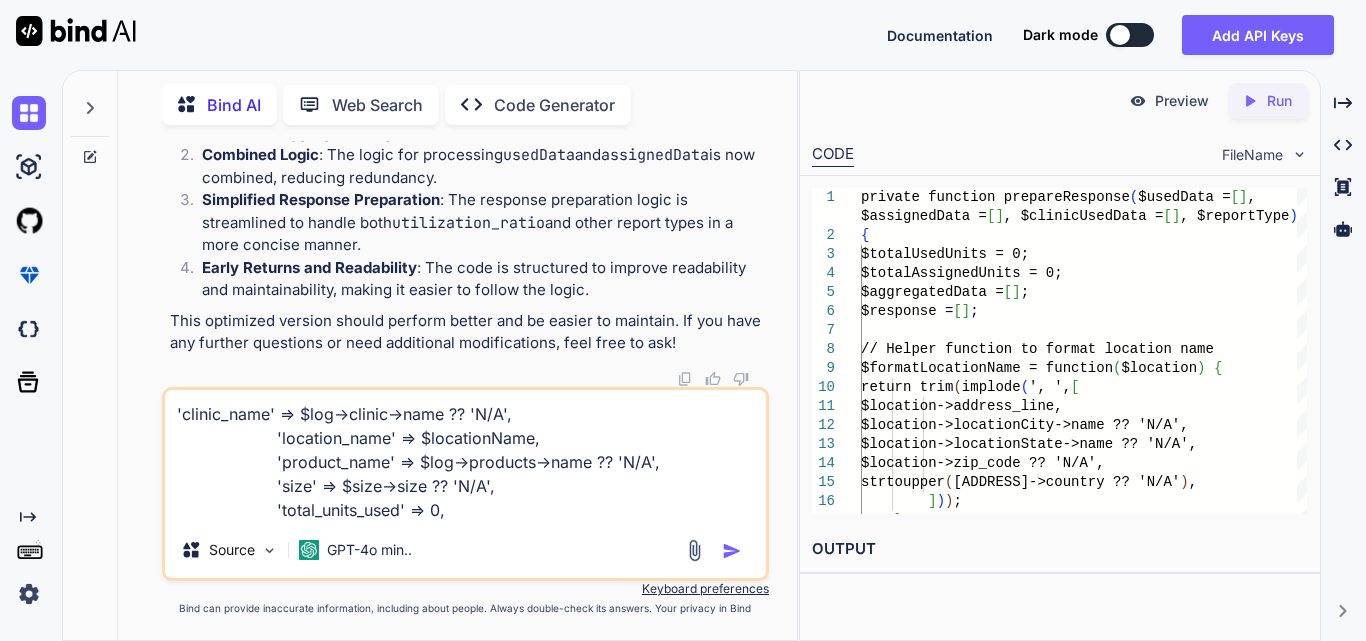 type on "'clinic_name' => $log->clinic->name ?? 'N/A',
'location_name' => $locationName,
'product_name' => $log->products->name ?? 'N/A',
'size' => $size->size ?? 'N/A',
'total_units_used' => 0," 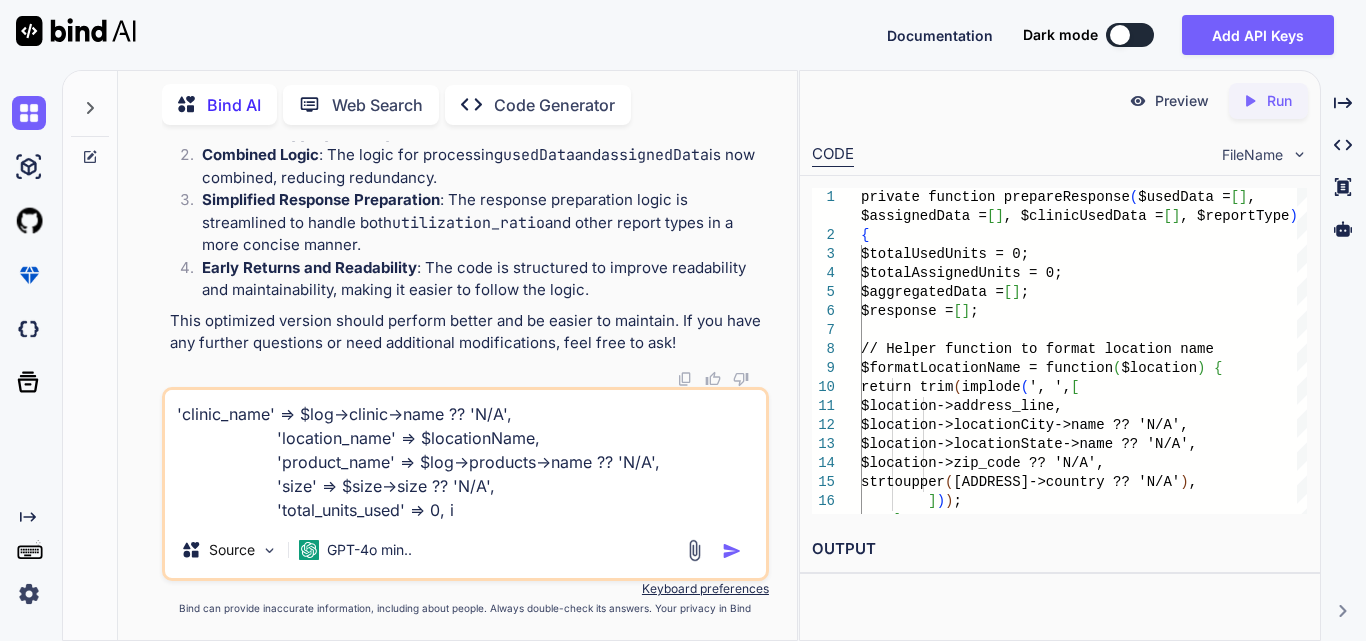 type on "'clinic_name' => $log->clinic->name ?? 'N/A',
'location_name' => $locationName,
'product_name' => $log->products->name ?? 'N/A',
'size' => $size->size ?? 'N/A',
'total_units_used' => 0, in" 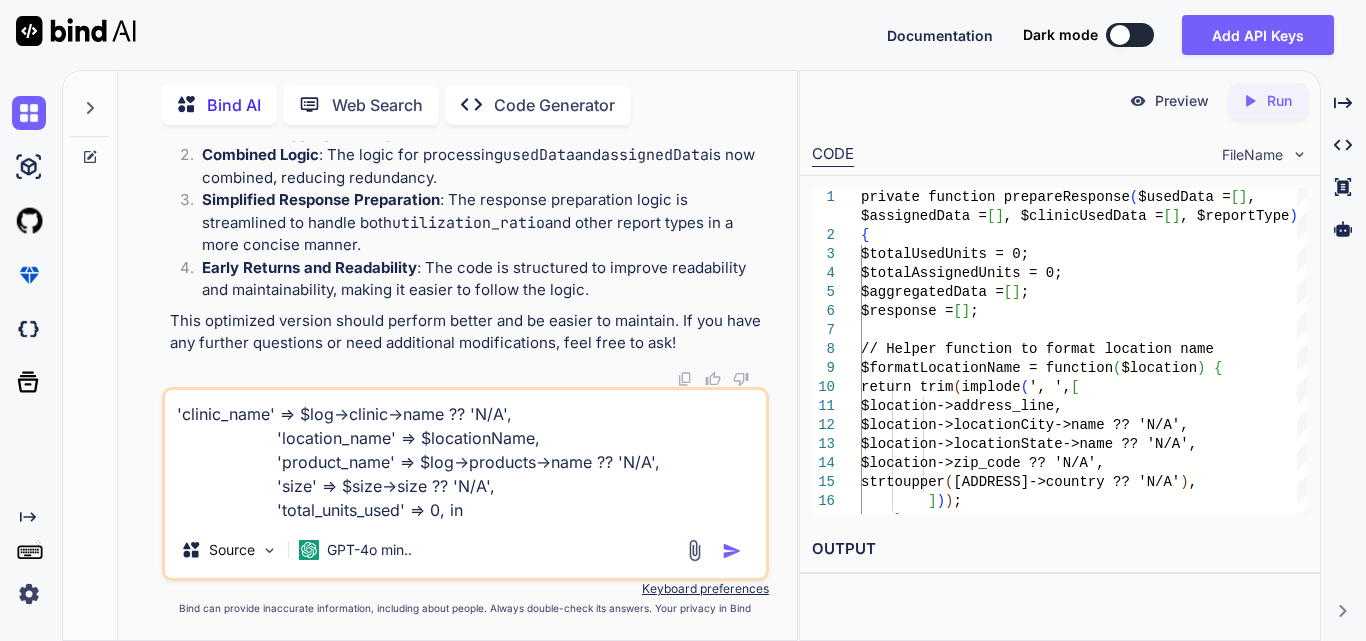 type on "'clinic_name' => $log->clinic->name ?? 'N/A',
'location_name' => $locationName,
'product_name' => $log->products->name ?? 'N/A',
'size' => $size->size ?? 'N/A',
'total_units_used' => 0, in" 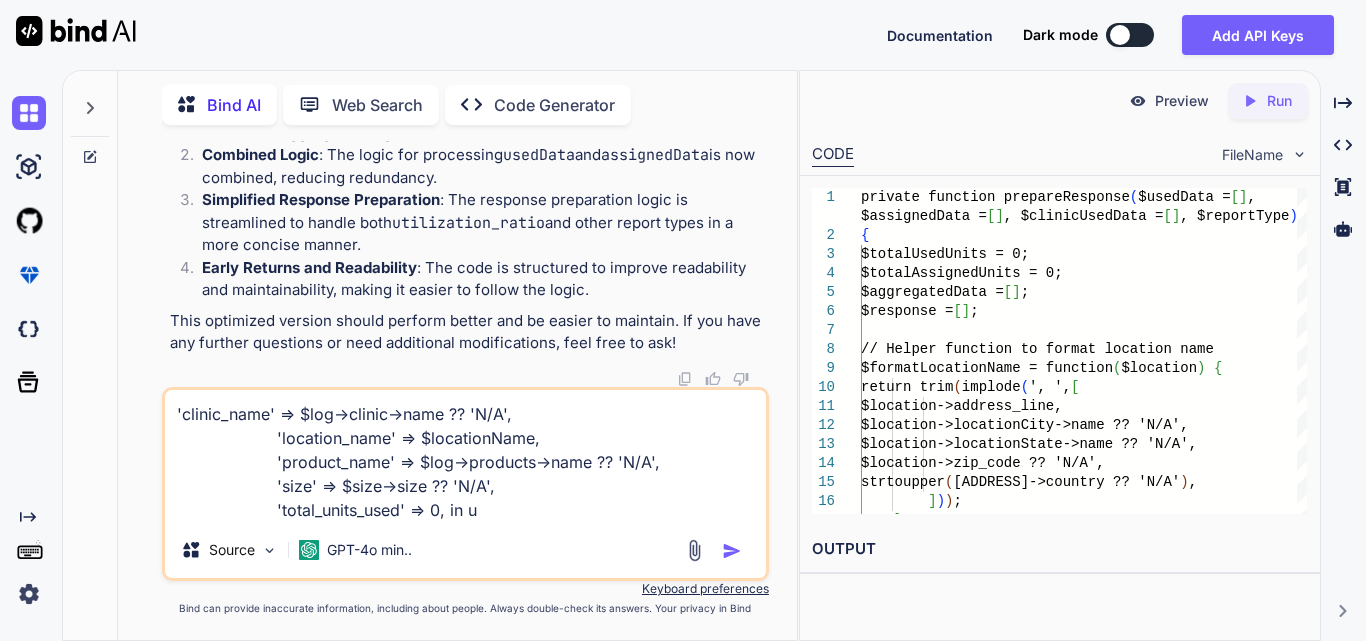 type on "'clinic_name' => $log->clinic->name ?? 'N/A',
'location_name' => $locationName,
'product_name' => $log->products->name ?? 'N/A',
'size' => $size->size ?? 'N/A',
'total_units_used' => 0, in un" 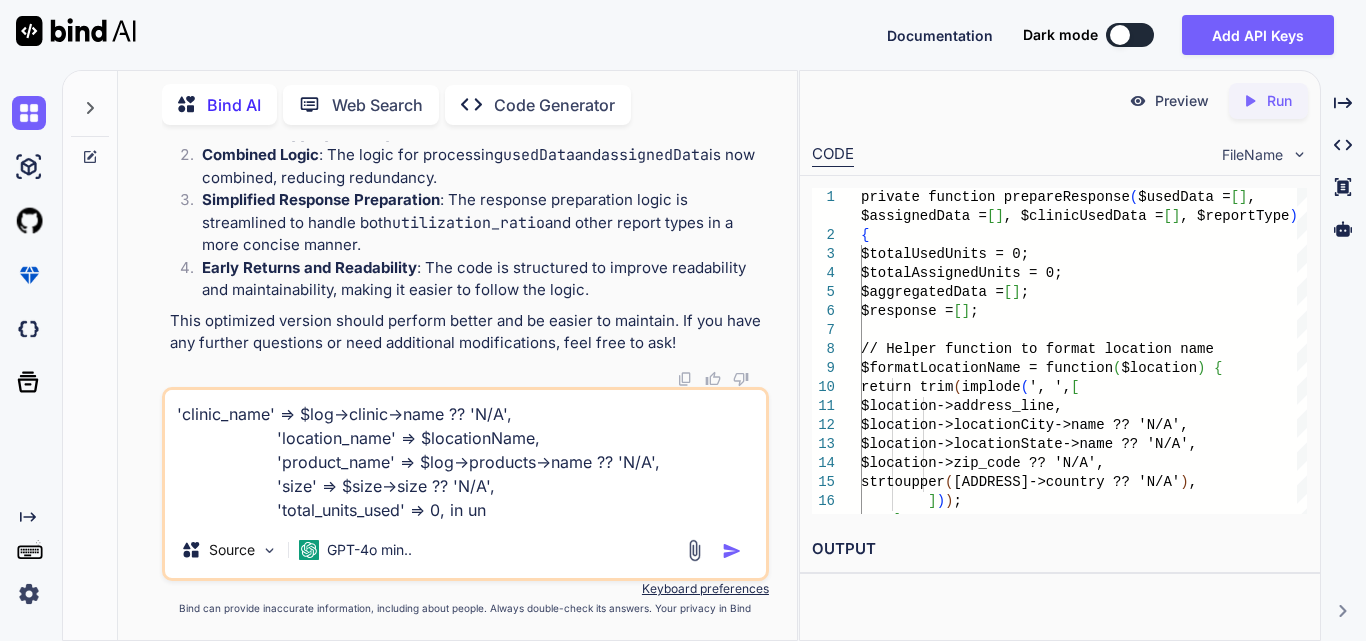 type on "'clinic_name' => $log->clinic->name ?? 'N/A',
'location_name' => $locationName,
'product_name' => $log->products->name ?? 'N/A',
'size' => $size->size ?? 'N/A',
'total_units_used' => 0, in uni" 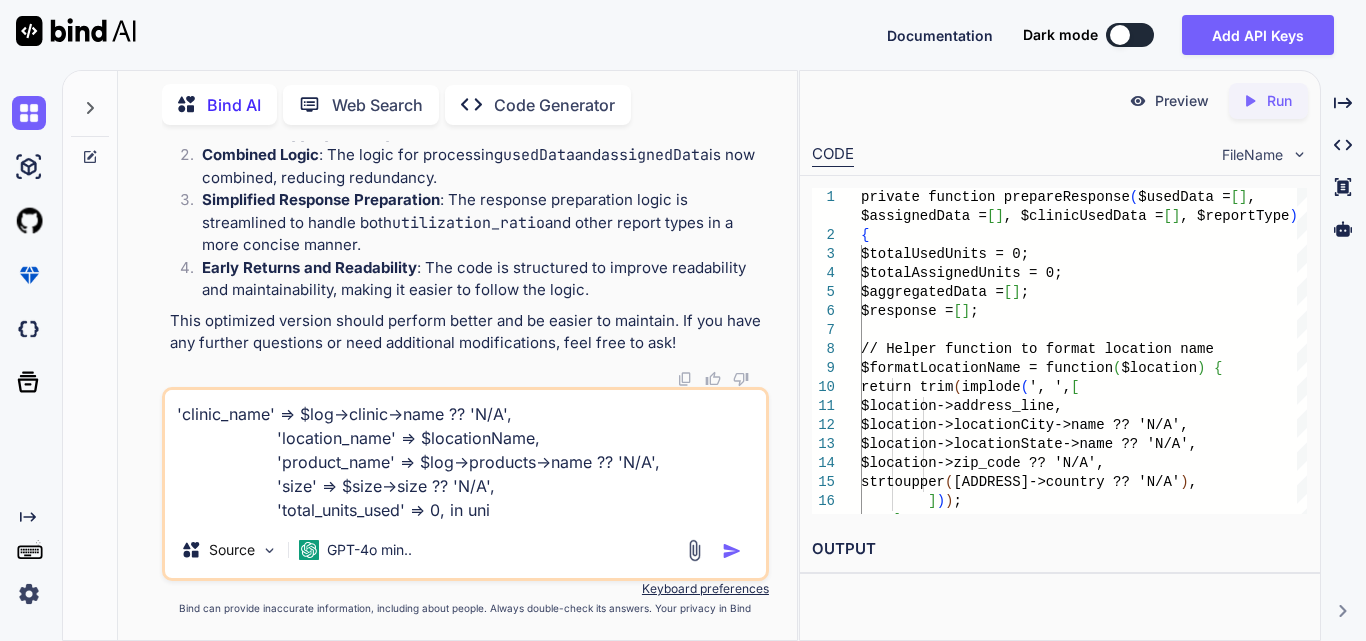 type on "'clinic_name' => $log->clinic->name ?? 'N/A',
'location_name' => $locationName,
'product_name' => $log->products->name ?? 'N/A',
'size' => $size->size ?? 'N/A',
'total_units_used' => 0, in unit" 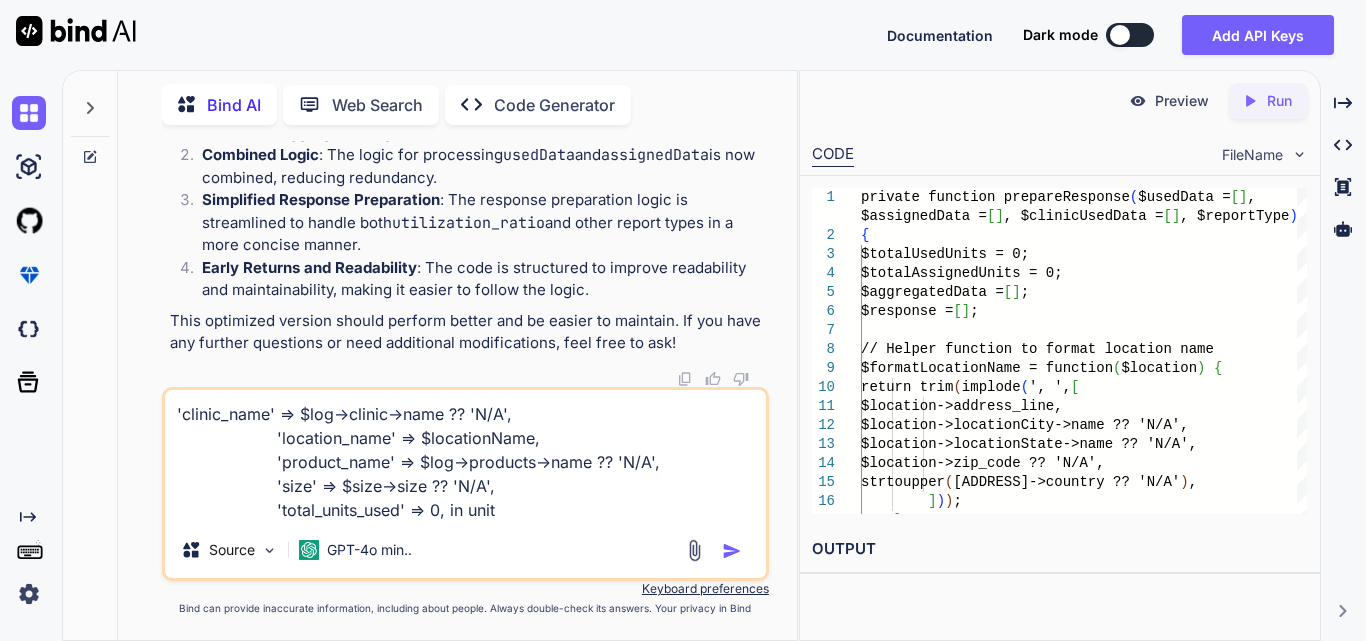 type on "x" 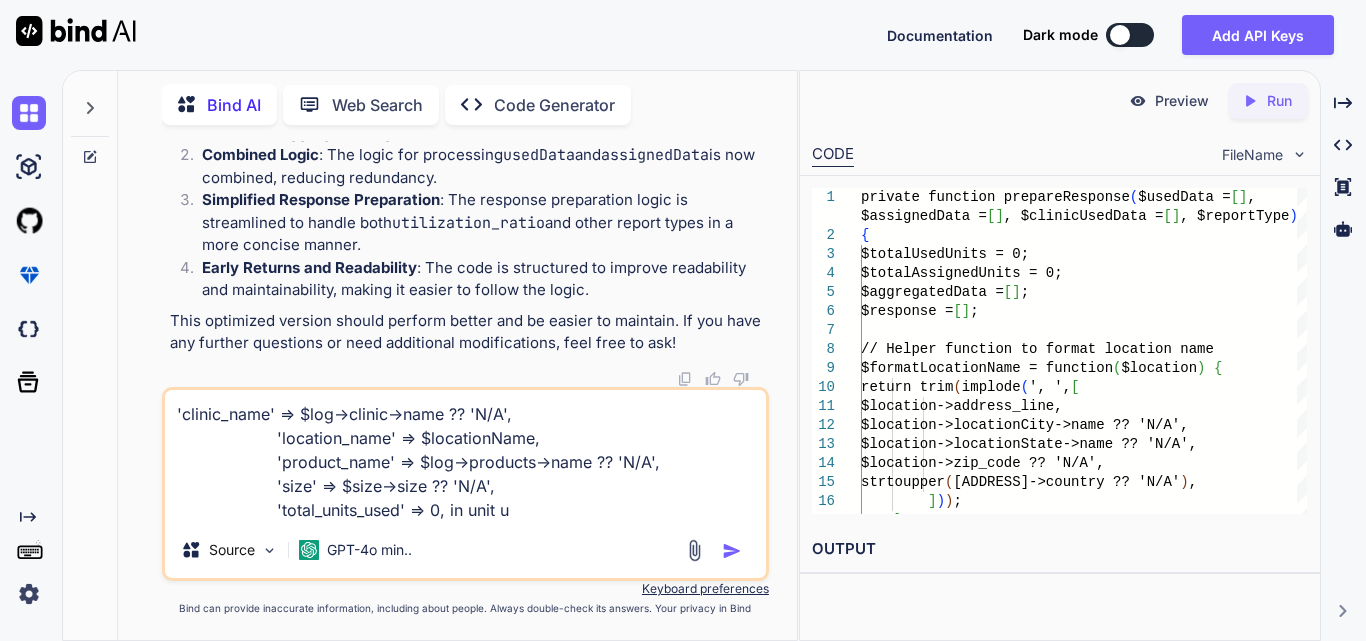 type on "'clinic_name' => $log->clinic->name ?? 'N/A',
'location_name' => $locationName,
'product_name' => $log->products->name ?? 'N/A',
'size' => $size->size ?? 'N/A',
'total_units_used' => 0, in unit us" 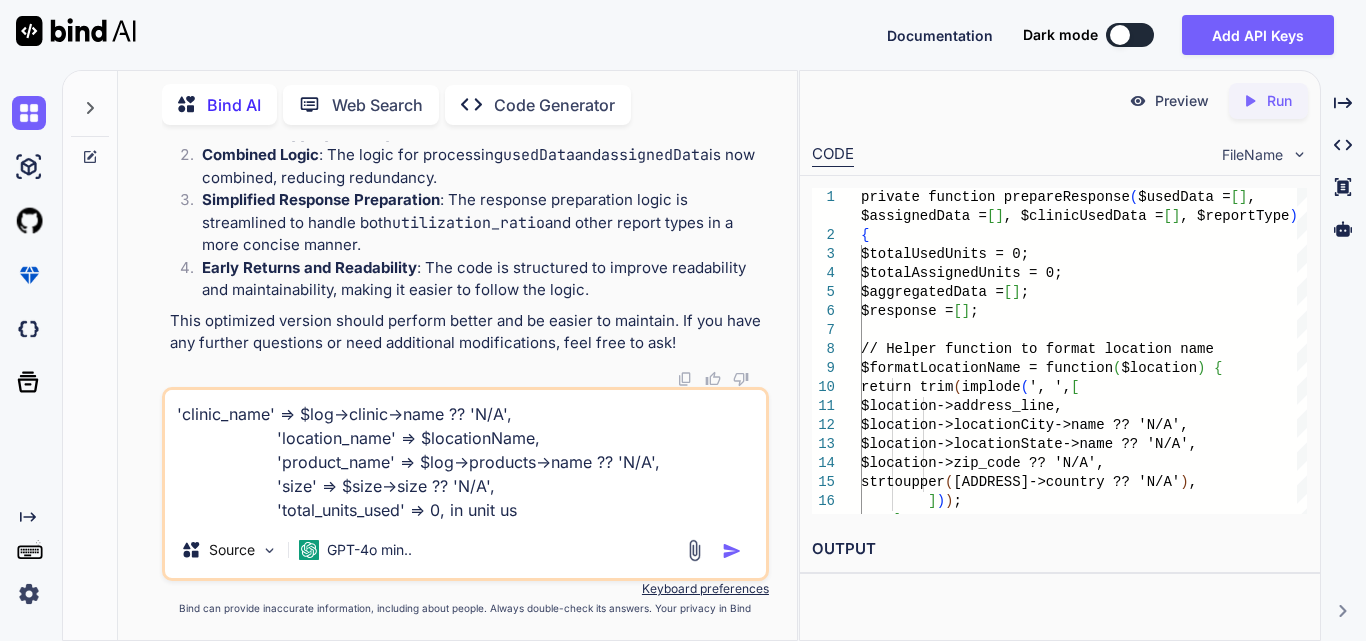 type on "'clinic_name' => $log->clinic->name ?? 'N/A',
'location_name' => $locationName,
'product_name' => $log->products->name ?? 'N/A',
'size' => $size->size ?? 'N/A',
'total_units_used' => 0, in unit use" 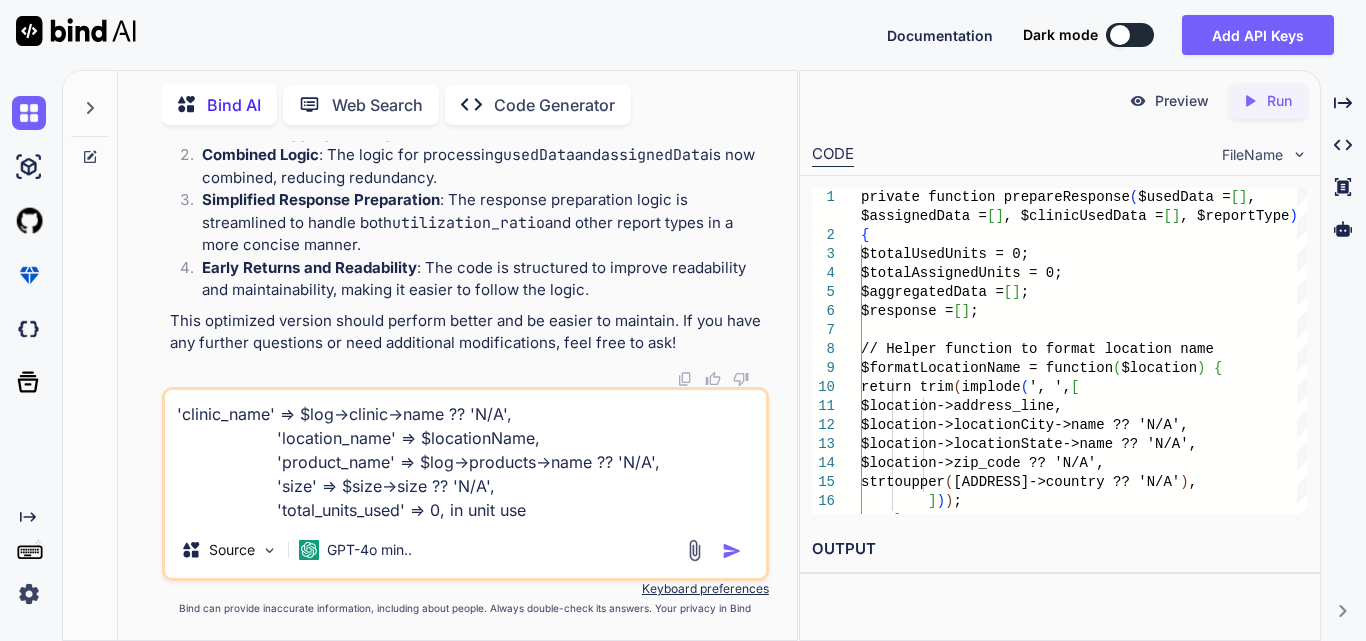 type on "'clinic_name' => $log->clinic->name ?? 'N/A',
'location_name' => $locationName,
'product_name' => $log->products->name ?? 'N/A',
'size' => $size->size ?? 'N/A',
'total_units_used' => 0, in unit used" 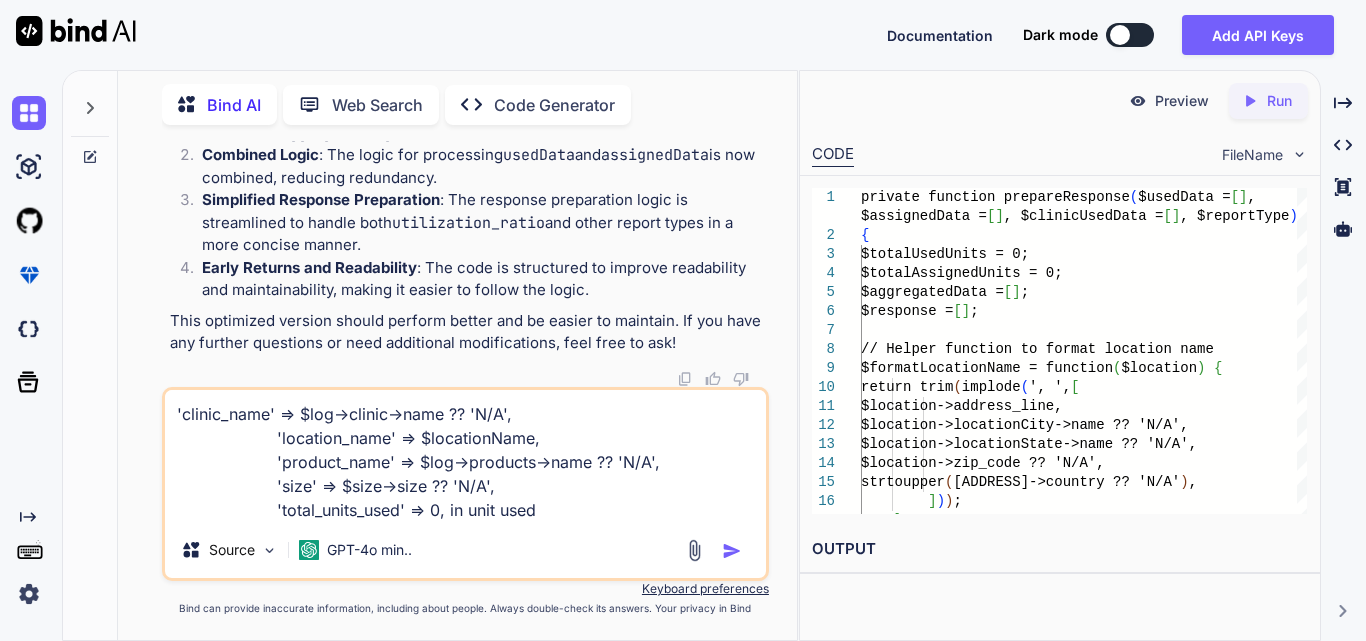 type on "'clinic_name' => $log->clinic->name ?? 'N/A',
'location_name' => $locationName,
'product_name' => $log->products->name ?? 'N/A',
'size' => $size->size ?? 'N/A',
'total_units_used' => 0, in unit used" 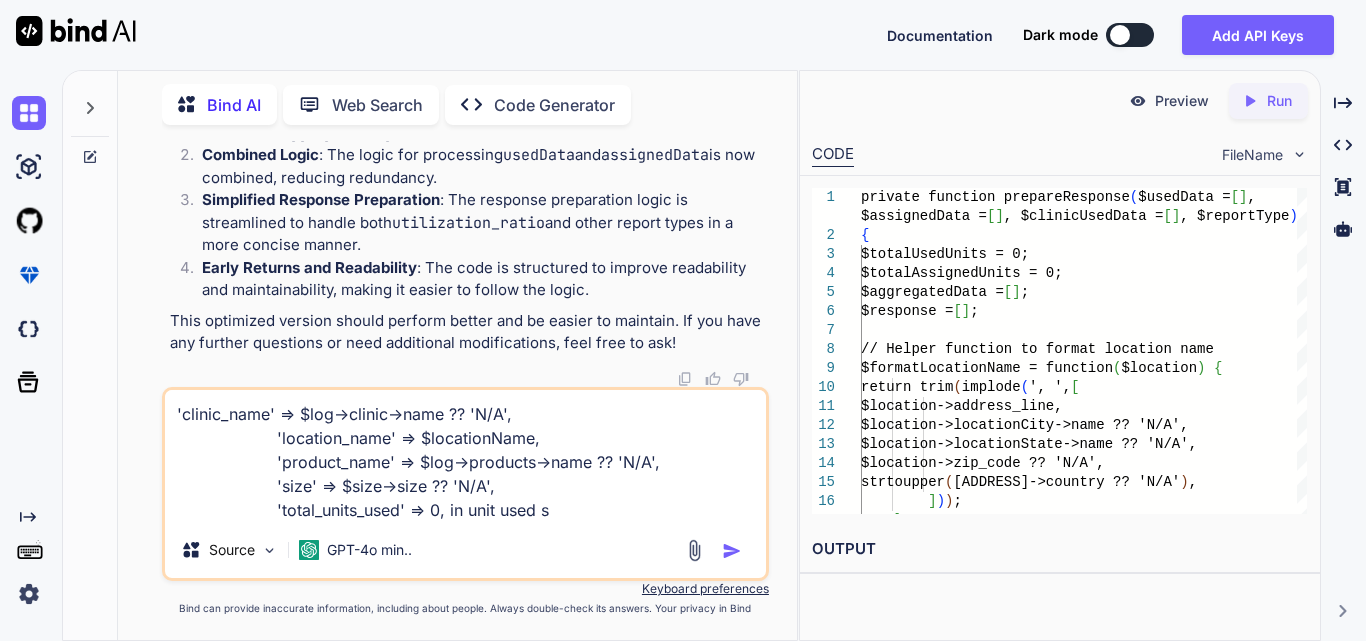 type on "'clinic_name' => $log->clinic->name ?? 'N/A',
'location_name' => $locationName,
'product_name' => $log->products->name ?? 'N/A',
'size' => $size->size ?? 'N/A',
'total_units_used' => 0, in unit used sh" 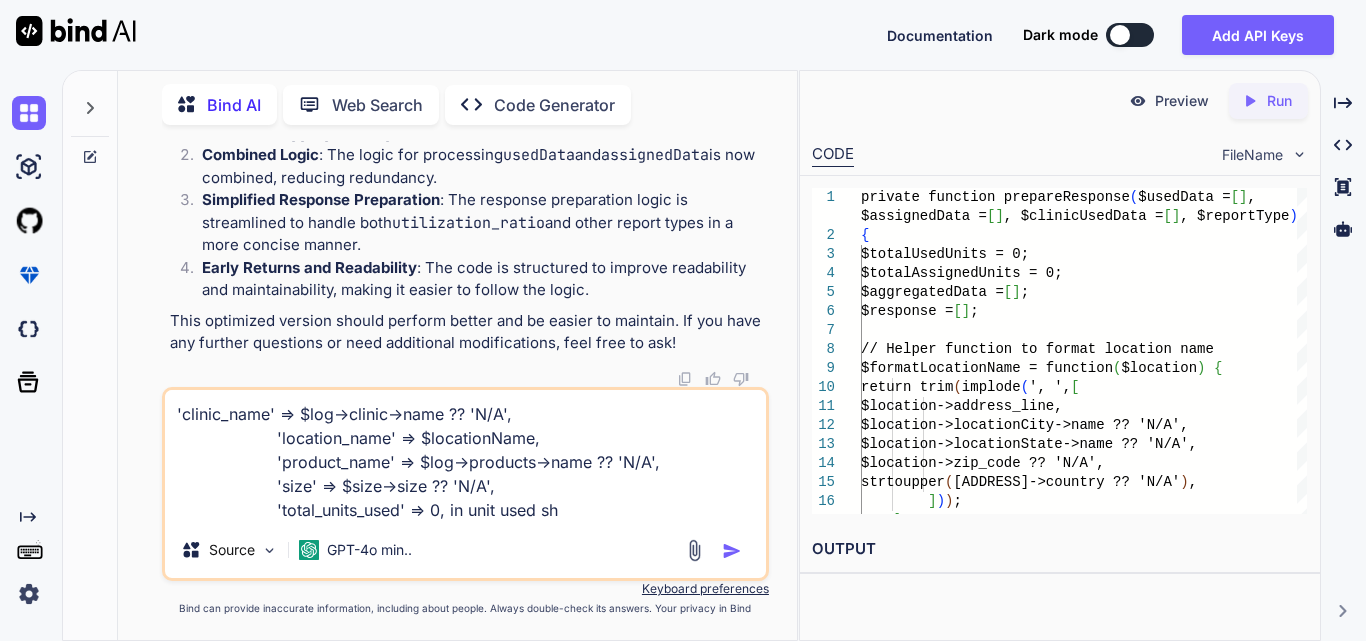 type on "x" 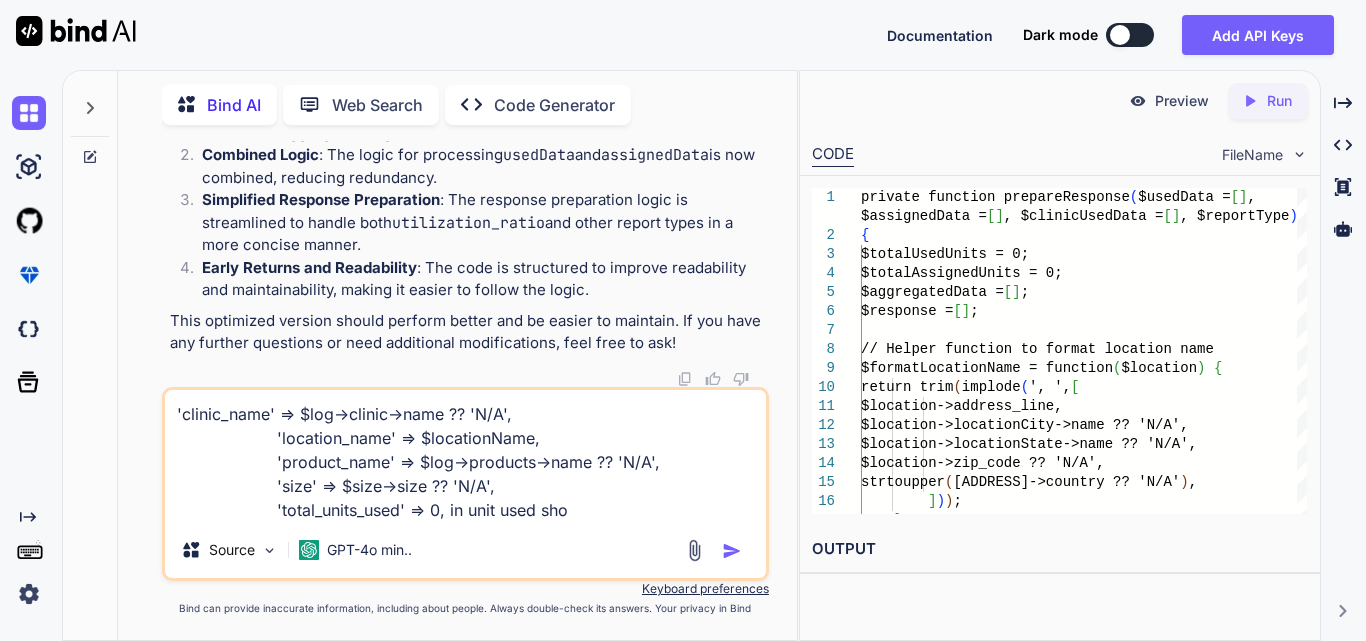 type on "'clinic_name' => $log->clinic->name ?? 'N/A',
'location_name' => $locationName,
'product_name' => $log->products->name ?? 'N/A',
'size' => $size->size ?? 'N/A',
'total_units_used' => 0, in unit used show" 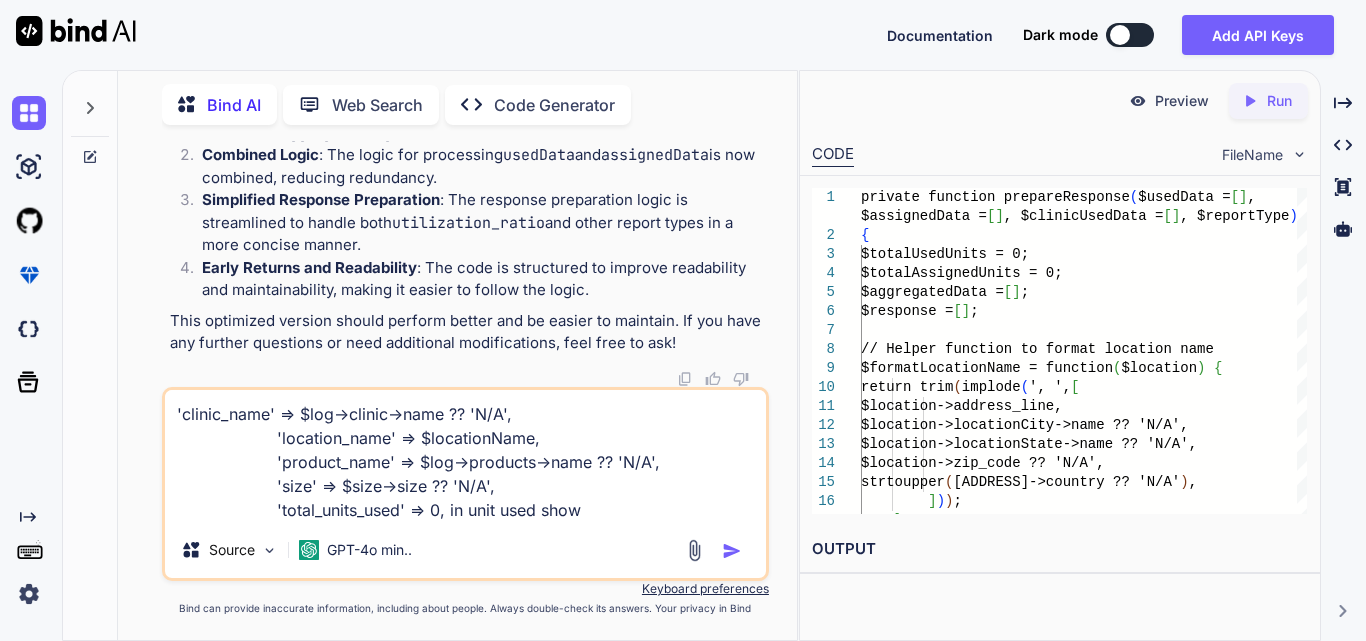 type on "'clinic_name' => $log->clinic->name ?? 'N/A',
'location_name' => $locationName,
'product_name' => $log->products->name ?? 'N/A',
'size' => $size->size ?? 'N/A',
'total_units_used' => 0, in unit used show" 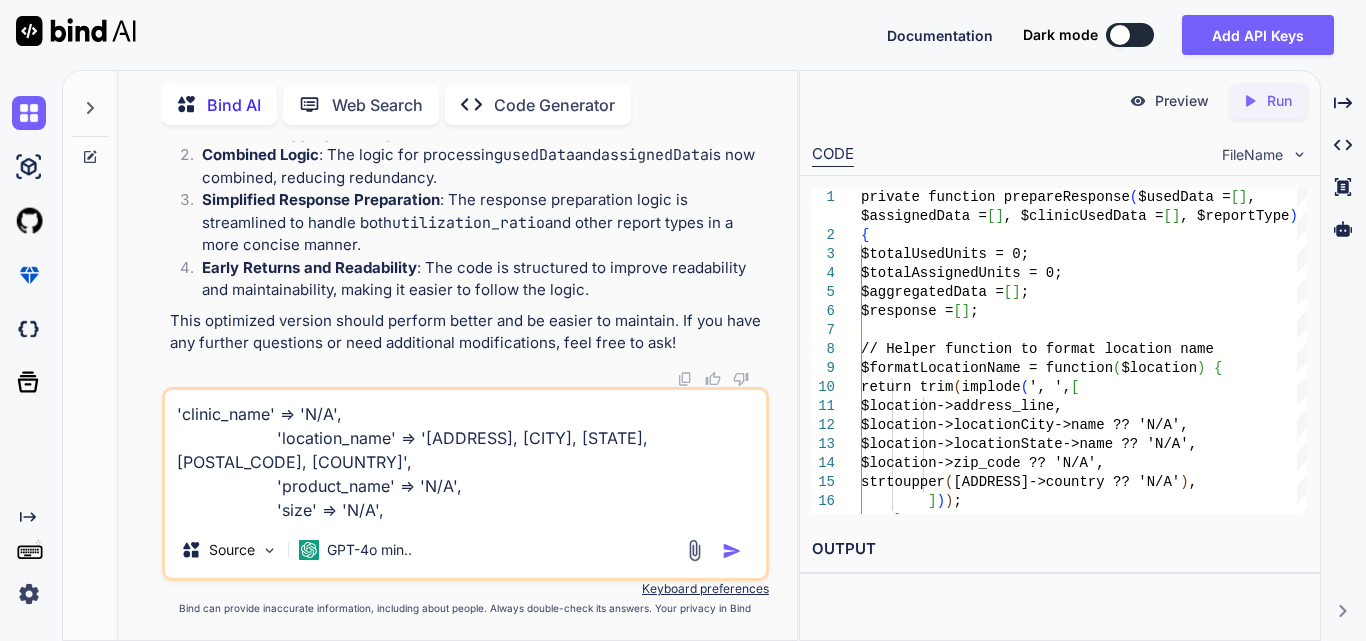 type on "'clinic_name' => $log->clinic->name ?? 'N/A',
'location_name' => $locationName,
'product_name' => $log->products->name ?? 'N/A',
'size' => $size->size ?? 'N/A',
'total_units_used' => 0, in unit used show re" 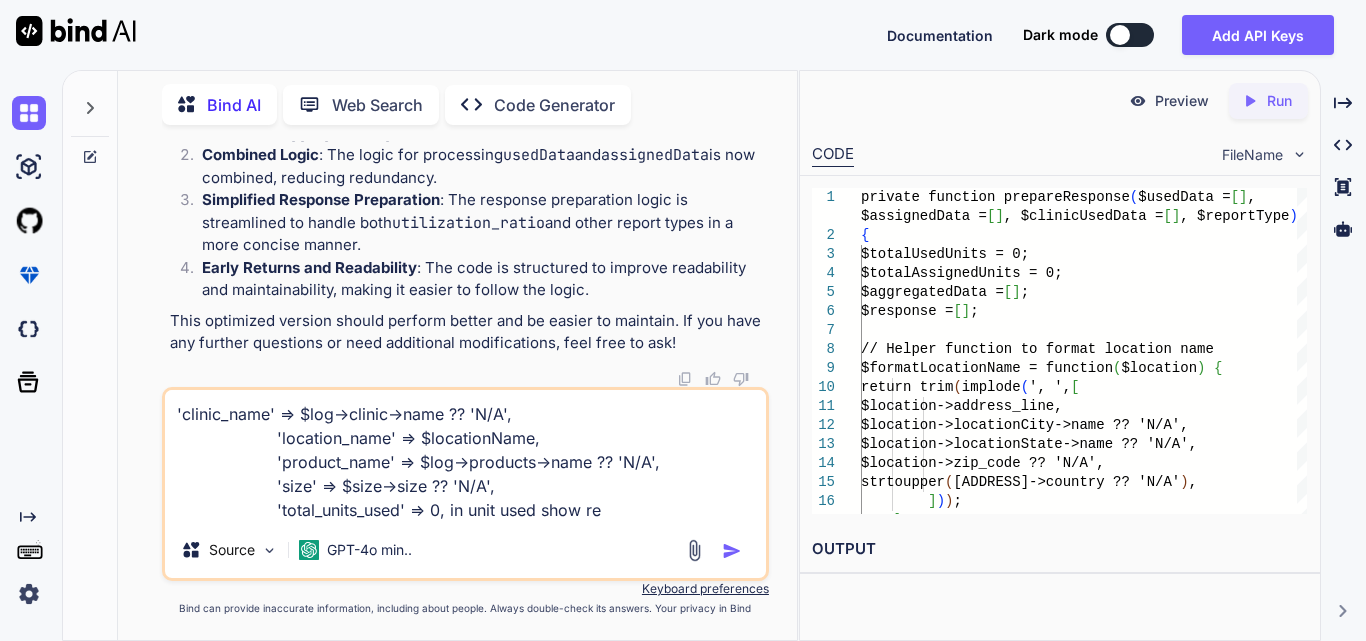 type on "'clinic_name' => $log->clinic->name ?? 'N/A',
'location_name' => $locationName,
'product_name' => $log->products->name ?? 'N/A',
'size' => $size->size ?? 'N/A',
'total_units_used' => 0, in unit used show res" 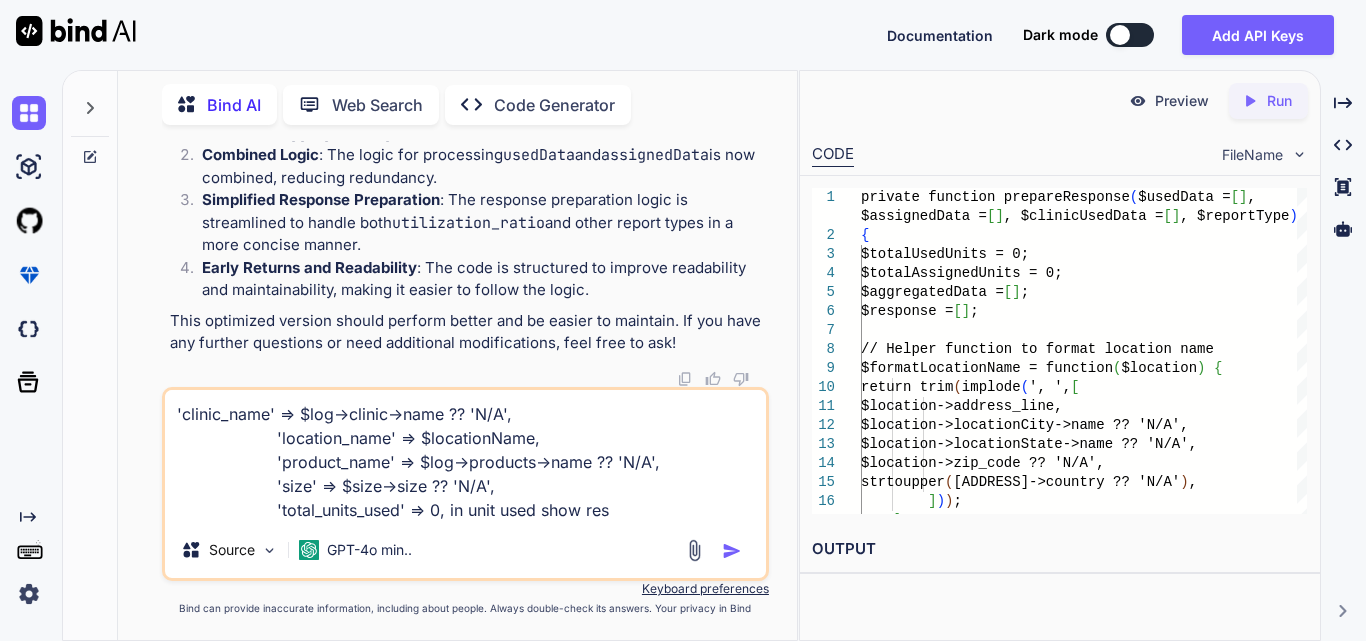 type on "'clinic_name' => $log->clinic->name ?? 'N/A',
'location_name' => $locationName,
'product_name' => $log->products->name ?? 'N/A',
'size' => $size->size ?? 'N/A',
'total_units_used' => 0, in unit used show resp" 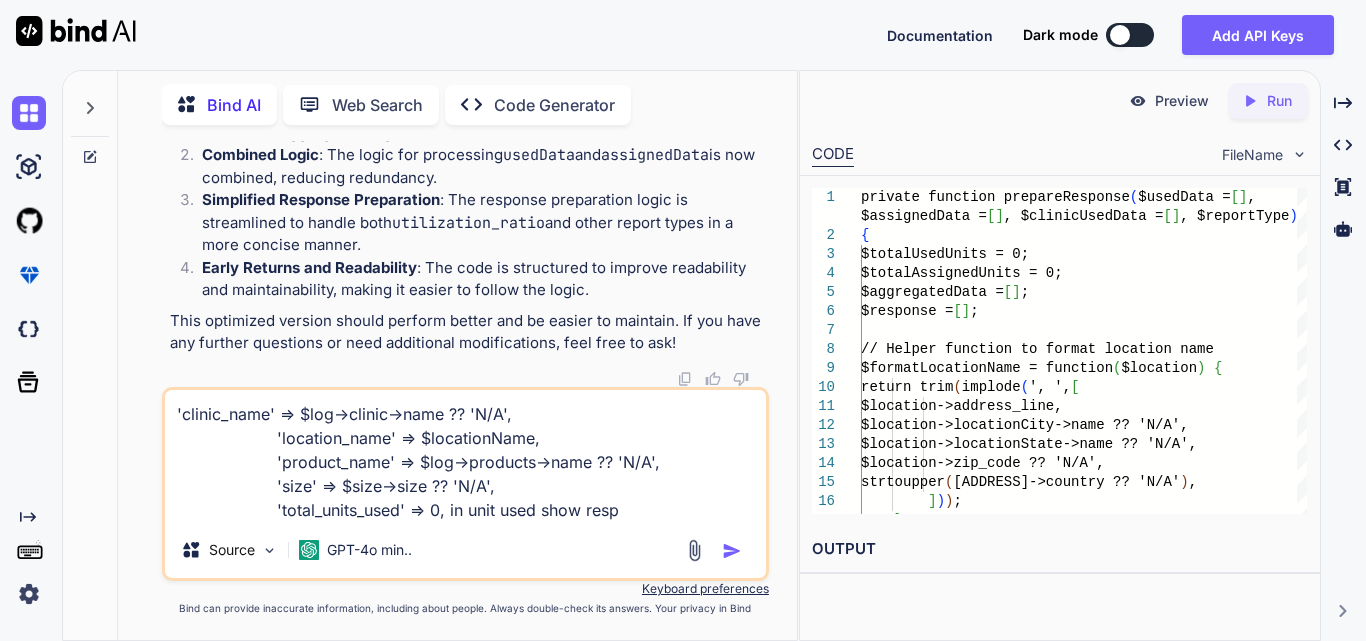type on "'clinic_name' => $log->clinic->name ?? 'N/A',
'location_name' => $locationName,
'product_name' => $log->products->name ?? 'N/A',
'size' => $size->size ?? 'N/A',
'total_units_used' => 0, in unit used show respo" 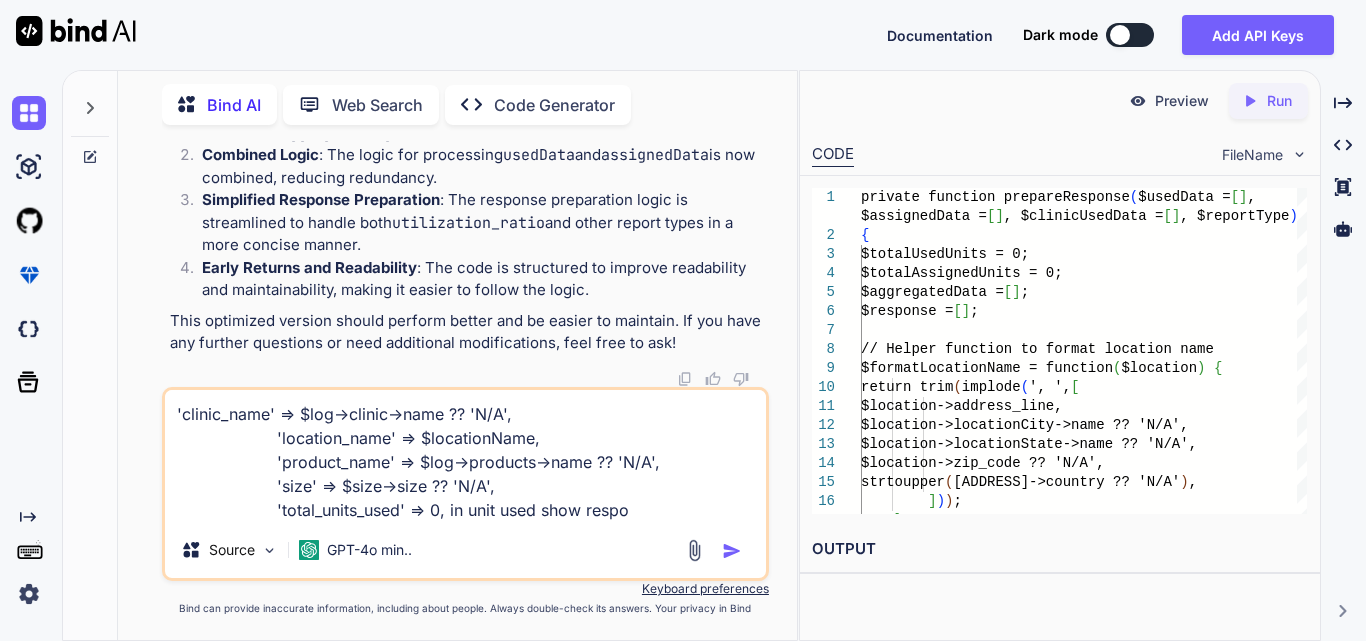 type on "'clinic_name' => $log->clinic->name ?? 'N/A',
'location_name' => $locationName,
'product_name' => $log->products->name ?? 'N/A',
'size' => $size->size ?? 'N/A',
'total_units_used' => 0, in unit used show respon" 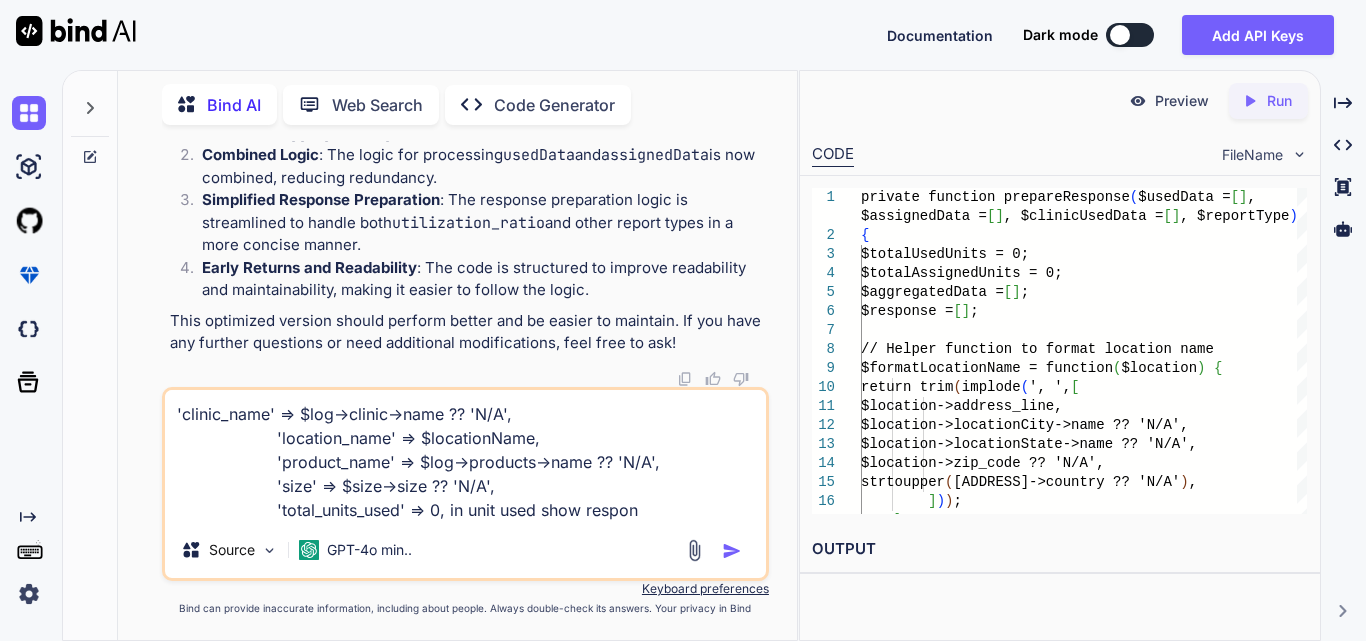 type on "'clinic_name' => $log->clinic->name ?? 'N/A',
'location_name' => $locationName,
'product_name' => $log->products->name ?? 'N/A',
'size' => $size->size ?? 'N/A',
'total_units_used' => 0, in unit used show respons" 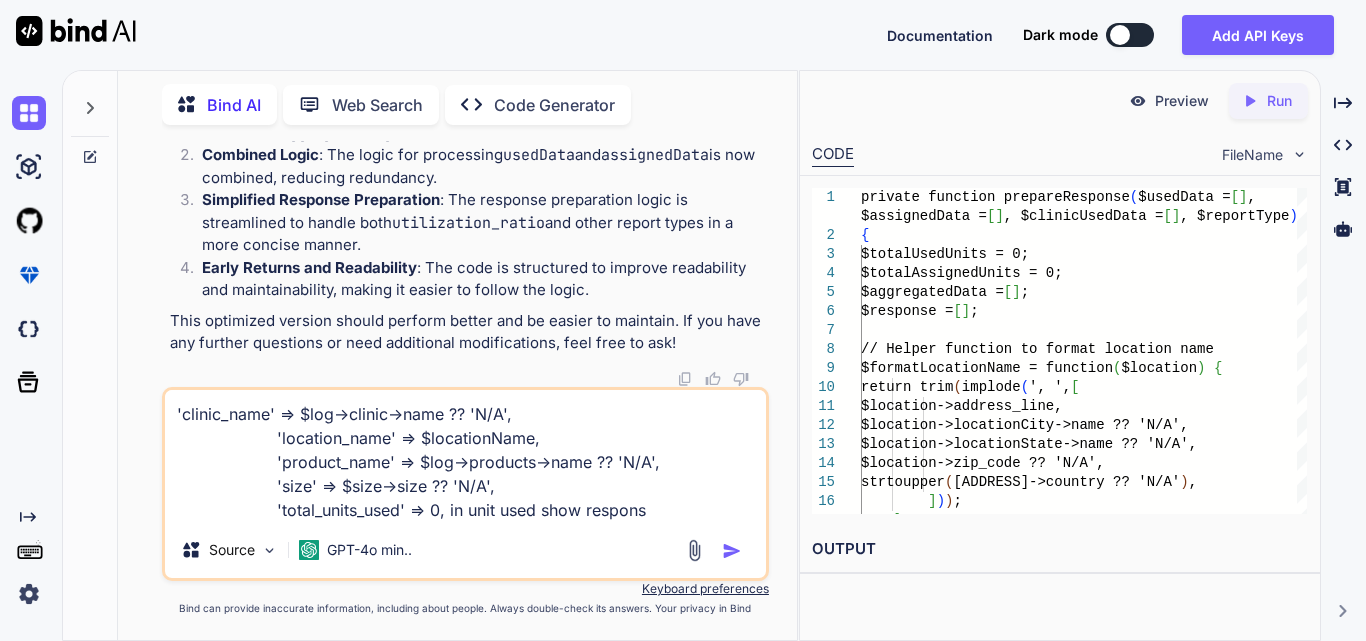 type on "'clinic_name' => $log->clinic->name ?? 'N/A',
'location_name' => $locationName,
'product_name' => $log->products->name ?? 'N/A',
'size' => $size->size ?? 'N/A',
'total_units_used' => 0, in unit used show response" 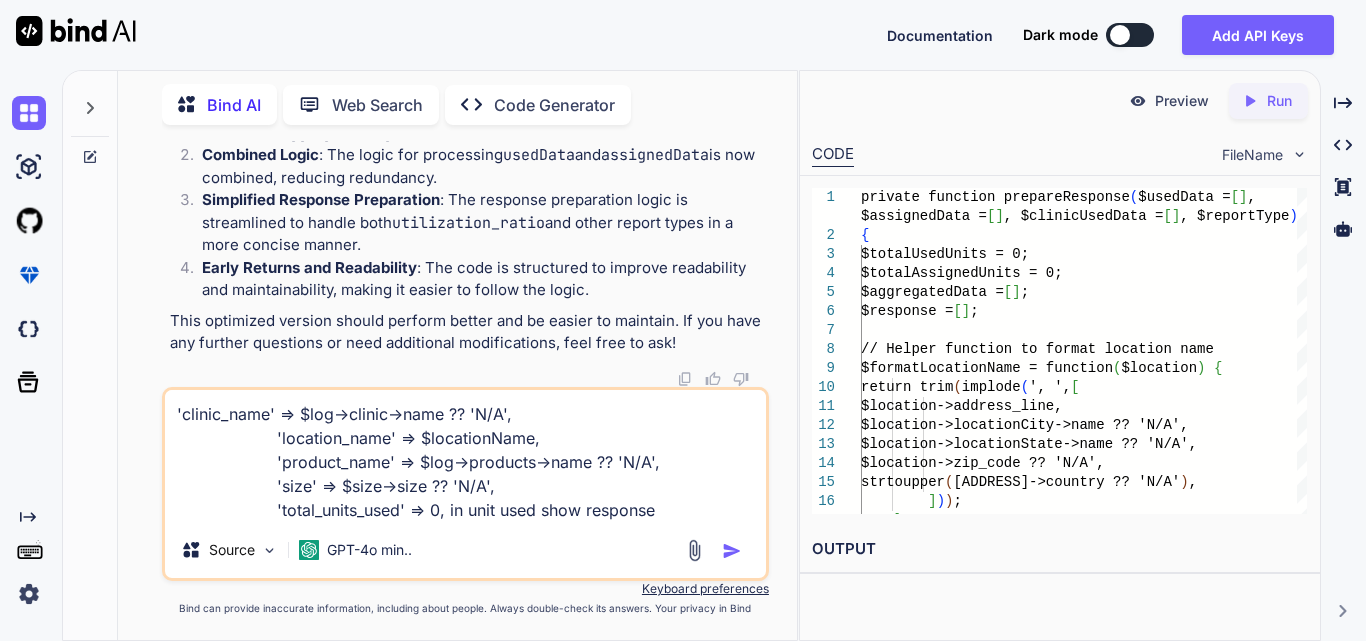 type on "'clinic_name' => $log->clinic->name ?? 'N/A',
'location_name' => $locationName,
'product_name' => $log->products->name ?? 'N/A',
'size' => $size->size ?? 'N/A',
'total_units_used' => 0, in unit used show response" 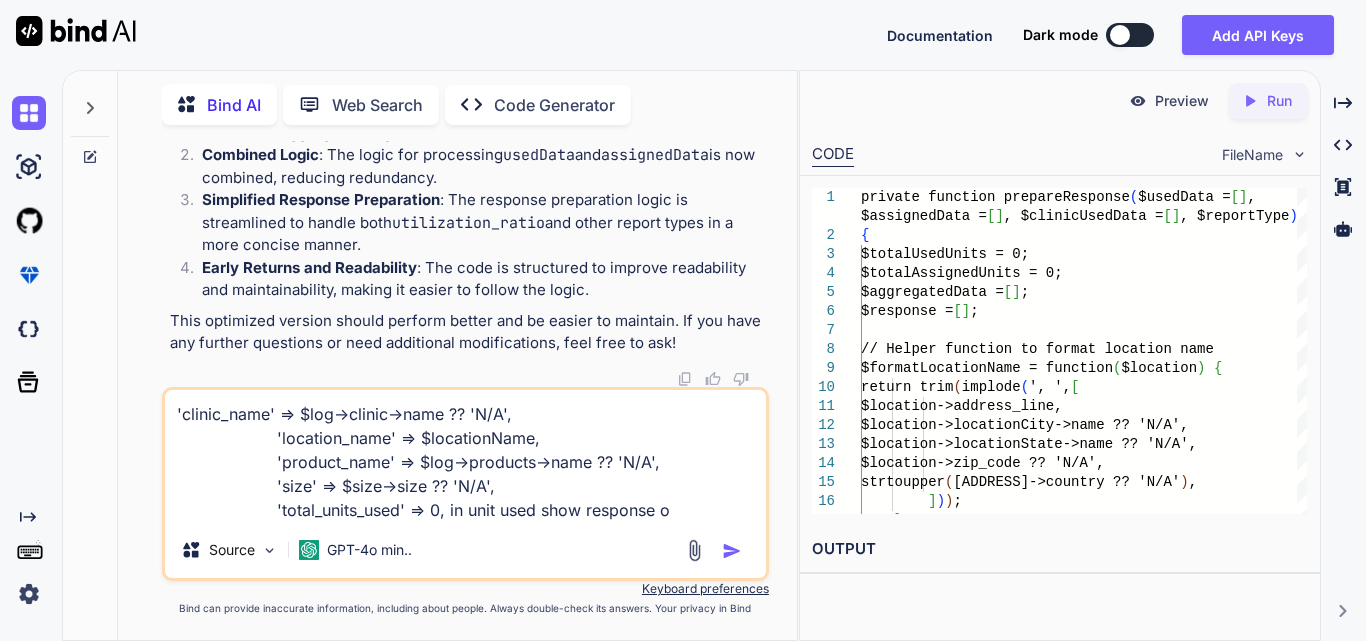 type on "'clinic_name' => $log->clinic->name ?? 'N/A',
'location_name' => $locationName,
'product_name' => $log->products->name ?? 'N/A',
'size' => $size->size ?? 'N/A',
'total_units_used' => 0, in unit used show response on" 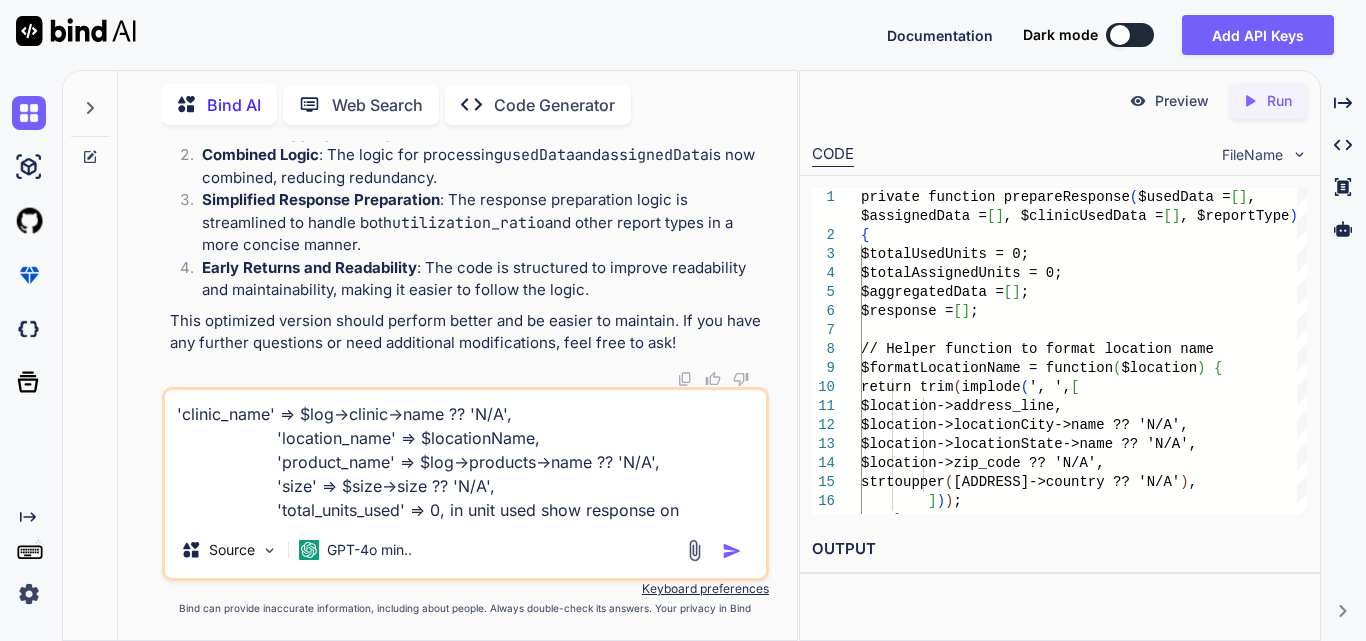 type on "'clinic_name' => 'N/A',
'location_name' => '[ADDRESS], [CITY], [STATE], [POSTAL_CODE], [COUNTRY]',
'product_name' => 'N/A',
'size' => 'N/A',
'total_units_used' => 0, in unit used show response onl" 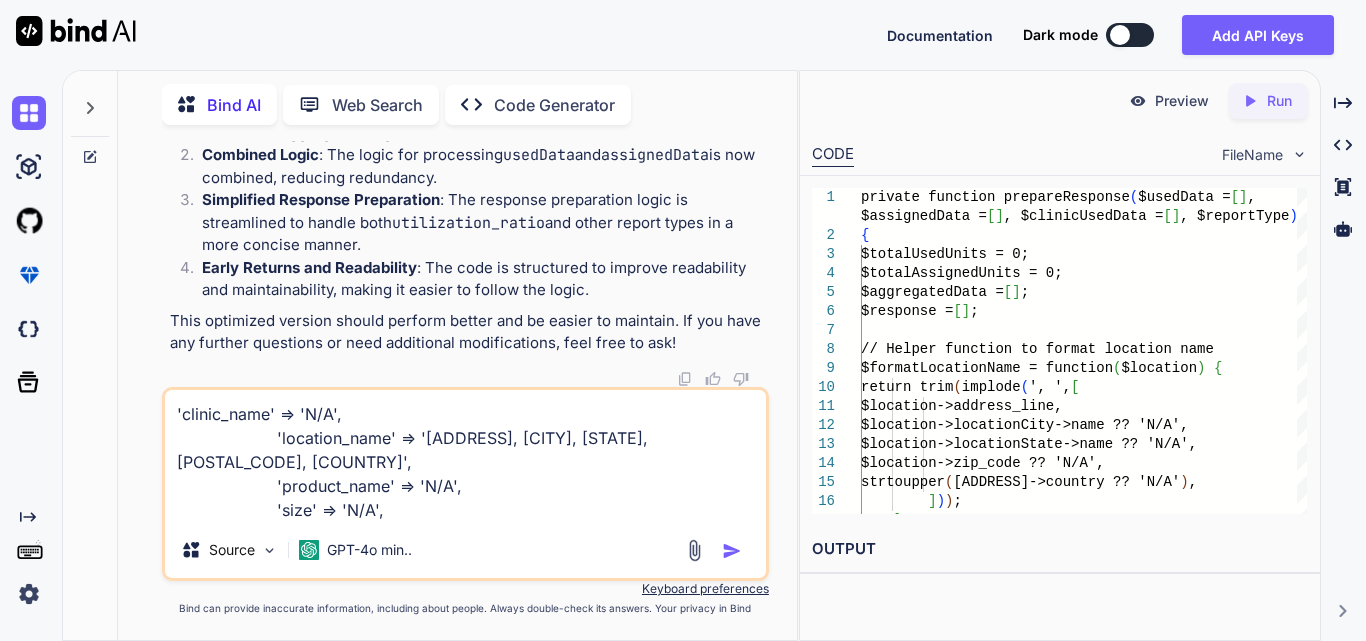 type on "'clinic_name' => $log->clinic->name ?? 'N/A',
'location_name' => $locationName,
'product_name' => $log->products->name ?? 'N/A',
'size' => $size->size ?? 'N/A',
'total_units_used' => 0, in unit used show response only" 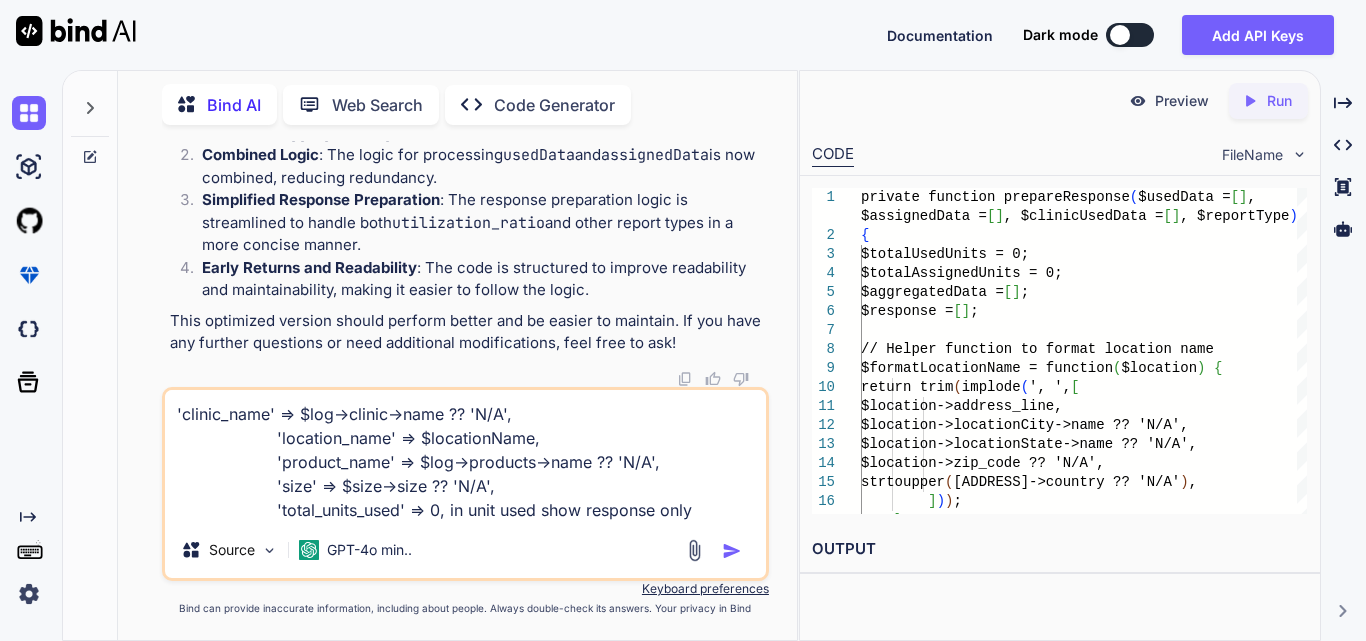 type on "'clinic_name' => $log->clinic->name ?? 'N/A',
'location_name' => $locationName,
'product_name' => $log->products->name ?? 'N/A',
'size' => $size->size ?? 'N/A',
'total_units_used' => 0, in unit used show response only" 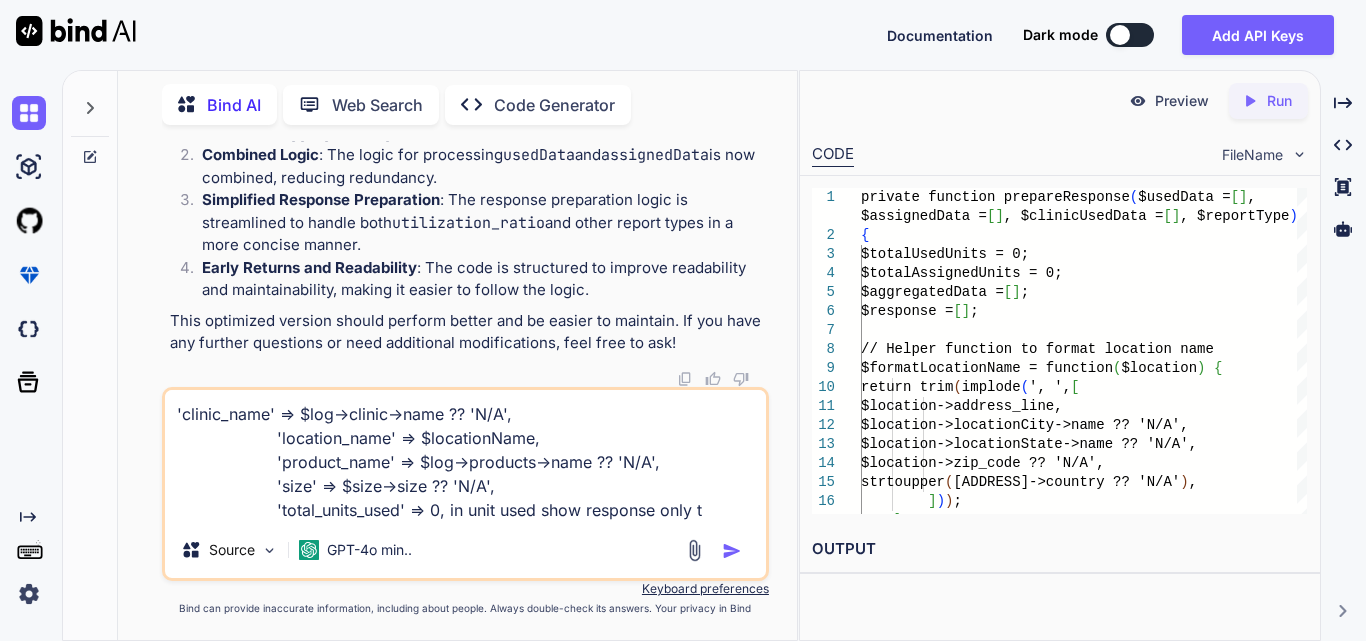 type on "'clinic_name' => 'N/A',
'location_name' => '[ADDRESS], [CITY], [STATE], [POSTAL_CODE], [COUNTRY]',
'product_name' => 'N/A',
'size' => 'N/A',
'total_units_used' => 0, in unit used show response only th" 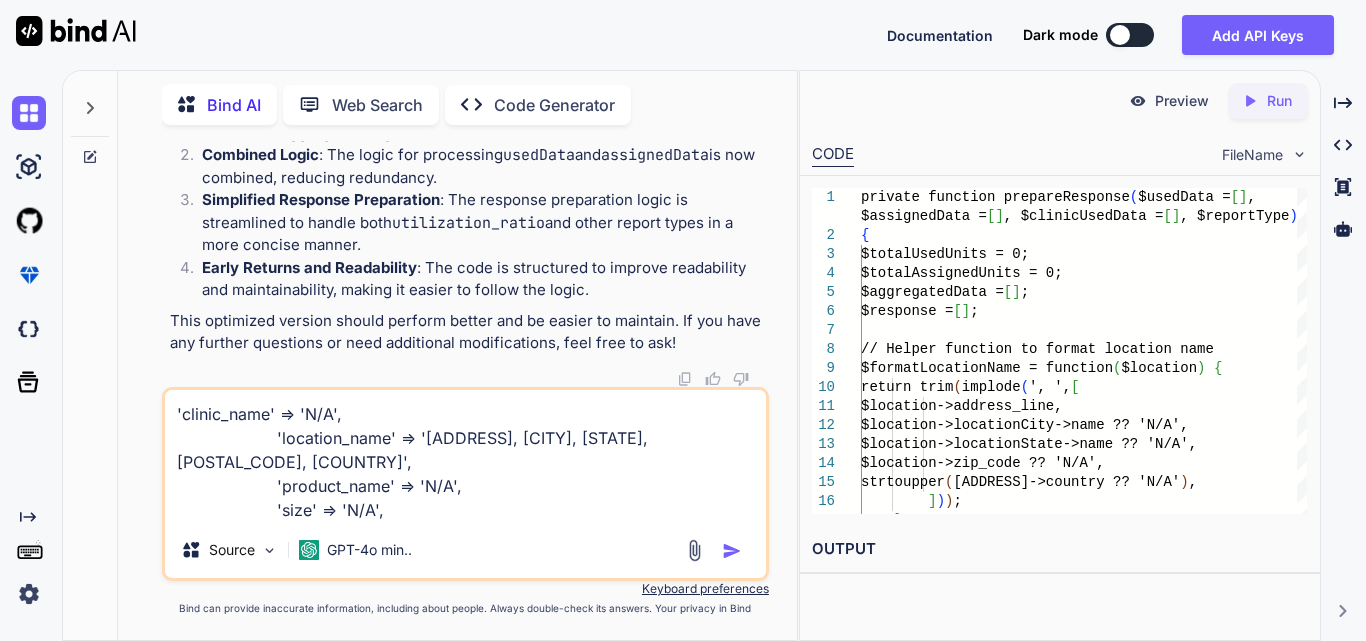 type on "x" 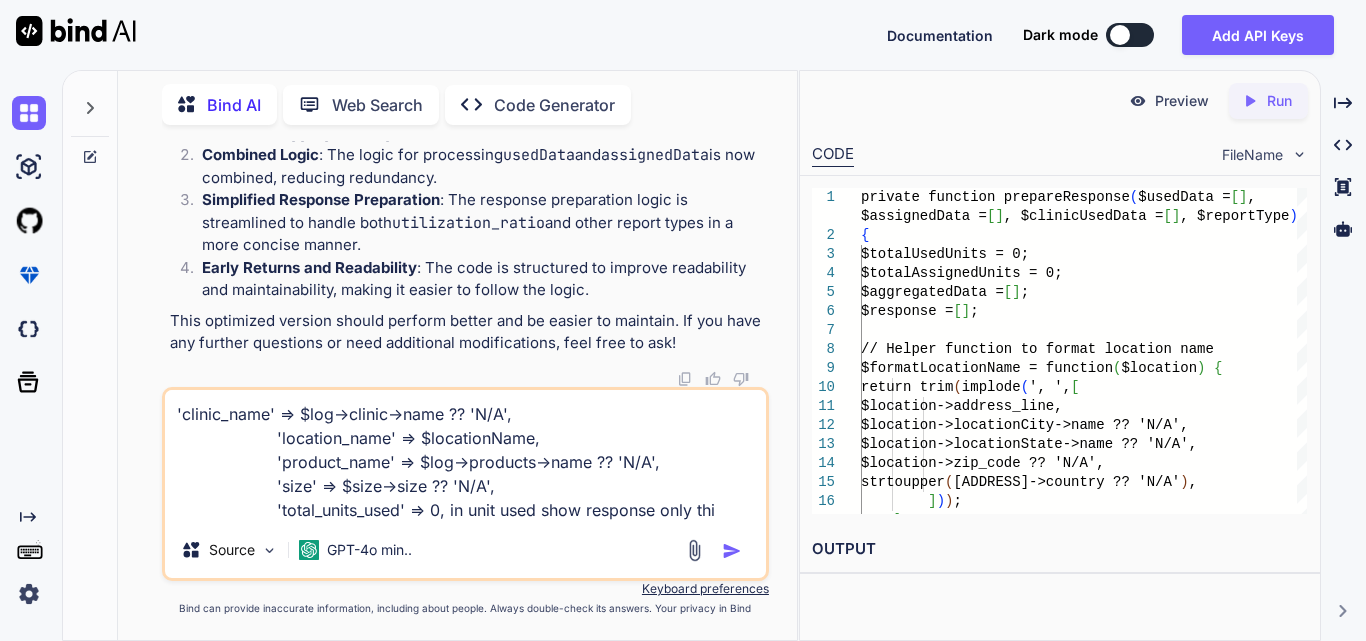 type on "x" 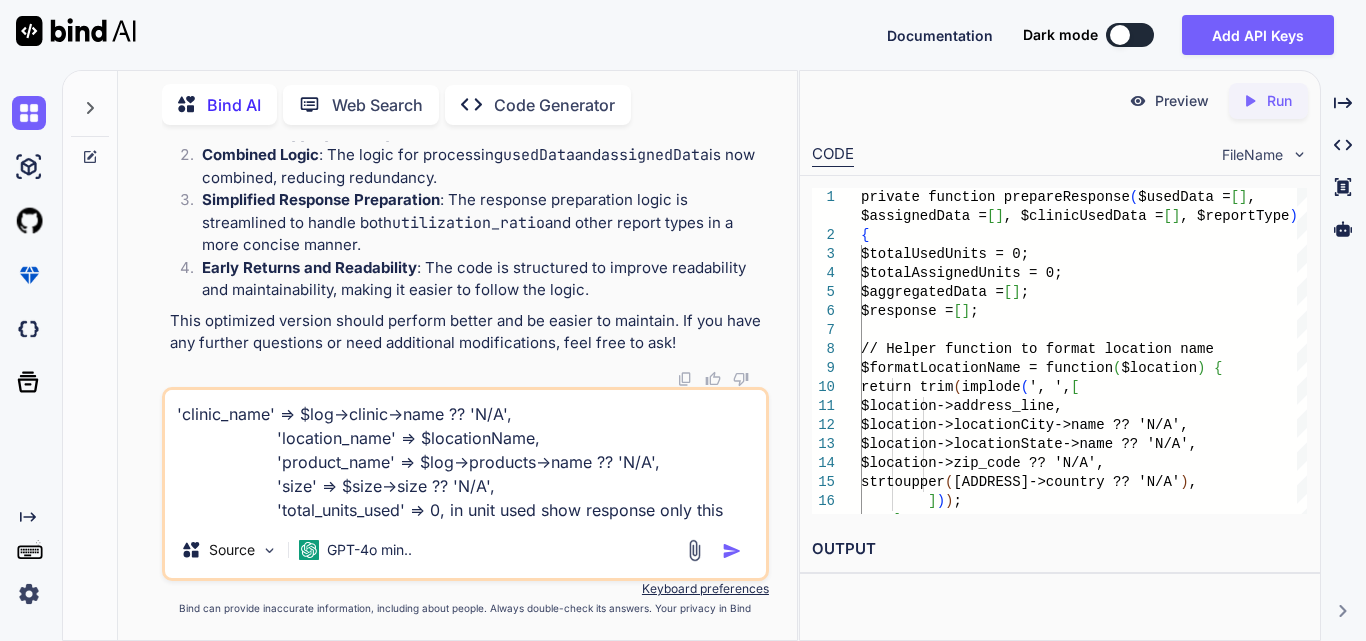 type on "'clinic_name' => $log->clinic->name ?? 'N/A',
'location_name' => $locationName,
'product_name' => $log->products->name ?? 'N/A',
'size' => $size->size ?? 'N/A',
'total_units_used' => 0, in unit used show response only this" 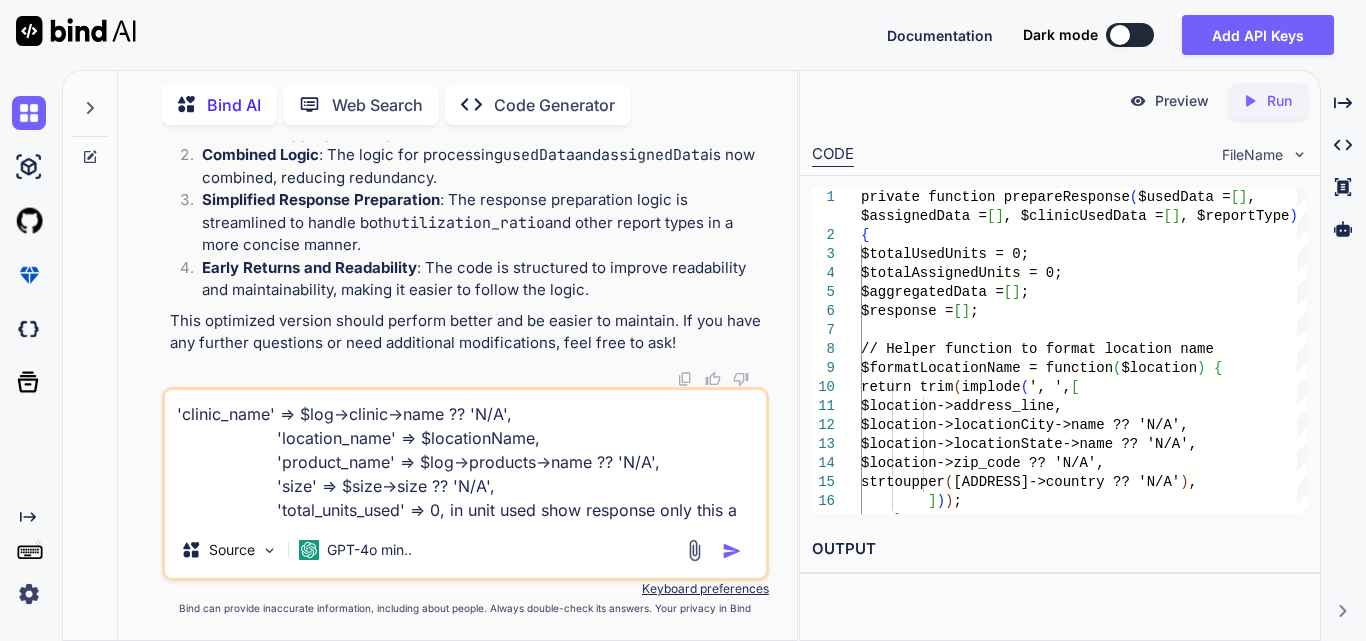 type on "'clinic_name' => $log->clinic->name ?? 'N/A',
'location_name' => $locationName,
'product_name' => $log->products->name ?? 'N/A',
'size' => $size->size ?? 'N/A',
'total_units_used' => 0, in unit used show response only this an" 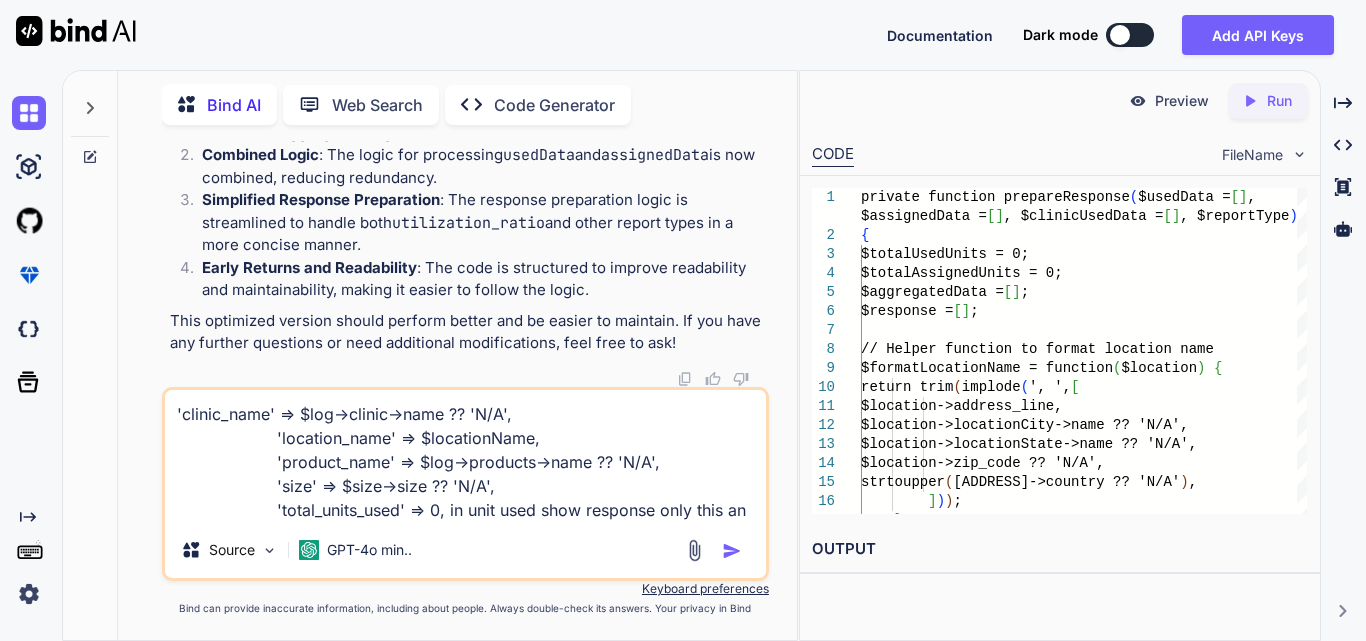 type on "x" 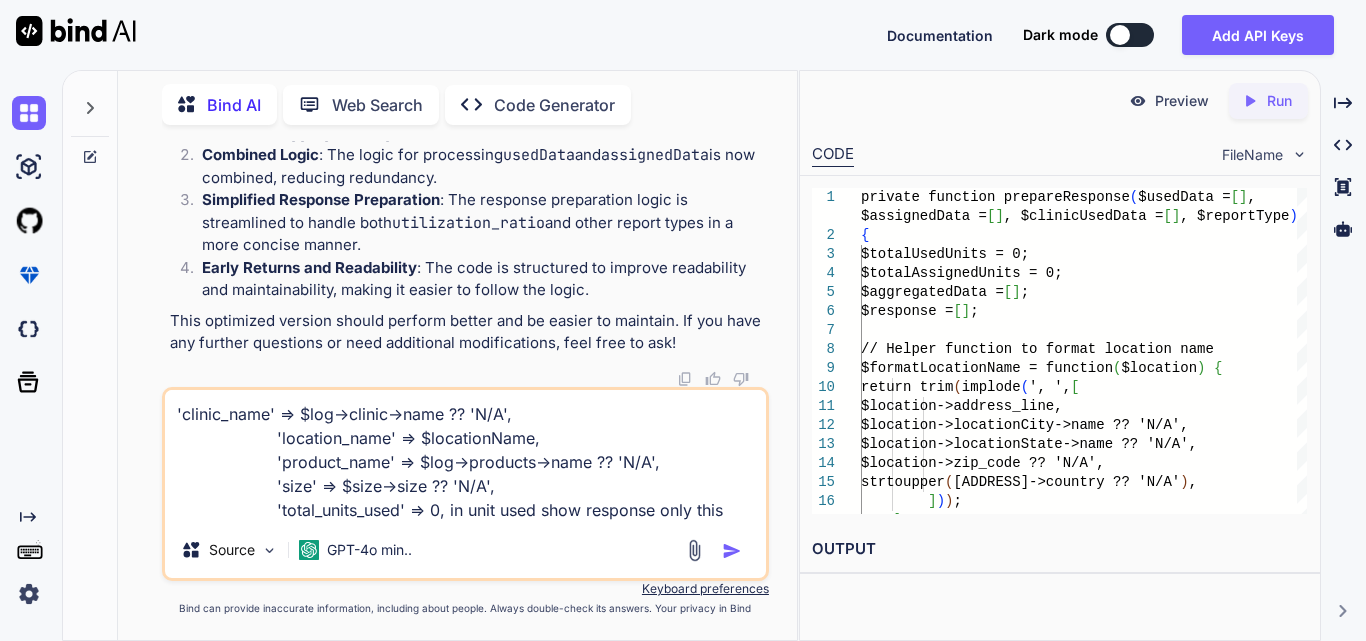 type on "'clinic_name' => $log->clinic->name ?? 'N/A',
'location_name' => $locationName,
'product_name' => $log->products->name ?? 'N/A',
'size' => $size->size ?? 'N/A',
'total_units_used' => 0, in unit used show response only this and" 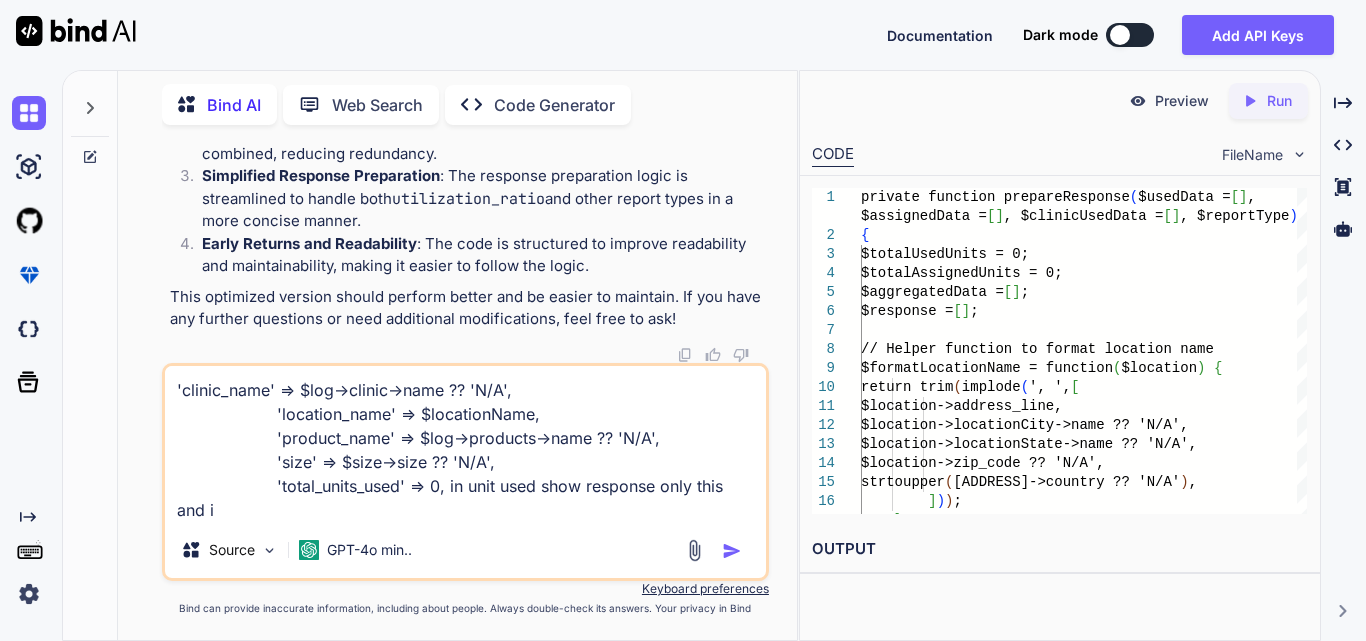 type on "'clinic_name' => 'N/A',
'location_name' => '[ADDRESS], [CITY], [STATE], [POSTAL_CODE], [COUNTRY]',
'product_name' => 'N/A',
'size' => 'N/A',
'total_units_used' => 0, in unit used show response only this and in" 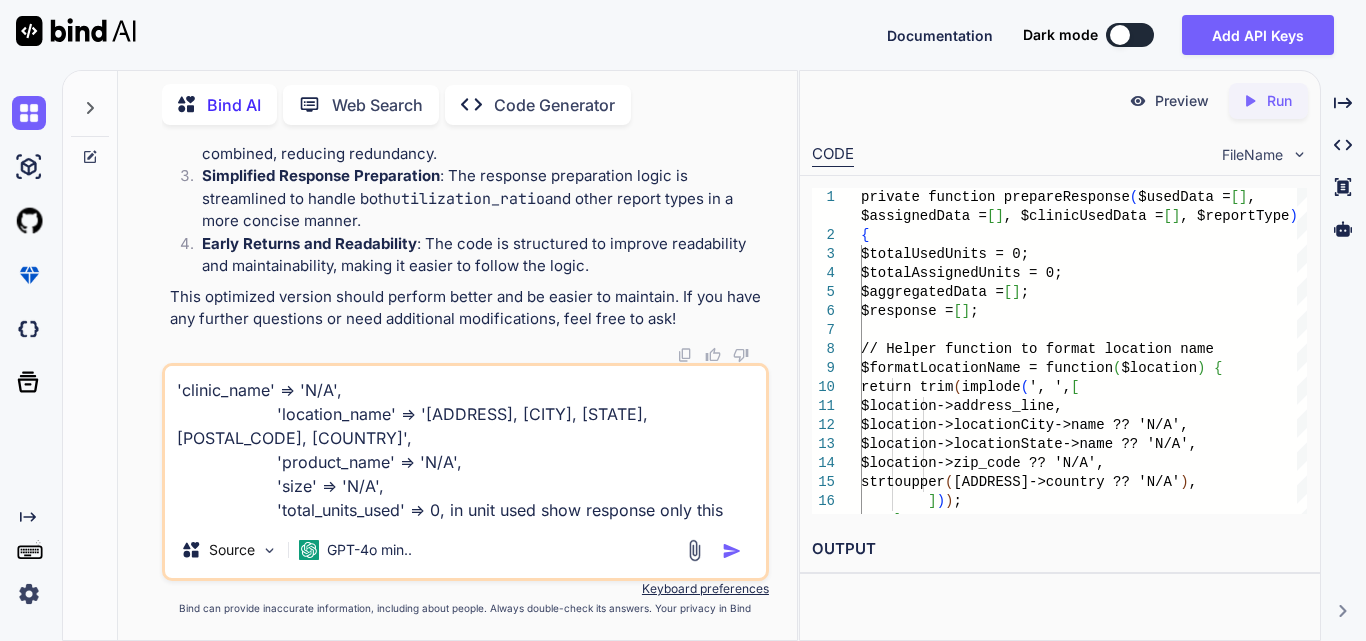 type on "'clinic_name' => 'N/A',
'location_name' => '[ADDRESS], [CITY], [STATE], [POSTAL_CODE], [COUNTRY]',
'product_name' => 'N/A',
'size' => 'N/A',
'total_units_used' => 0, in unit used show response only this and in" 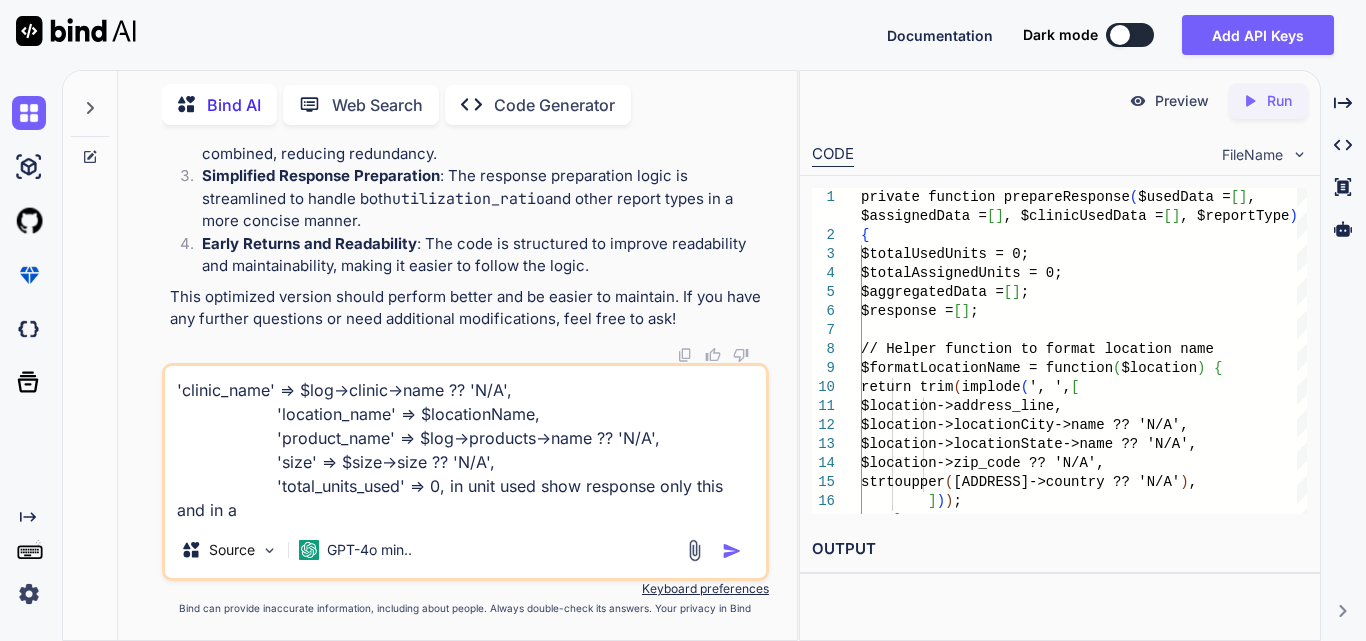 type on "'clinic_name' => $log->clinic->name ?? 'N/A',
'location_name' => $locationName,
'product_name' => $log->products->name ?? 'N/A',
'size' => $size->size ?? 'N/A',
'total_units_used' => 0, in unit used show response only this and in ad" 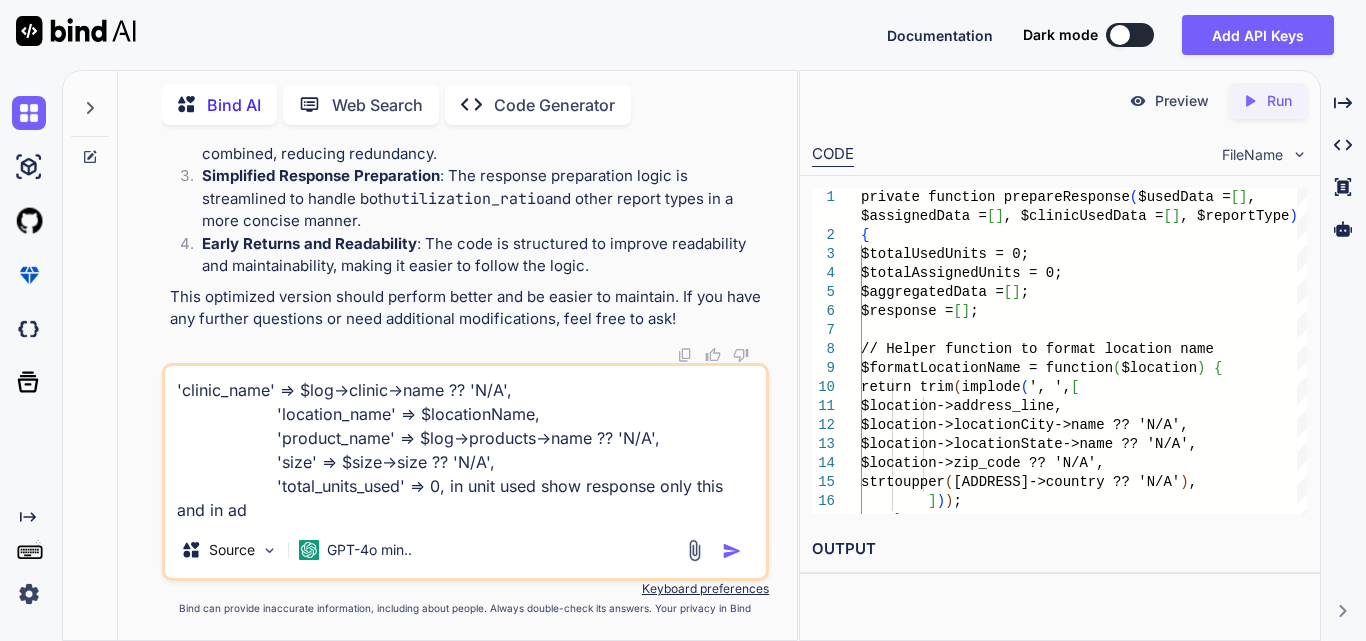 type on "'clinic_name' => $log->clinic->name ?? 'N/A',
'location_name' => $locationName,
'product_name' => $log->products->name ?? 'N/A',
'size' => $size->size ?? 'N/A',
'total_units_used' => 0, in unit used show response only this and in add" 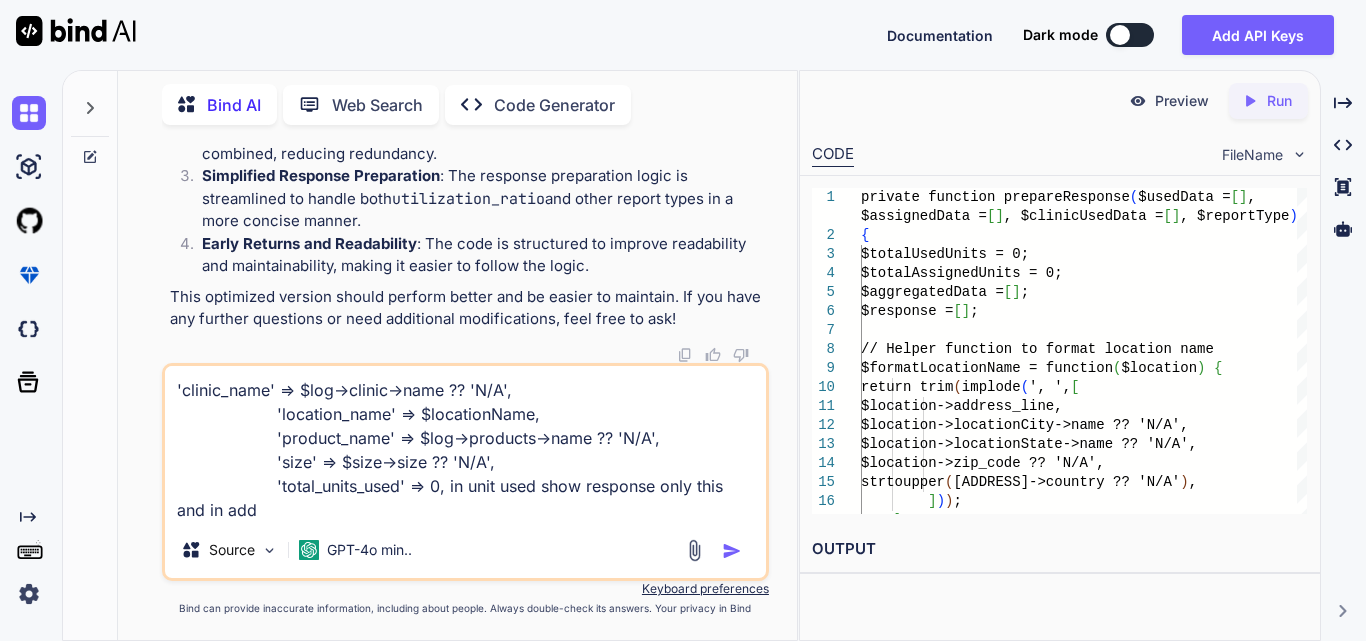 type on "'clinic_name' => $log->clinic->name ?? 'N/A',
'location_name' => $locationName,
'product_name' => $log->products->name ?? 'N/A',
'size' => $size->size ?? 'N/A',
'total_units_used' => 0, in unit used show response only this and in ad" 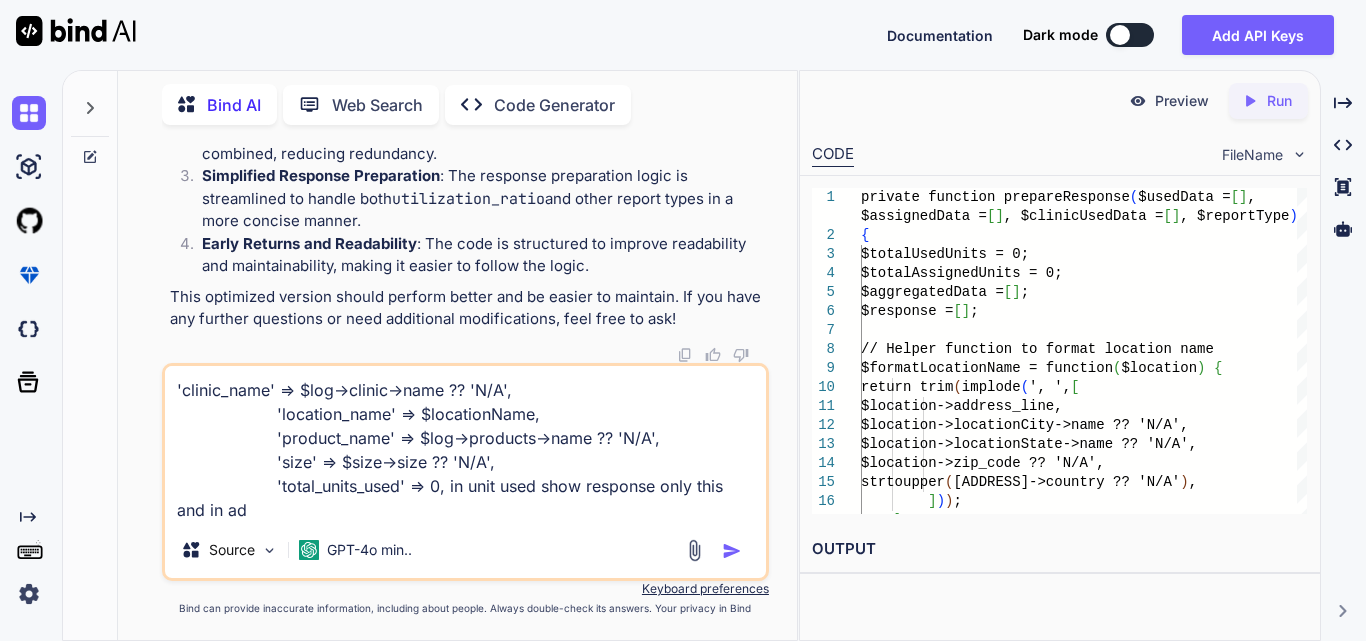 type on "'clinic_name' => $log->clinic->name ?? 'N/A',
'location_name' => $locationName,
'product_name' => $log->products->name ?? 'N/A',
'size' => $size->size ?? 'N/A',
'total_units_used' => 0, in unit used show response only this and in a" 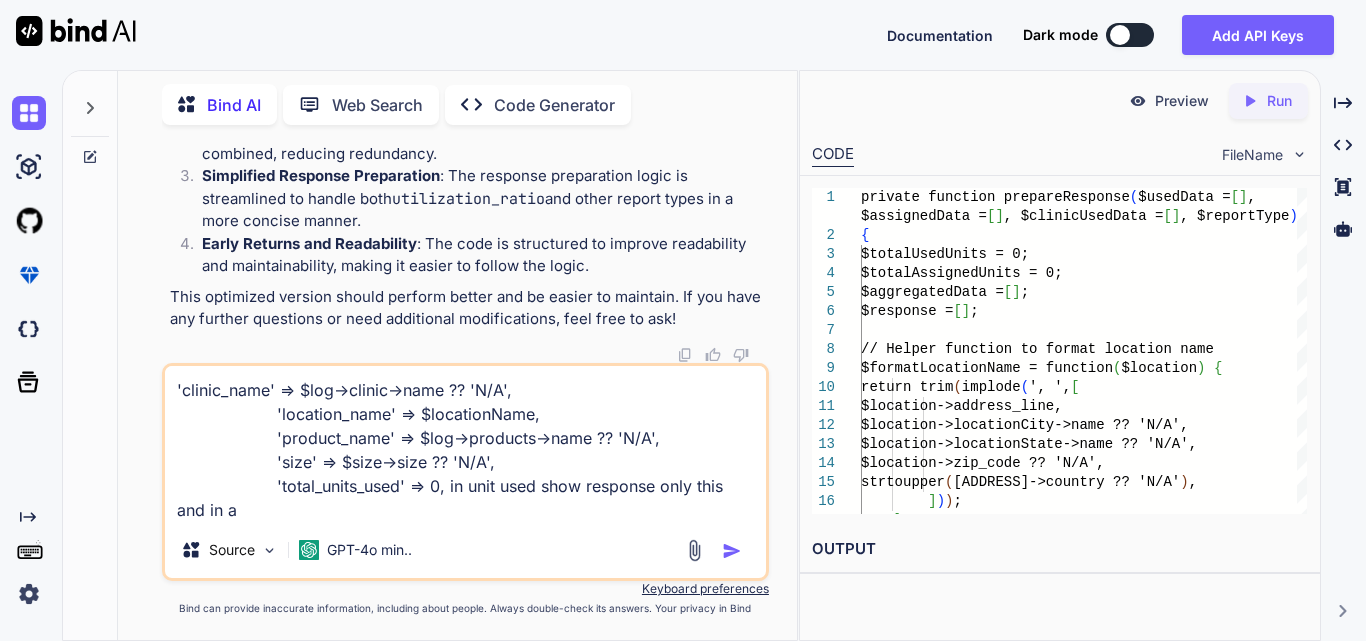 type on "'clinic_name' => 'N/A',
'location_name' => '[ADDRESS], [CITY], [STATE], [POSTAL_CODE], [COUNTRY]',
'product_name' => 'N/A',
'size' => 'N/A',
'total_units_used' => 0, in unit used show response only this and in as" 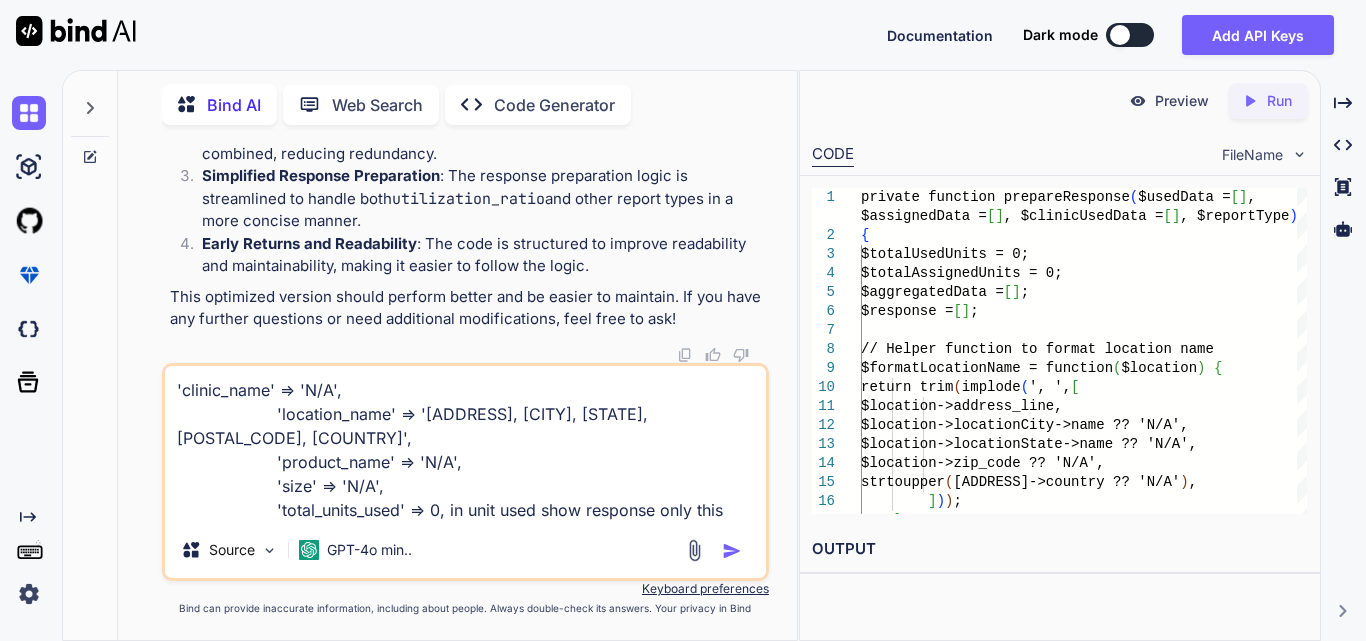 type on "'clinic_name' => $log->clinic->name ?? 'N/A',
'location_name' => $locationName,
'product_name' => $log->products->name ?? 'N/A',
'size' => $size->size ?? 'N/A',
'total_units_used' => 0, in unit used show response only this and in ass" 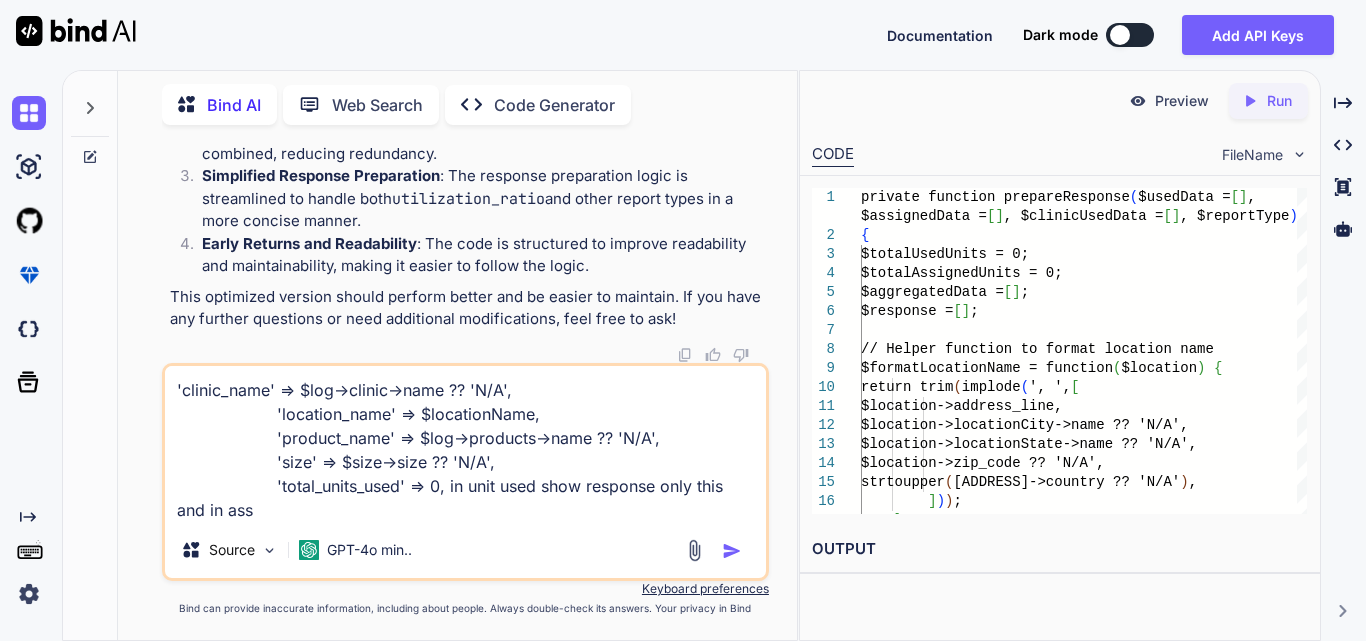 type on "'clinic_name' => $log->clinic->name ?? 'N/A',
'location_name' => $locationName,
'product_name' => $log->products->name ?? 'N/A',
'size' => $size->size ?? 'N/A',
'total_units_used' => 0, in unit used show response only this and in assi" 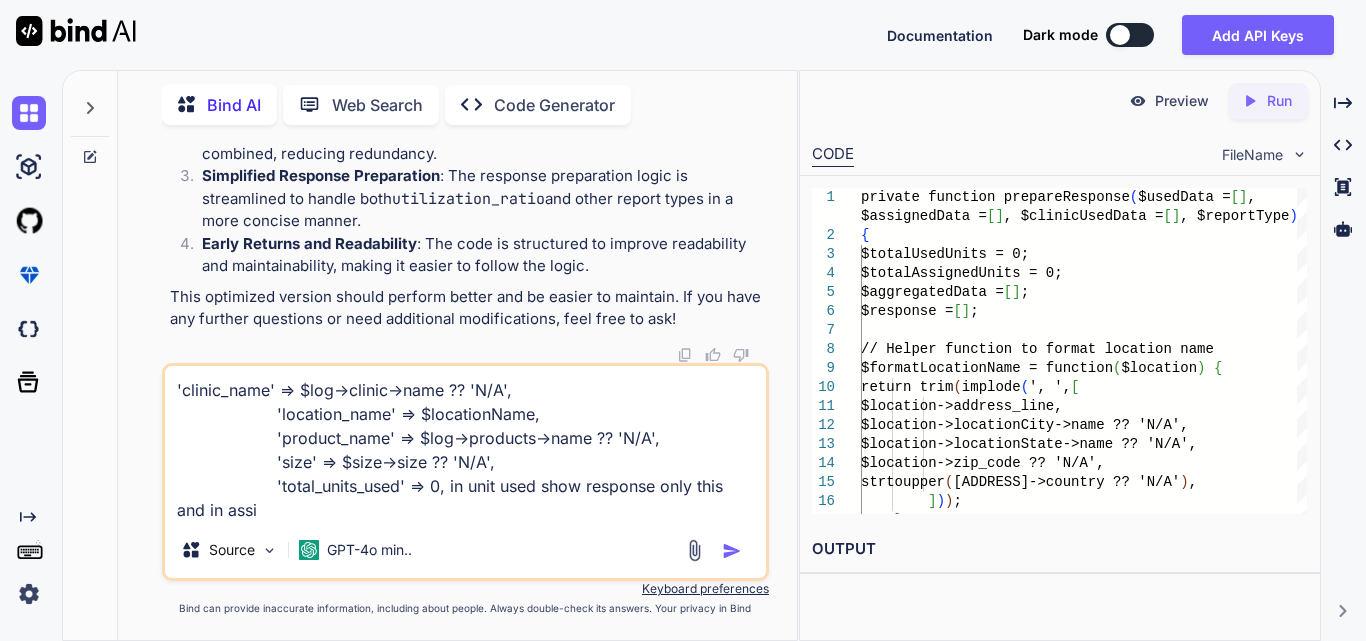 type on "'clinic_name' => $log->clinic->name ?? 'N/A',
'location_name' => $locationName,
'product_name' => $log->products->name ?? 'N/A',
'size' => $size->size ?? 'N/A',
'total_units_used' => 0, in unit used show response only this and in assig" 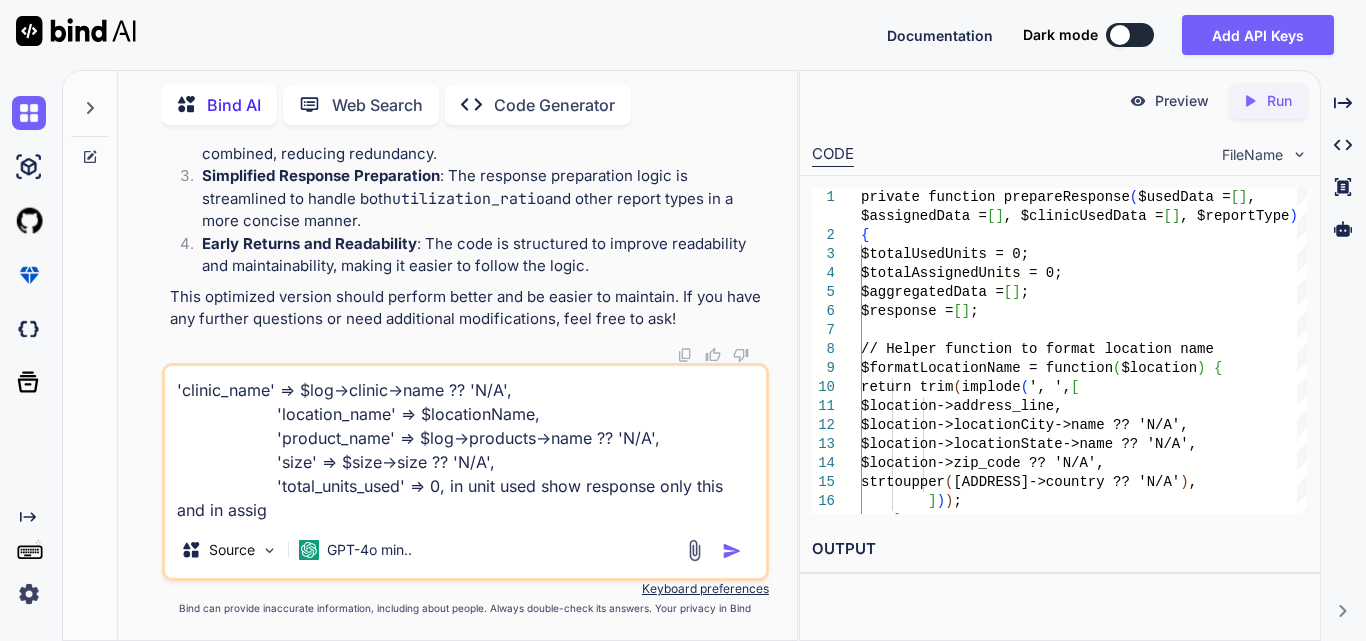 type on "'clinic_name' => $log->clinic->name ?? 'N/A',
'location_name' => $locationName,
'product_name' => $log->products->name ?? 'N/A',
'size' => $size->size ?? 'N/A',
'total_units_used' => 0, in unit used show response only this and in assign" 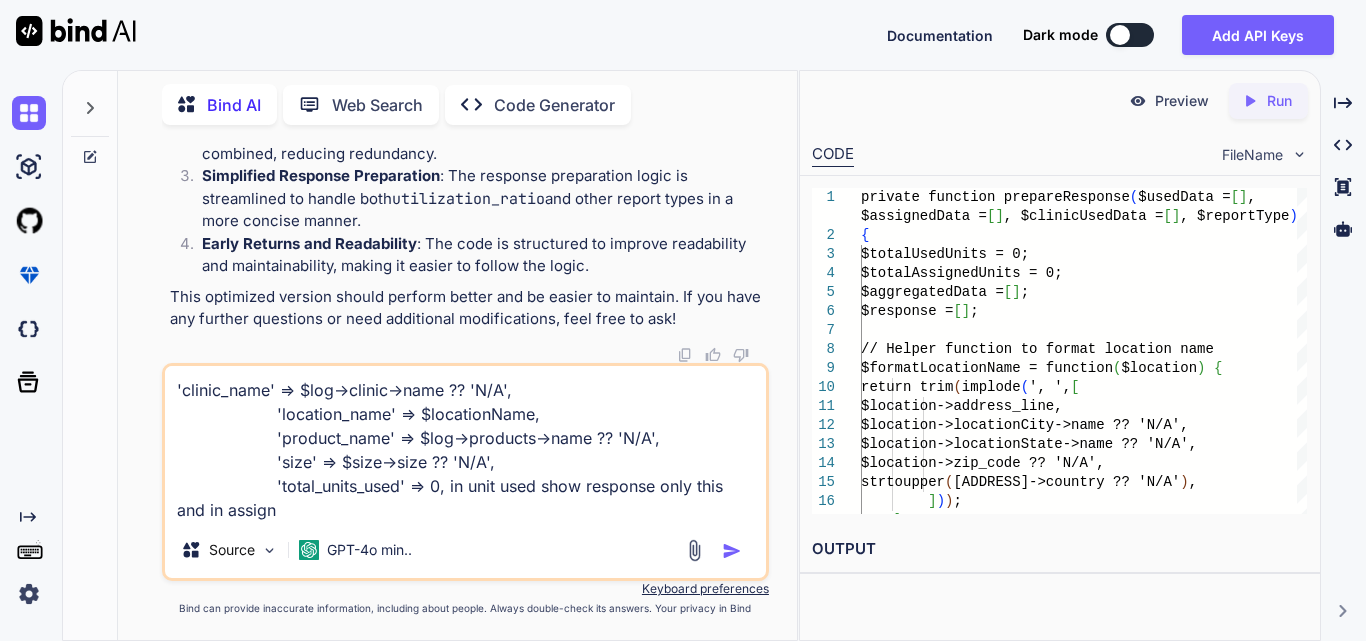 type on "'clinic_name' => $log->clinic->name ?? 'N/A',
'location_name' => $locationName,
'product_name' => $log->products->name ?? 'N/A',
'size' => $size->size ?? 'N/A',
'total_units_used' => 0, in unit used show response only this and in assignm" 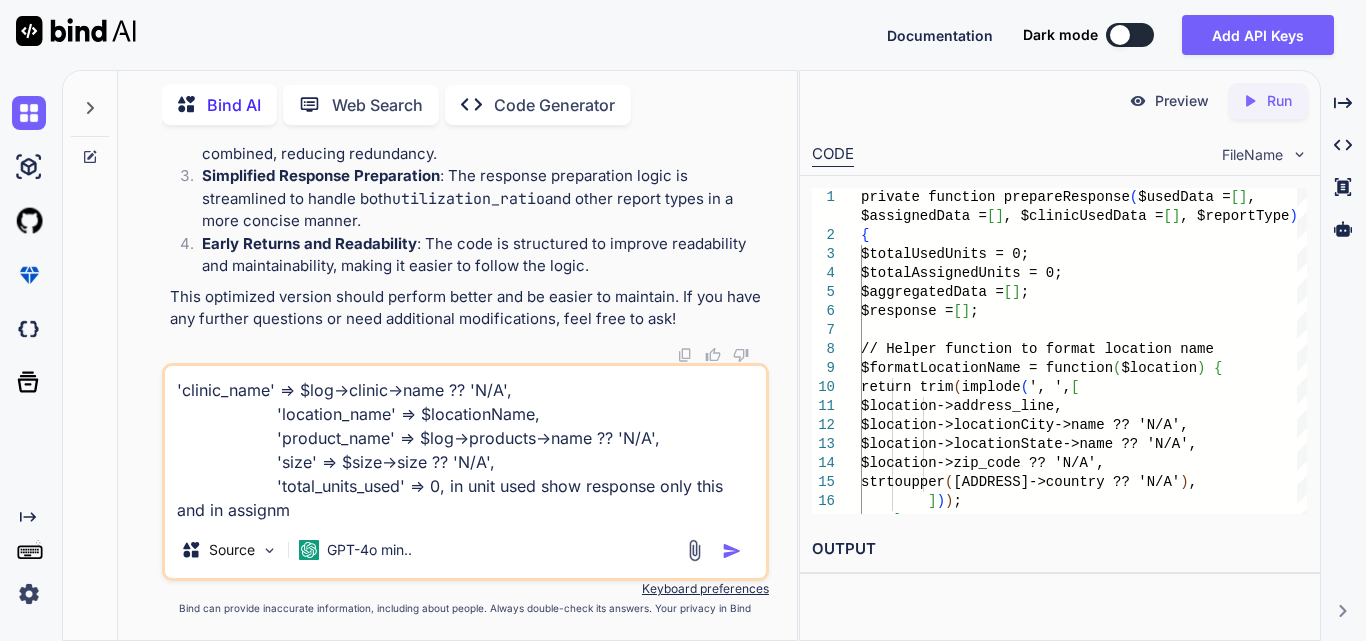 type on "'clinic_name' => $log->clinic->name ?? 'N/A',
'location_name' => $locationName,
'product_name' => $log->products->name ?? 'N/A',
'size' => $size->size ?? 'N/A',
'total_units_used' => 0, in unit used show response only this and in assignme" 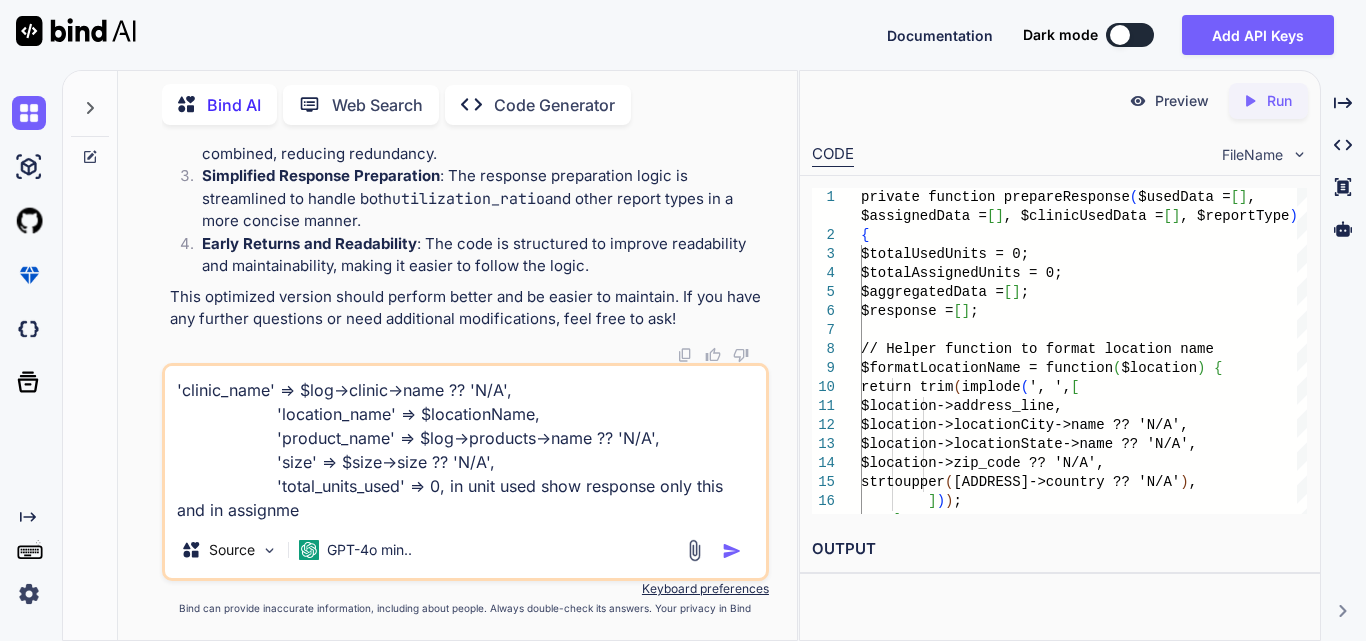 type on "'clinic_name' => $log->clinic->name ?? 'N/A',
'location_name' => $locationName,
'product_name' => $log->products->name ?? 'N/A',
'size' => $size->size ?? 'N/A',
'total_units_used' => 0, in unit used show response only this and in assignmen" 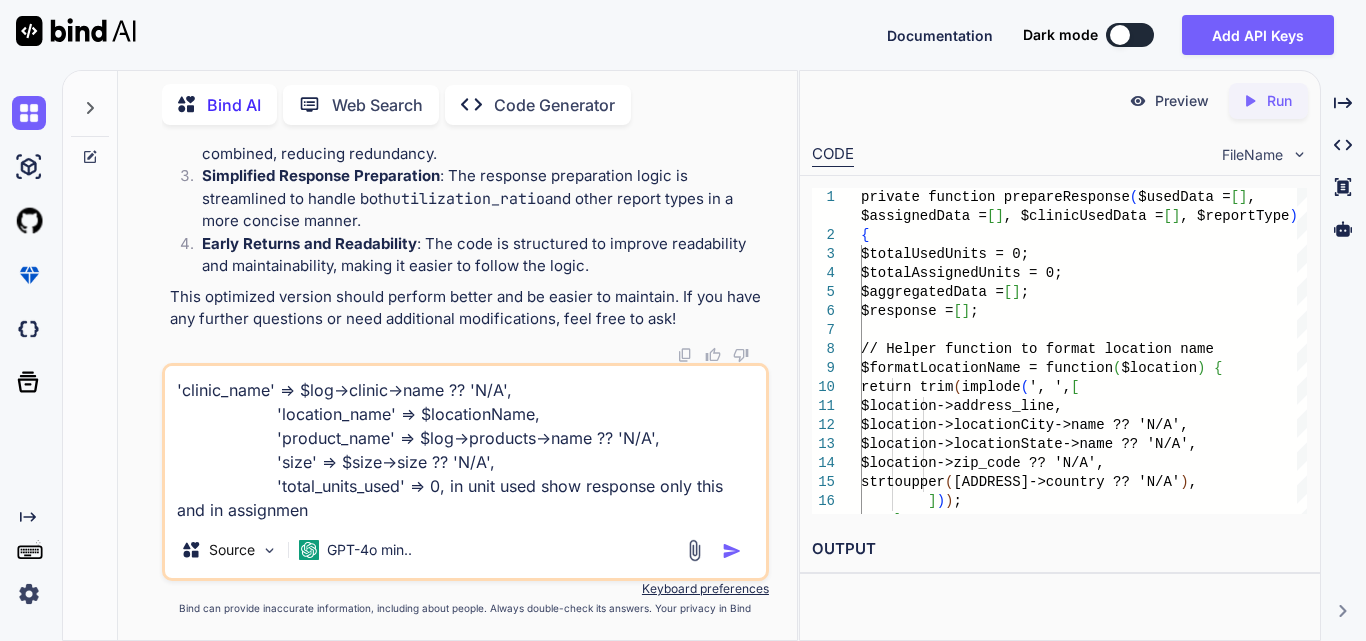 type on "'clinic_name' => $log->clinic->name ?? 'N/A',
'location_name' => $locationName,
'product_name' => $log->products->name ?? 'N/A',
'size' => $size->size ?? 'N/A',
'total_units_used' => 0, in unit used show response only this and in assignment" 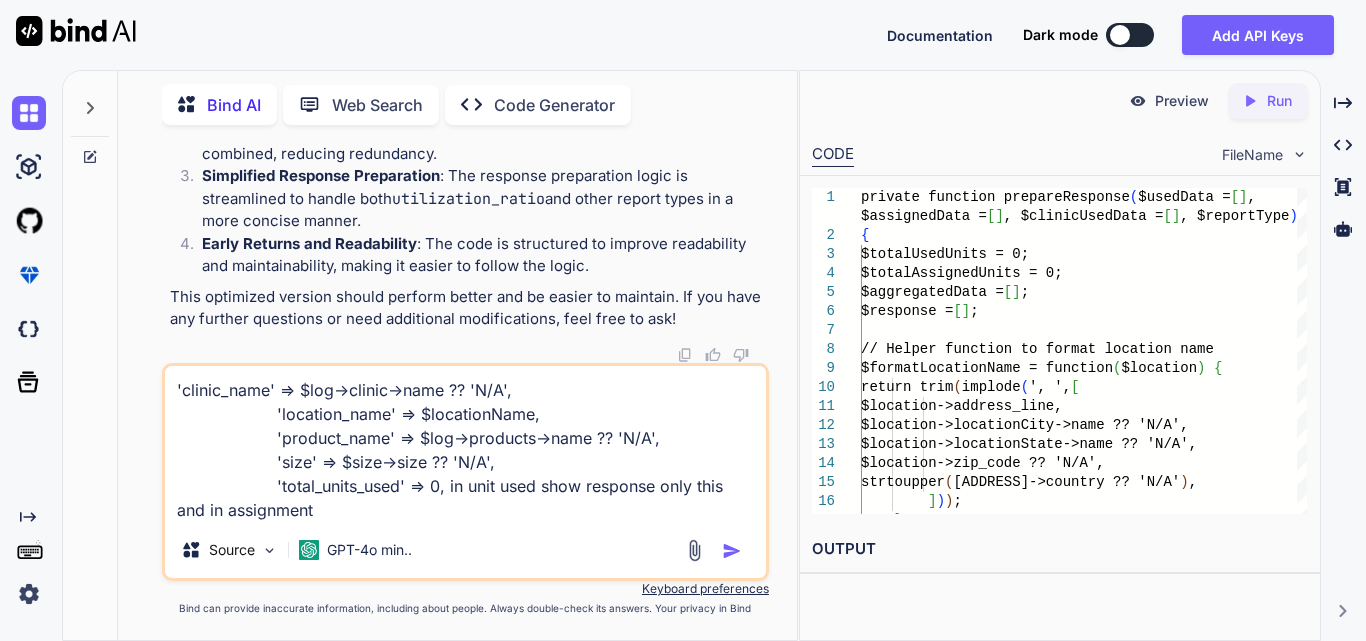 type on "'clinic_name' => $log->clinic->name ?? 'N/A',
'location_name' => $locationName,
'product_name' => $log->products->name ?? 'N/A',
'size' => $size->size ?? 'N/A',
'total_units_used' => 0, in unit used show response only this and in assignment" 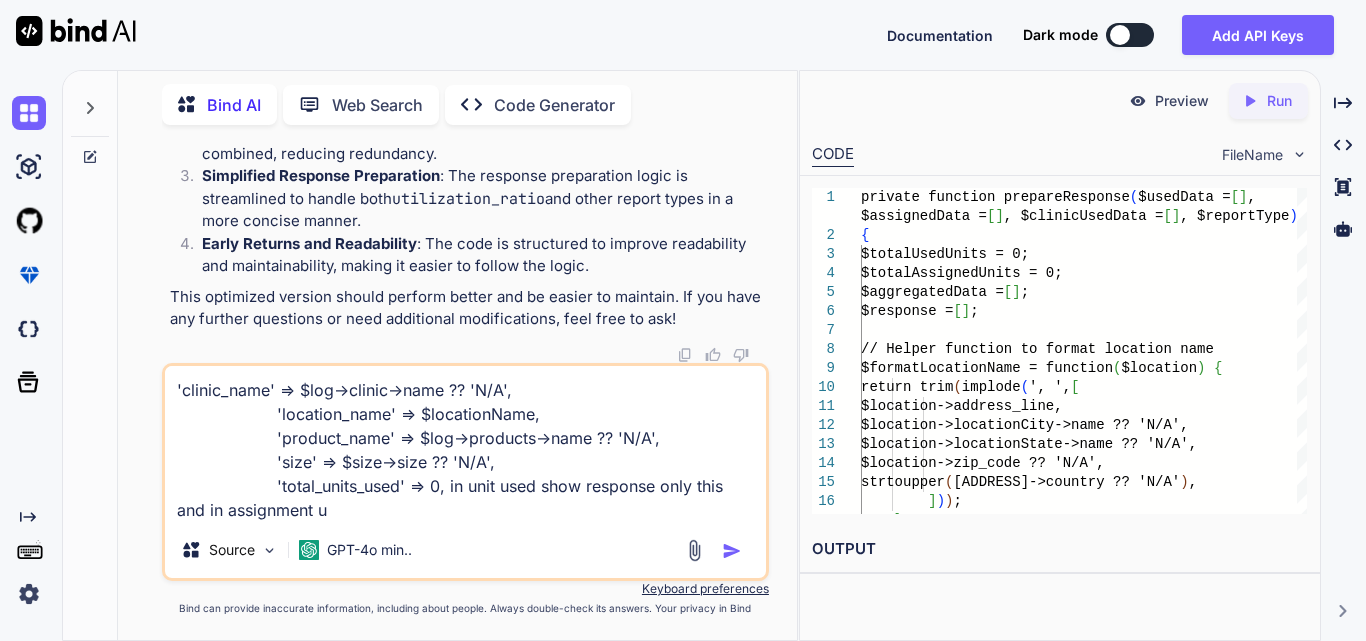type on "'clinic_name' => $log->clinic->name ?? 'N/A',
'location_name' => $locationName,
'product_name' => $log->products->name ?? 'N/A',
'size' => $size->size ?? 'N/A',
'total_units_used' => 0, in unit used show response only this and in assignment un" 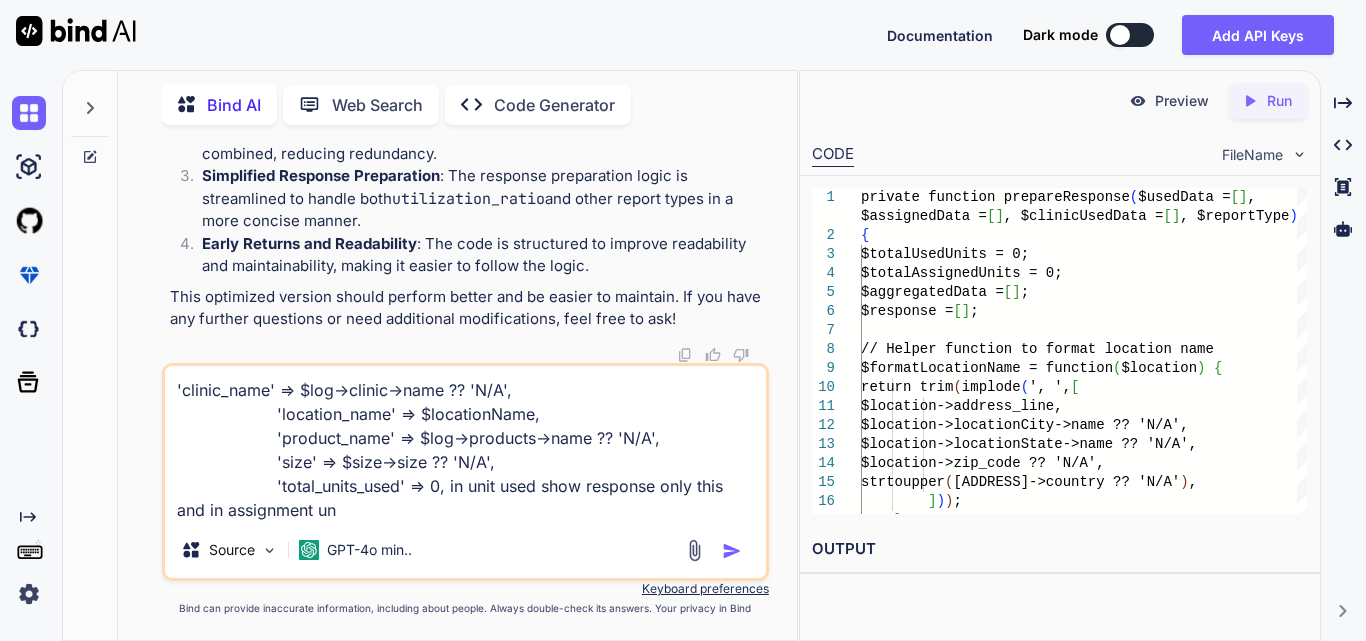 type on "'clinic_name' => $log->clinic->name ?? 'N/A',
'location_name' => $locationName,
'product_name' => $log->products->name ?? 'N/A',
'size' => $size->size ?? 'N/A',
'total_units_used' => 0, in unit used show response only this and in assignment uni" 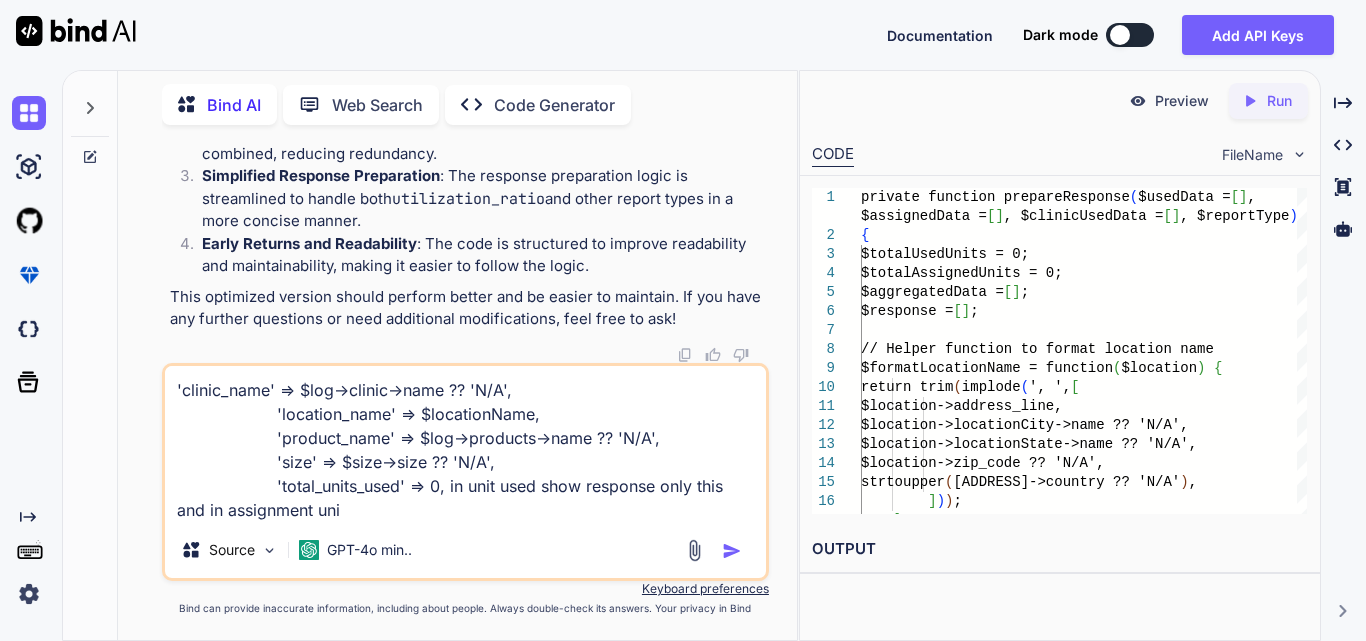 type on "'clinic_name' => $log->clinic->name ?? 'N/A',
'location_name' => $locationName,
'product_name' => $log->products->name ?? 'N/A',
'size' => $size->size ?? 'N/A',
'total_units_used' => 0, in unit used show response only this and in assignment unit" 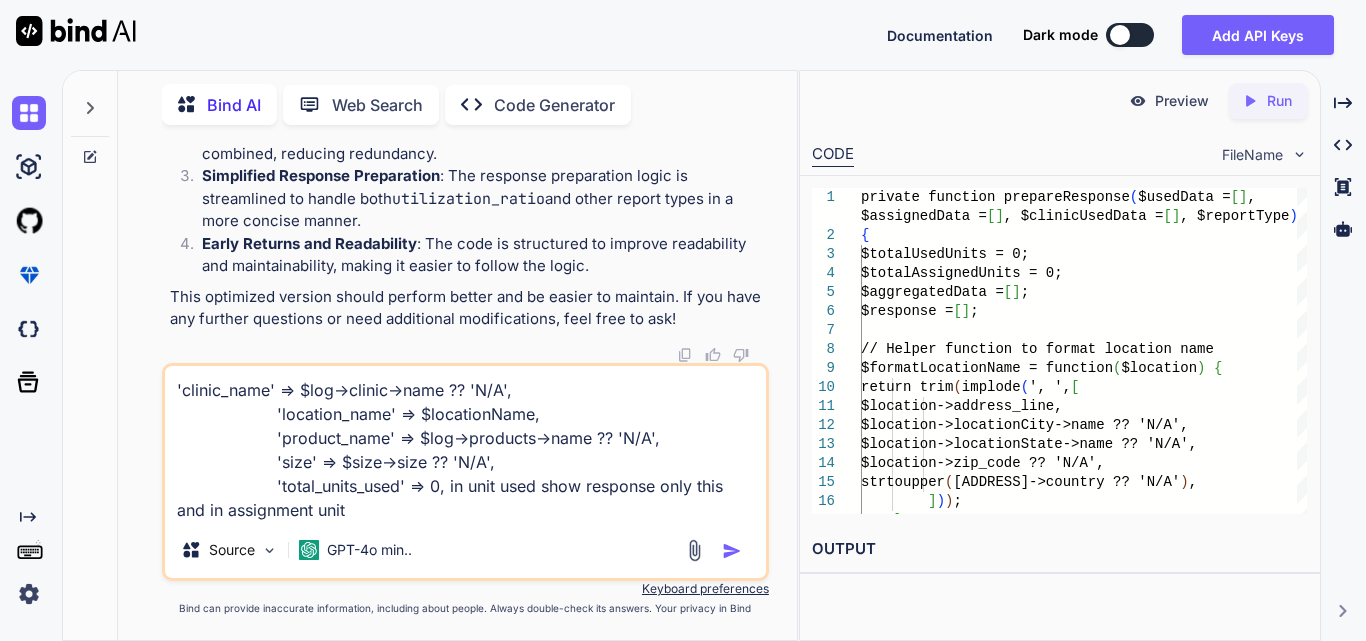 type on "'clinic_name' => $log->clinic->name ?? 'N/A',
'location_name' => $locationName,
'product_name' => $log->products->name ?? 'N/A',
'size' => $size->size ?? 'N/A',
'total_units_used' => 0, in unit used show response only this and in assignment unit" 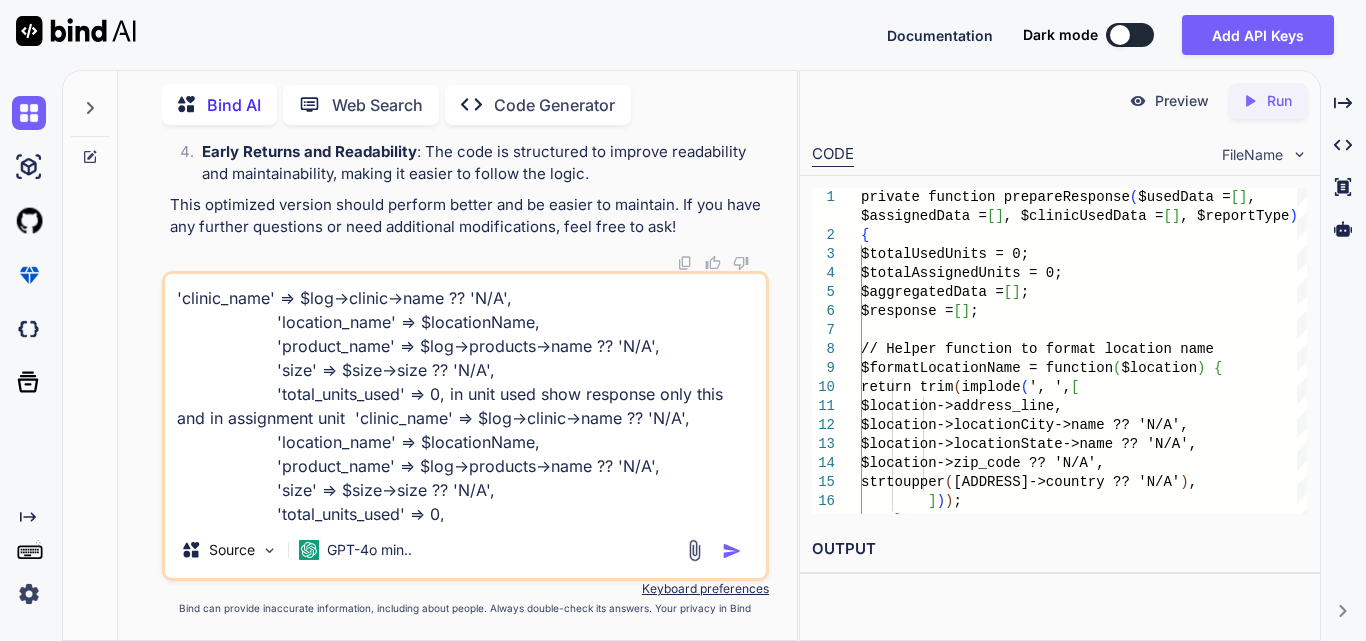 scroll, scrollTop: 26, scrollLeft: 0, axis: vertical 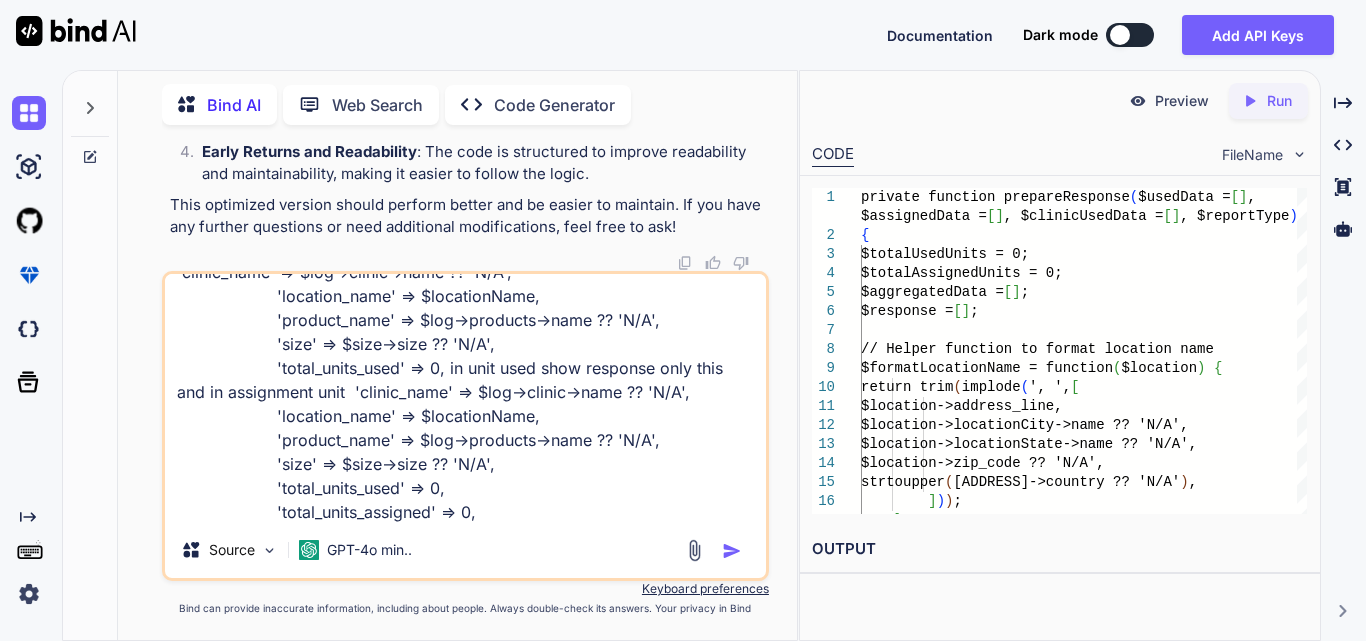 drag, startPoint x: 457, startPoint y: 489, endPoint x: 181, endPoint y: 484, distance: 276.0453 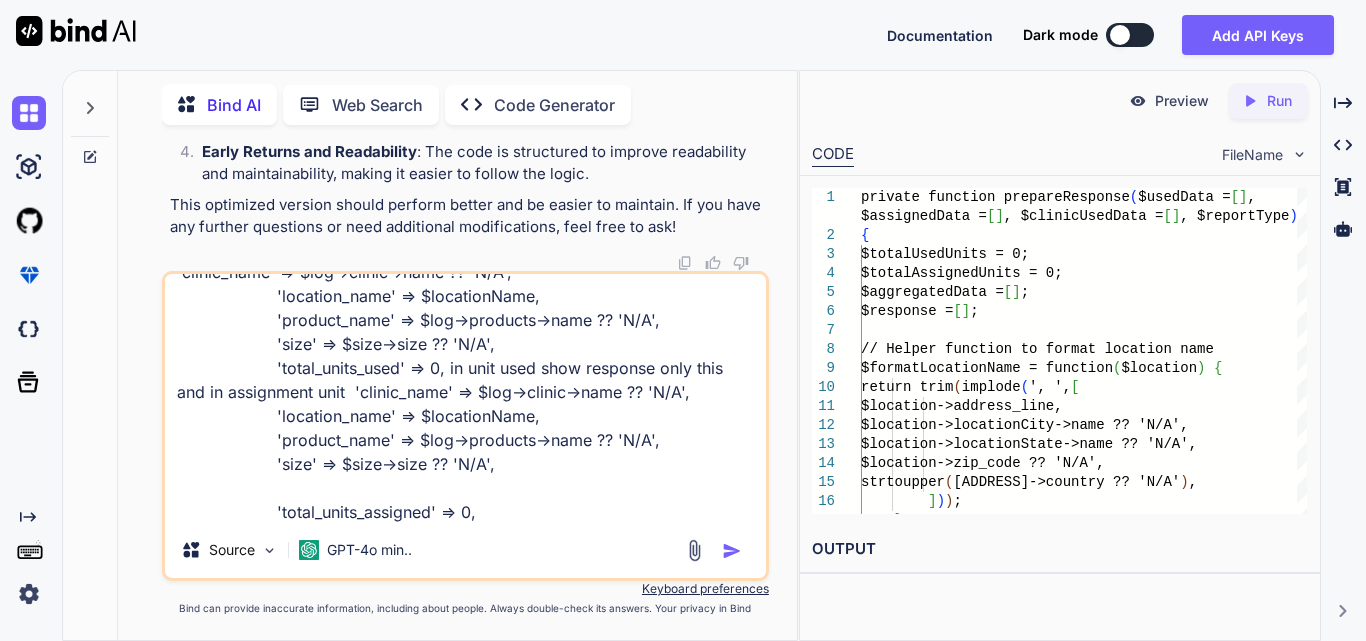 type on "'clinic_name' => $log->clinic->name ?? 'N/A',
'location_name' => $locationName,
'product_name' => $log->products->name ?? 'N/A',
'size' => $size->size ?? 'N/A',
'total_units_used' => 0, in unit used show response only this and in assignment unit  'clinic_name' => $log->clinic->name ?? 'N/A',
'location_name' => $locationName,
'product_name' => $log->products->name ?? 'N/A',
'size' => $size->size ?? 'N/A',
'total_units_assigned' => 0," 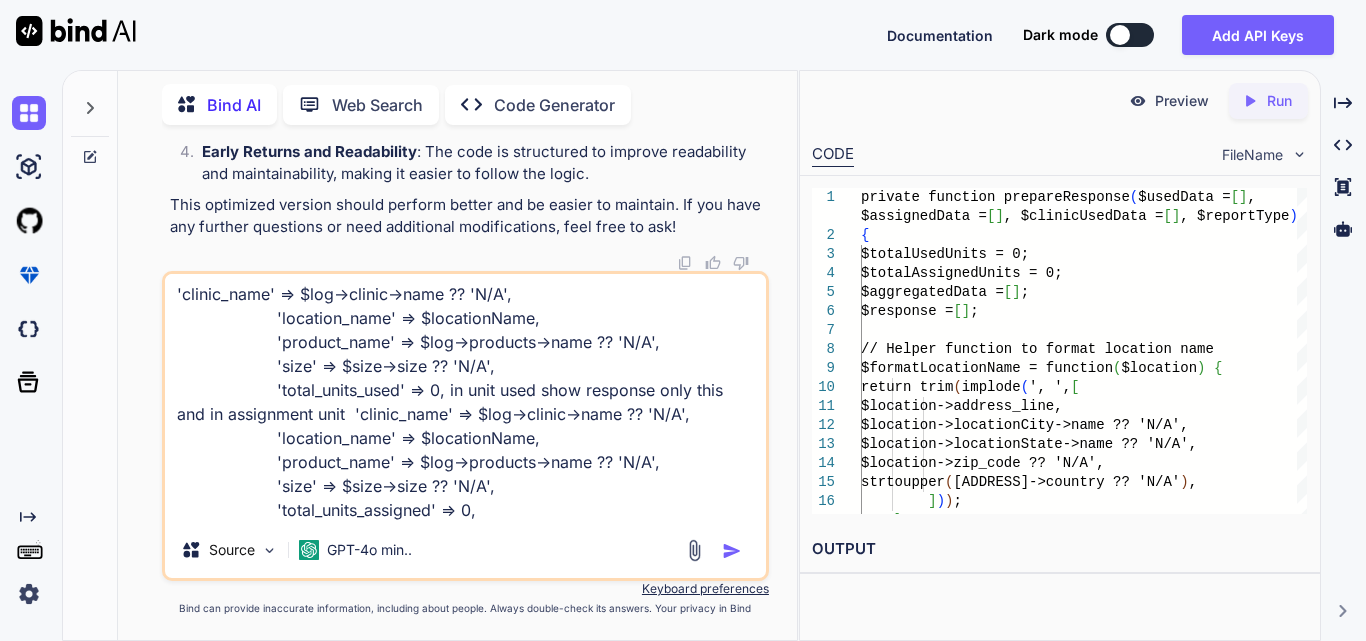 scroll, scrollTop: 4, scrollLeft: 0, axis: vertical 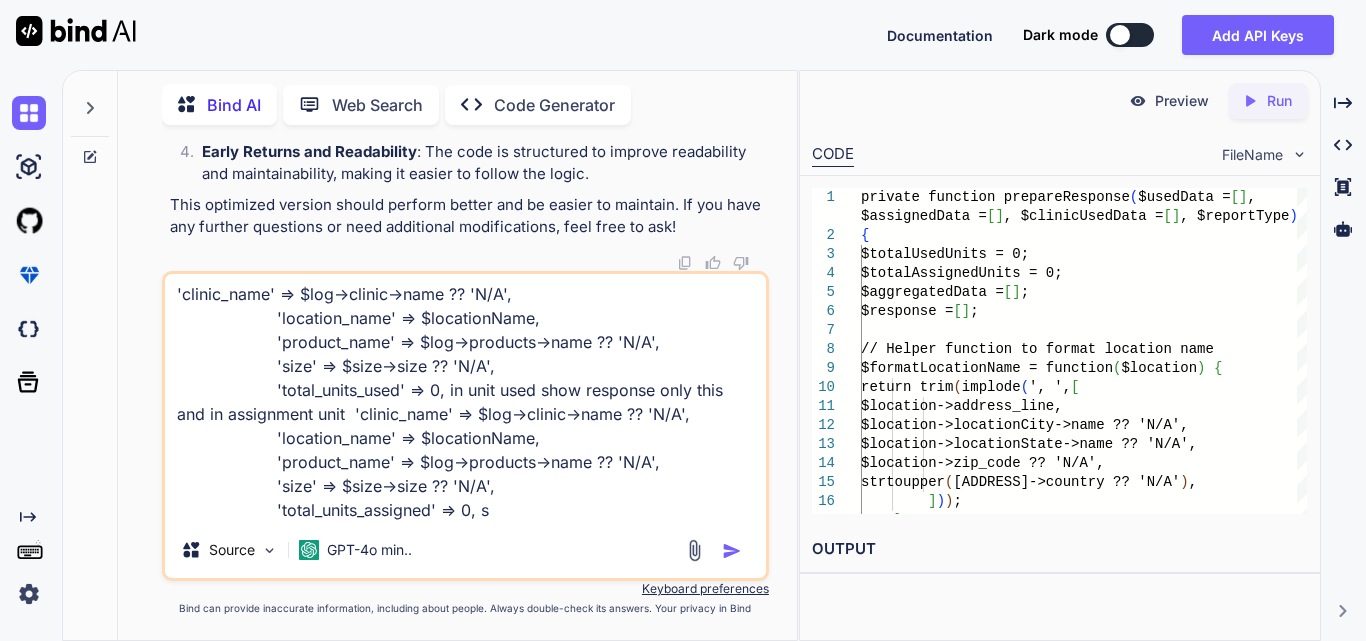 type on "'clinic_name' => $log->clinic->name ?? 'N/A',
'location_name' => $locationName,
'product_name' => $log->products->name ?? 'N/A',
'size' => $size->size ?? 'N/A',
'total_units_used' => 0, in unit used show response only this and in assignment unit  'clinic_name' => $log->clinic->name ?? 'N/A',
'location_name' => $locationName,
'product_name' => $log->products->name ?? 'N/A',
'size' => $size->size ?? 'N/A',
'total_units_assigned' => 0, sh" 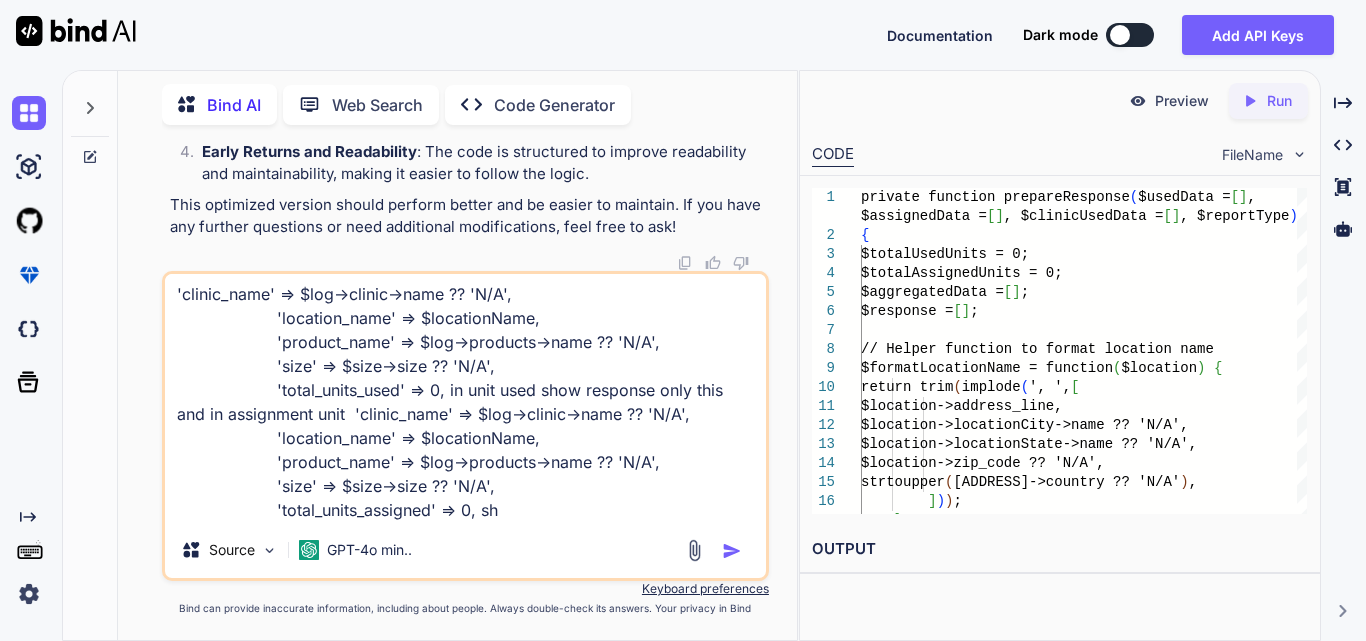 type on "'clinic_name' => $log->clinic->name ?? 'N/A',
'location_name' => $locationName,
'product_name' => $log->products->name ?? 'N/A',
'size' => $size->size ?? 'N/A',
'total_units_used' => 0, in unit used show response only this and in assignment unit  'clinic_name' => $log->clinic->name ?? 'N/A',
'location_name' => $locationName,
'product_name' => $log->products->name ?? 'N/A',
'size' => $size->size ?? 'N/A',
'total_units_assigned' => 0, sho" 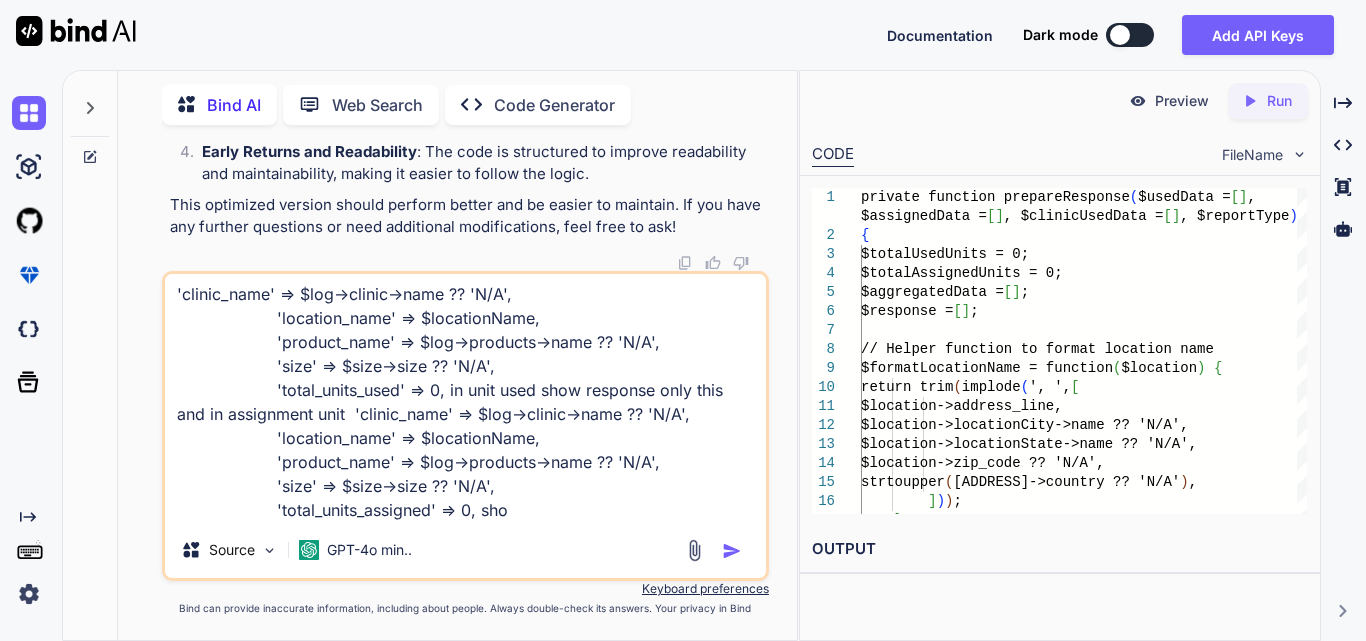 type on "'clinic_name' => $log->clinic->name ?? 'N/A',
'location_name' => $locationName,
'product_name' => $log->products->name ?? 'N/A',
'size' => $size->size ?? 'N/A',
'total_units_used' => 0, in unit used show response only this and in assignment unit  'clinic_name' => $log->clinic->name ?? 'N/A',
'location_name' => $locationName,
'product_name' => $log->products->name ?? 'N/A',
'size' => $size->size ?? 'N/A',
'total_units_assigned' => 0, show" 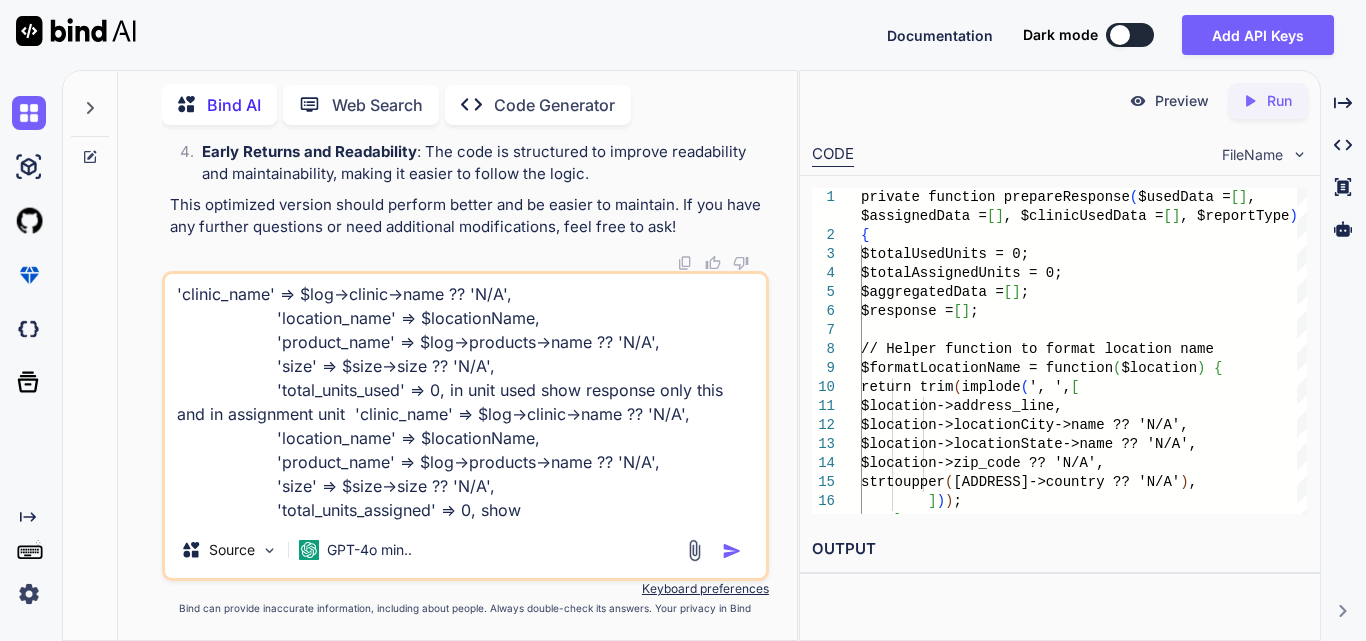 type on "'clinic_name' => $log->clinic->name ?? 'N/A',
'location_name' => $locationName,
'product_name' => $log->products->name ?? 'N/A',
'size' => $size->size ?? 'N/A',
'total_units_used' => 0, in unit used show response only this and in assignment unit  'clinic_name' => $log->clinic->name ?? 'N/A',
'location_name' => $locationName,
'product_name' => $log->products->name ?? 'N/A',
'size' => $size->size ?? 'N/A',
'total_units_assigned' => 0, show" 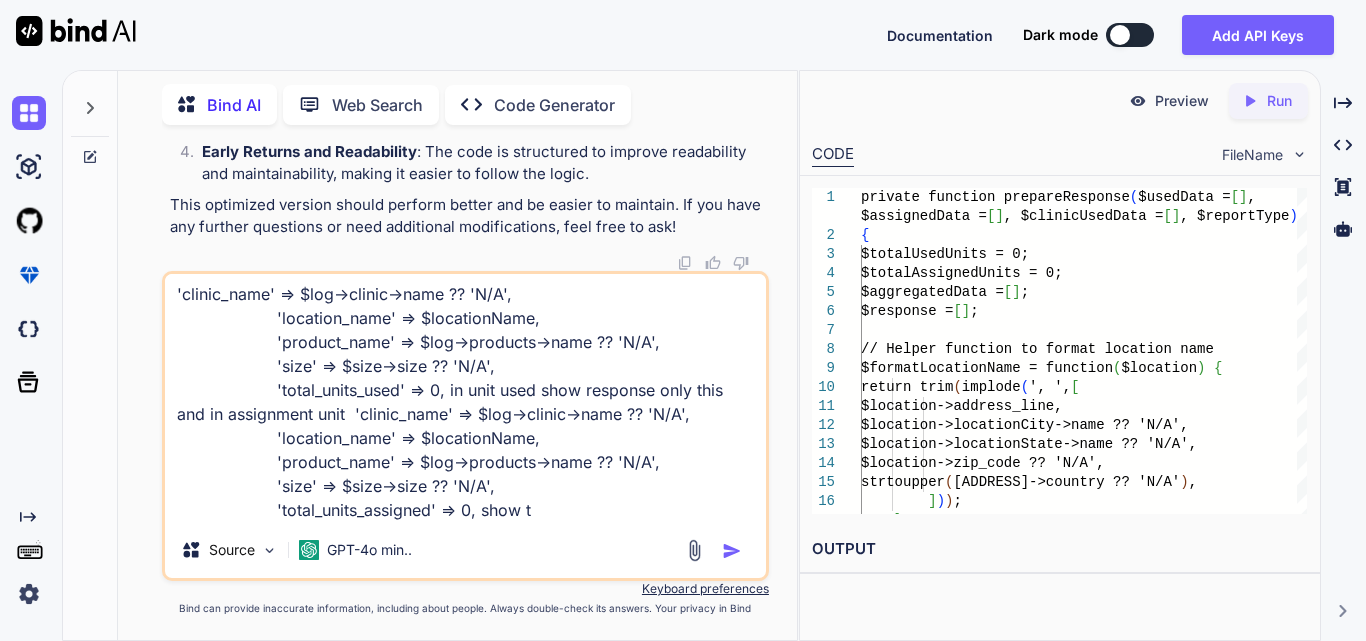 type on "'clinic_name' => 'N/A',
'location_name' => '[ADDRESS], [CITY], [STATE], [POSTAL_CODE], [COUNTRY]',
'product_name' => 'N/A',
'size' => 'N/A',
'total_units_used' => 0, in unit used show response only this and in assignment unit  'clinic_name' => 'N/A',
'location_name' => '[ADDRESS], [CITY], [STATE], [POSTAL_CODE], [COUNTRY]',
'product_name' => 'N/A',
'size' => 'N/A',
'total_units_assigned' => 0, show th" 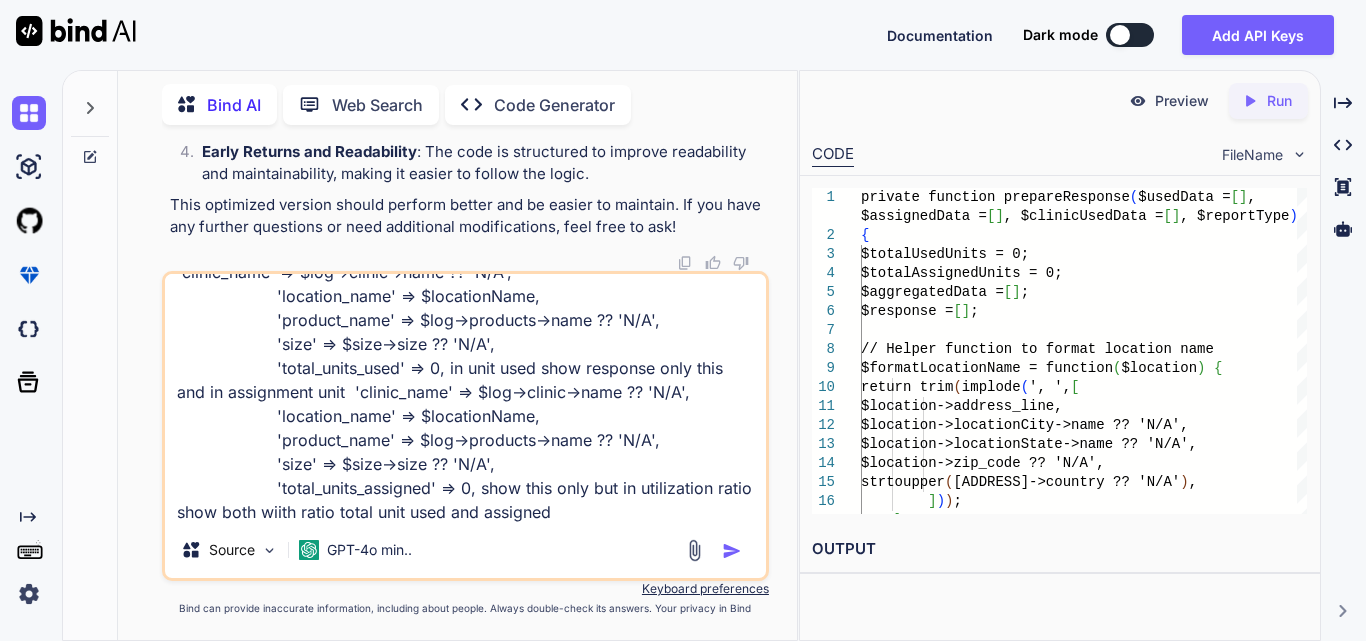 scroll, scrollTop: 0, scrollLeft: 0, axis: both 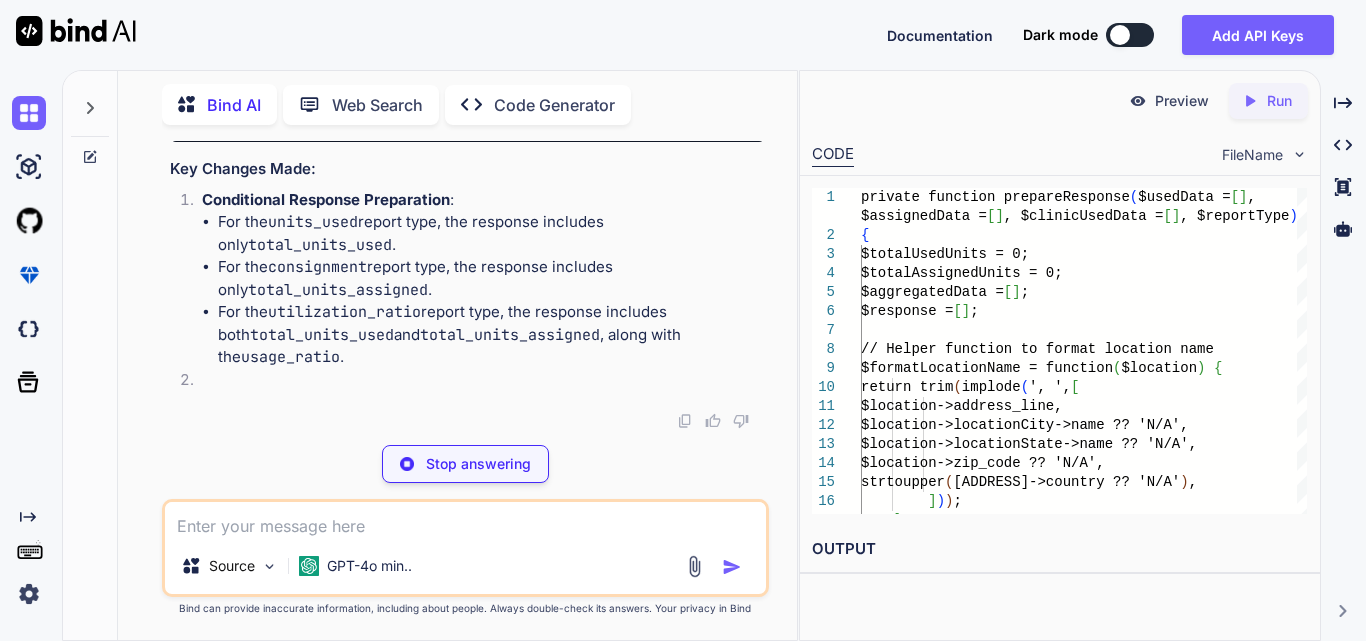 drag, startPoint x: 499, startPoint y: 276, endPoint x: 630, endPoint y: 279, distance: 131.03435 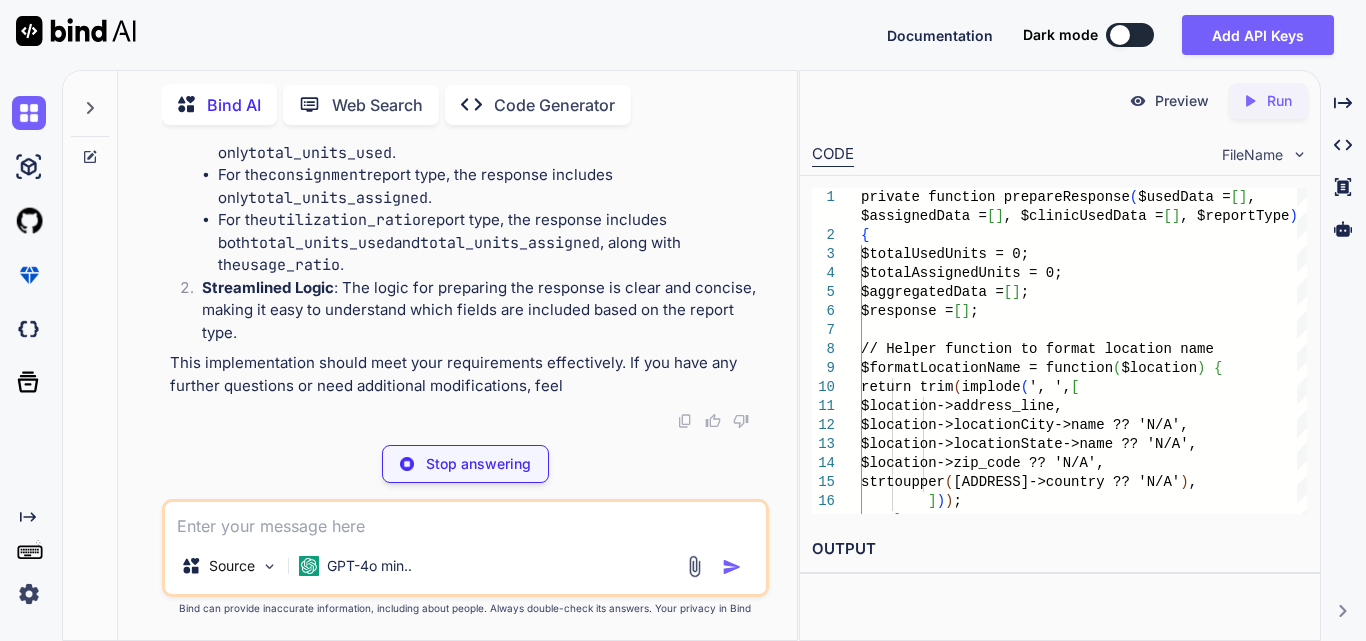 click on "private   function   prepareResponse ( $usedData  = [],  $assignedData  = [],  $clinicUsedData  = [],  $reportType )
{
$totalUsedUnits  =  0 ;
$totalAssignedUnits  =  0 ;
$aggregatedData  = [];
$response  = [];
// Helper function to format location name
$formatLocationName  =  function  ( $location )  {
return   trim ( implode ( ', ' , [
$location ->address_line,
$location ->locationCity->name ??  'N/A' ,
$location ->locationState->name ??  'N/A' ,
$location ->zip_code ??  'N/A' ,
strtoupper ( $location ->country ??  'N/A' ),
]));
};
// Helper function to aggregate data
$aggregateData  =  function  ( $data ,  $isUsedData )  use  ( & $aggregatedData , & $totalUsedUnits , & $totalAssignedUnits ,  $formatLocationName )  {
foreach  ( $data   as   $log ) {
$locationName  =  $formatLocationName ( $log ->location);
$size  =  $log $totalUnits  = ( int 0" at bounding box center (467, -292) 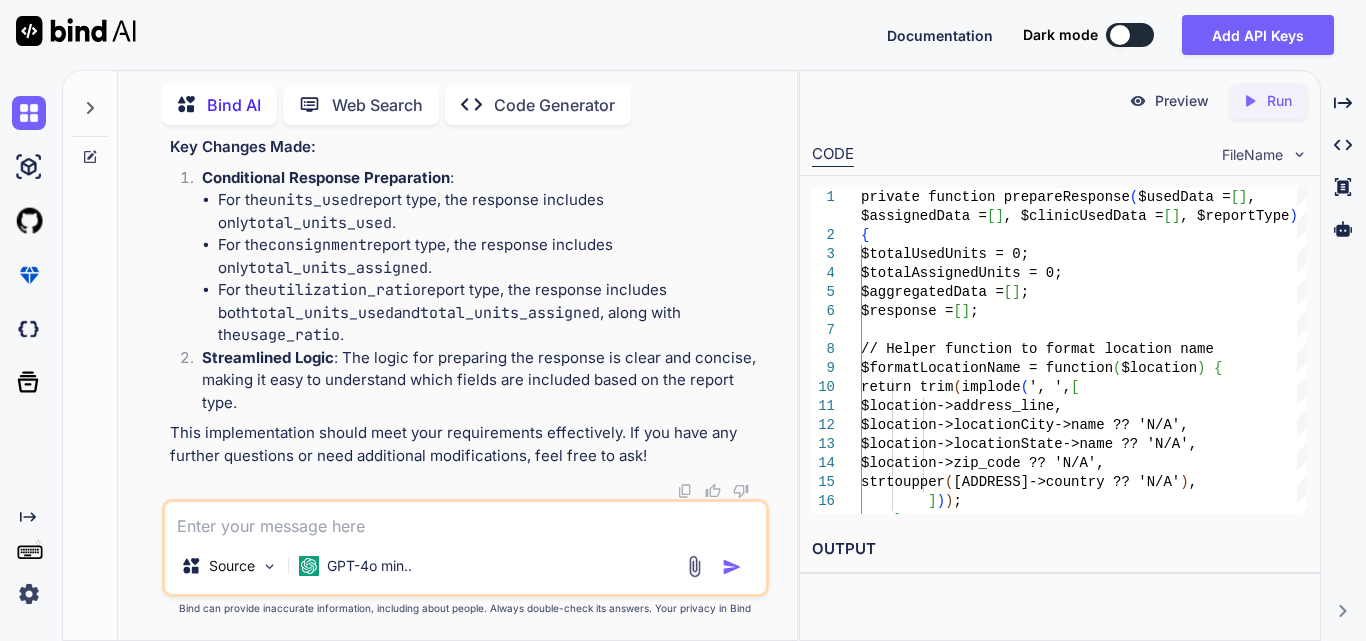 scroll, scrollTop: 145155, scrollLeft: 0, axis: vertical 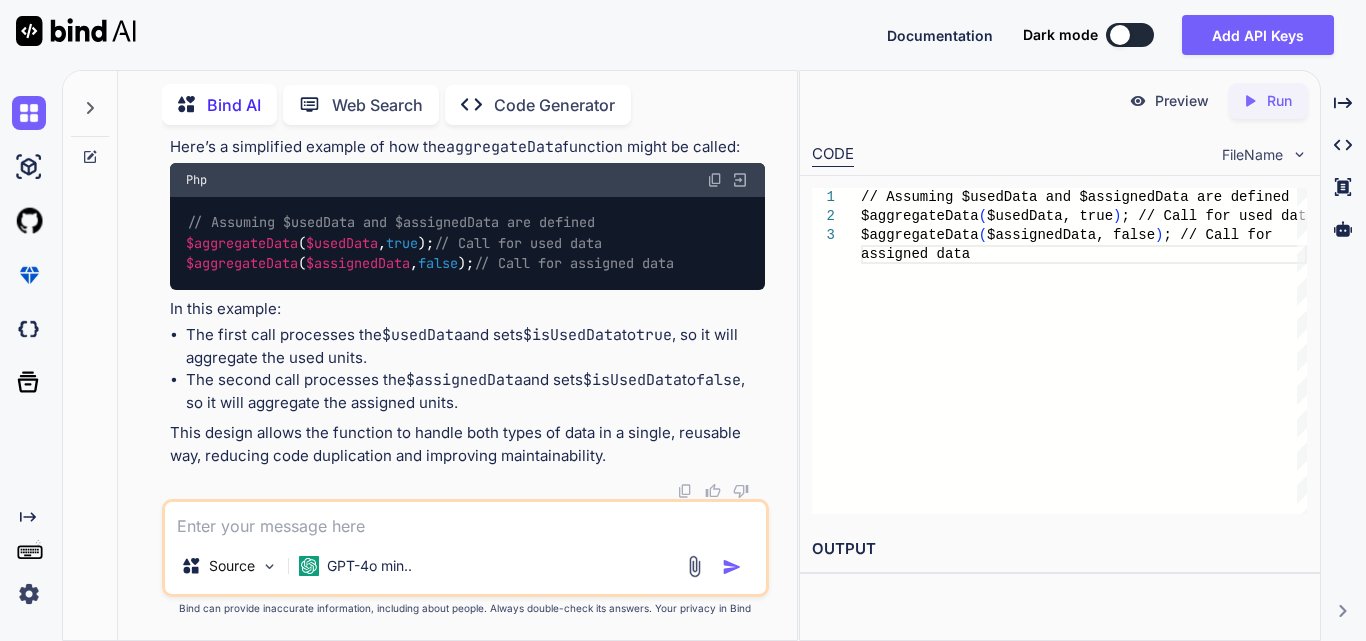 drag, startPoint x: 219, startPoint y: 267, endPoint x: 656, endPoint y: 278, distance: 437.13843 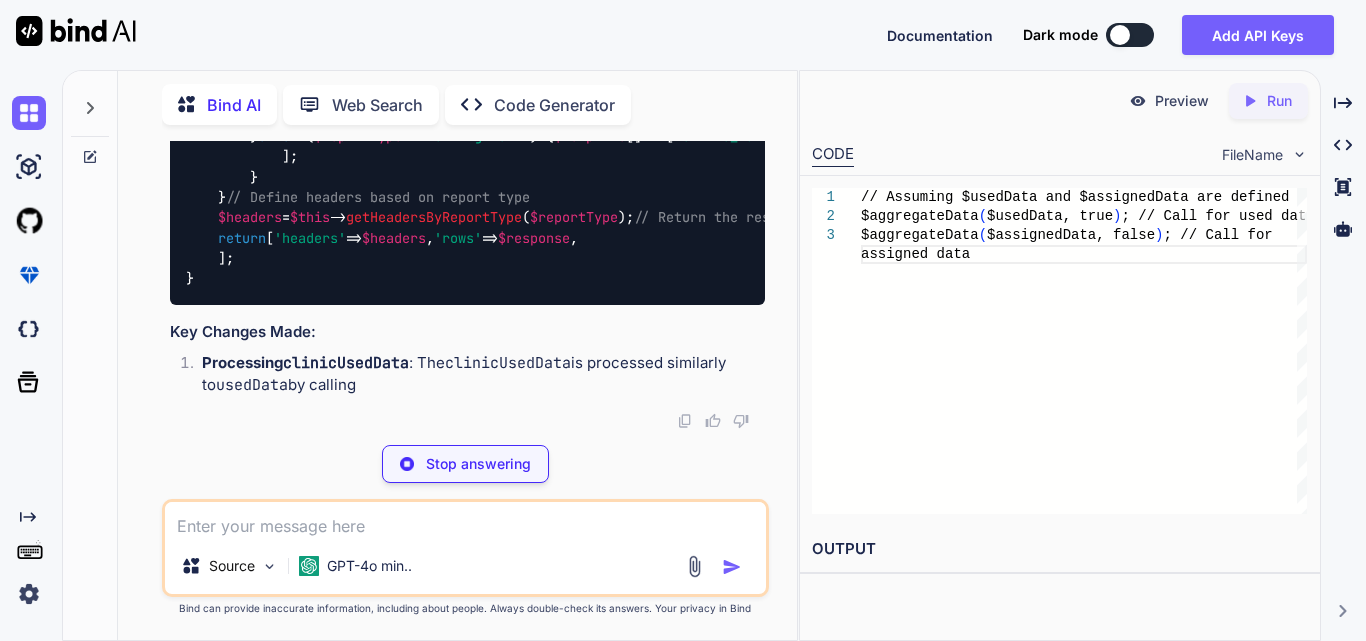 scroll, scrollTop: 149496, scrollLeft: 0, axis: vertical 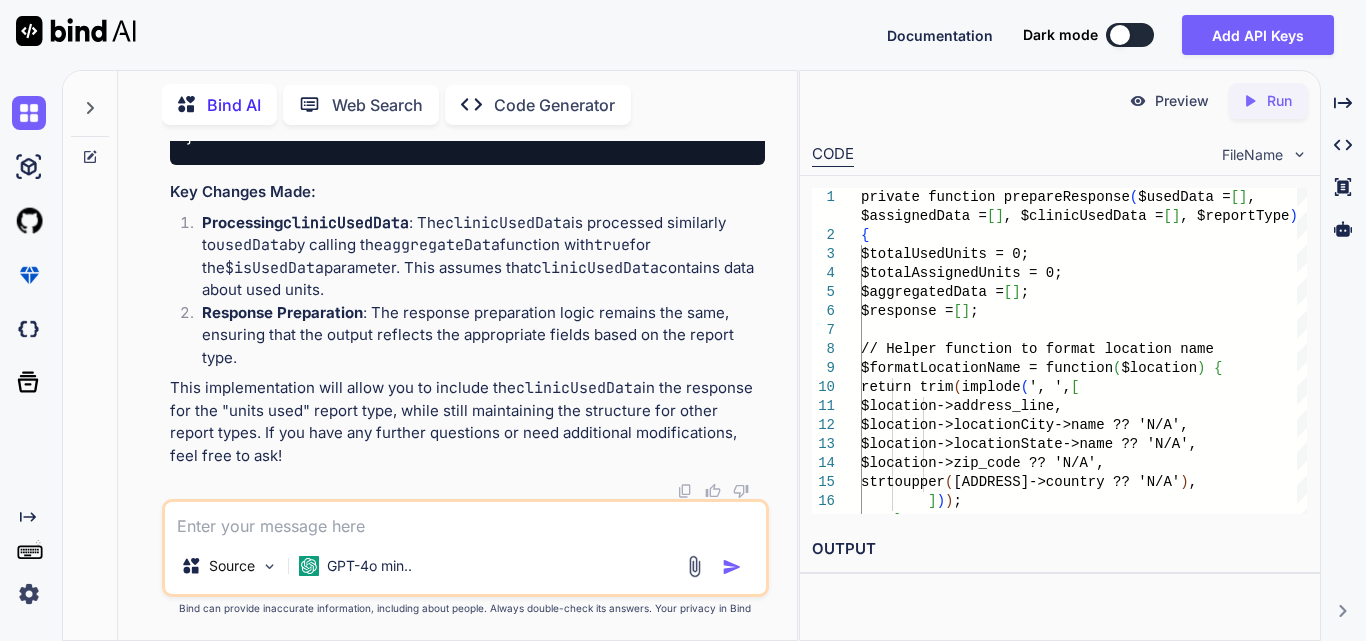 drag, startPoint x: 211, startPoint y: 383, endPoint x: 696, endPoint y: 386, distance: 485.00928 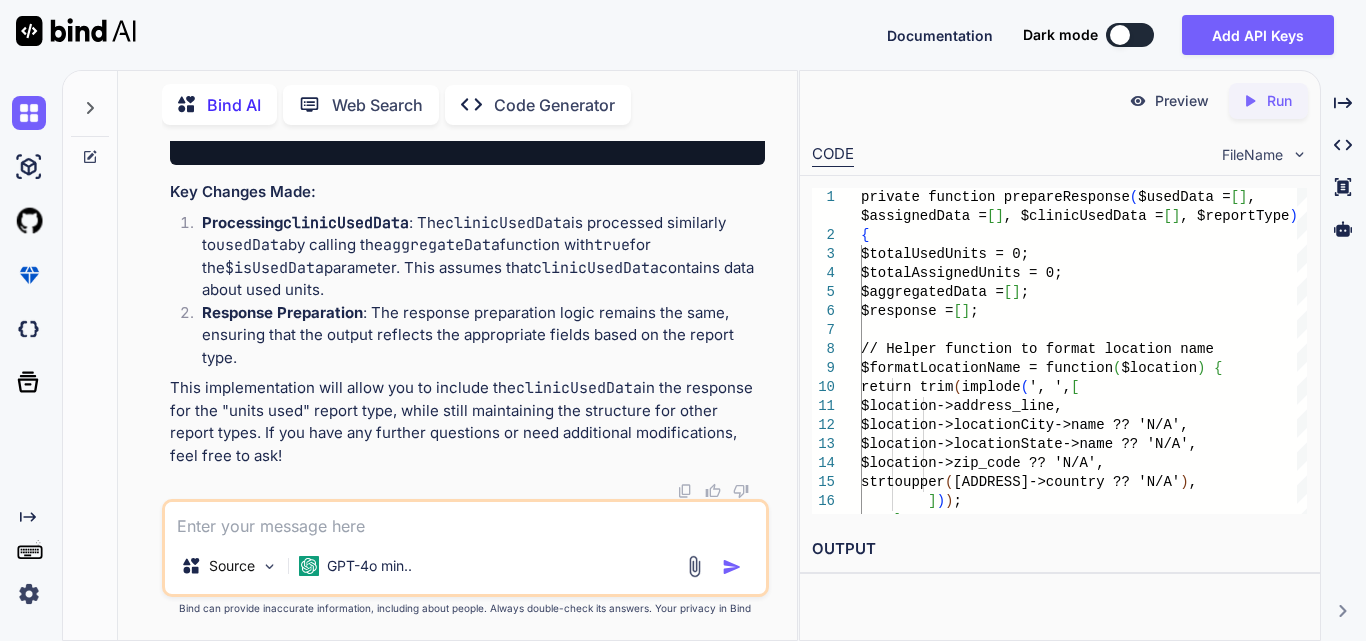 scroll, scrollTop: 0, scrollLeft: 424, axis: horizontal 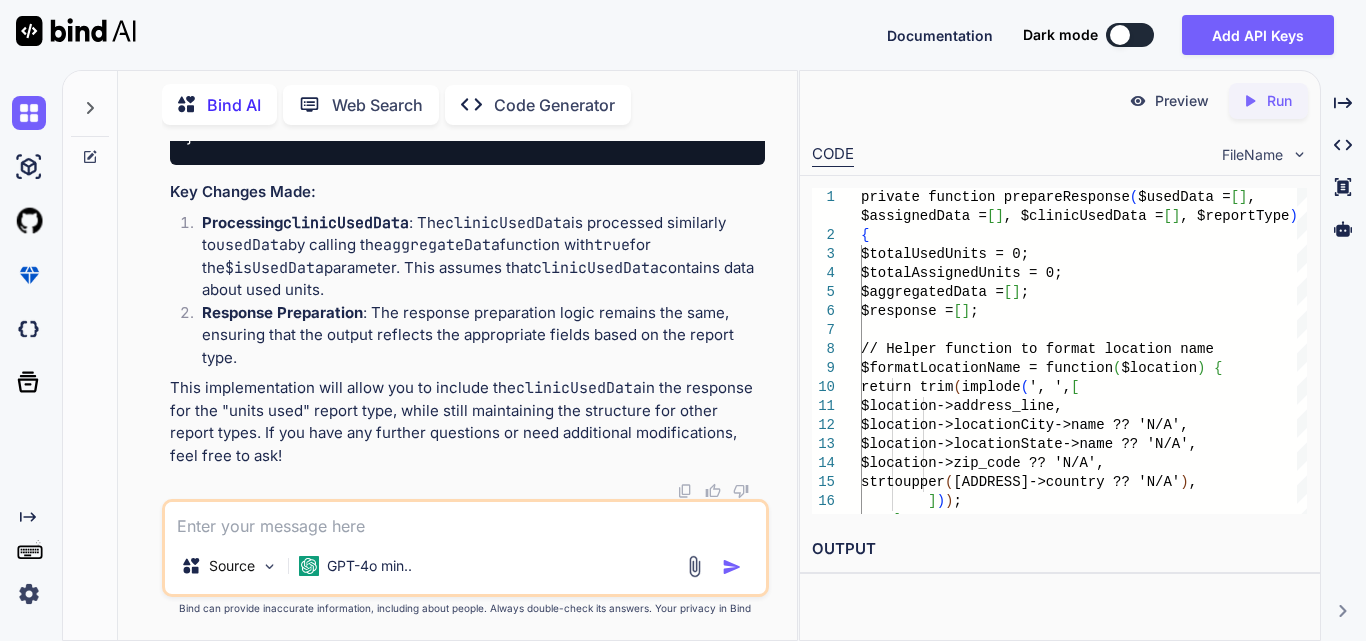 drag, startPoint x: 197, startPoint y: 353, endPoint x: 262, endPoint y: 400, distance: 80.21222 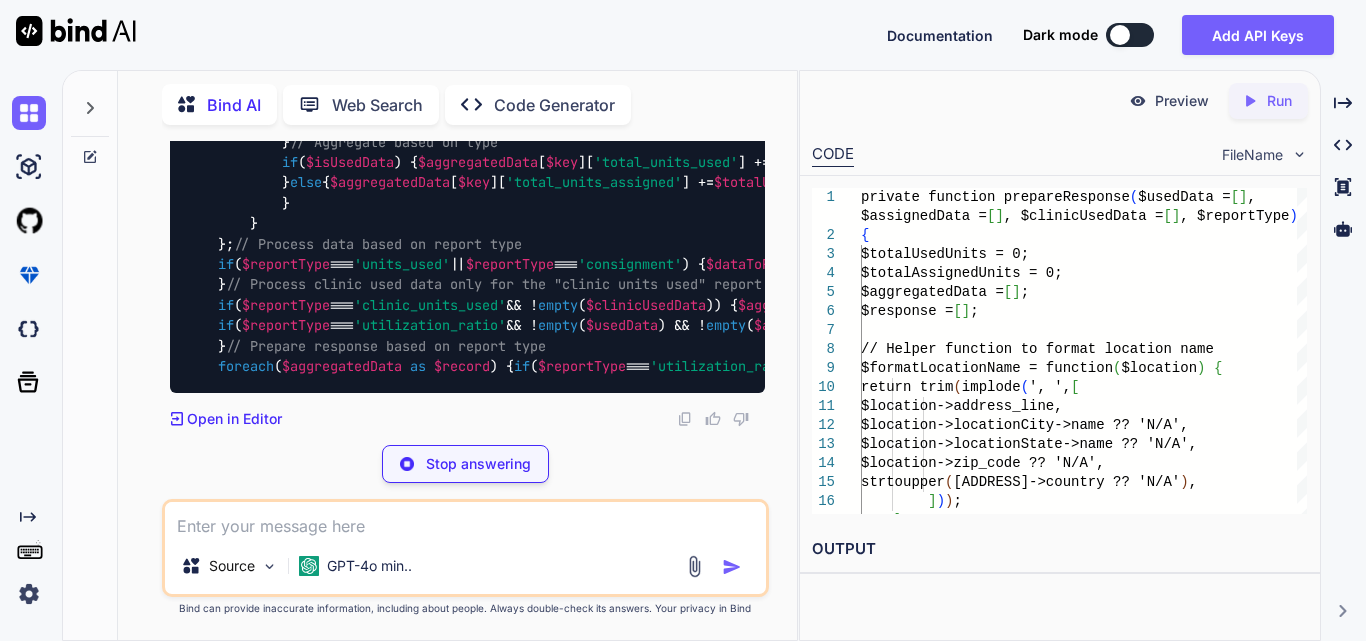 scroll, scrollTop: 151451, scrollLeft: 0, axis: vertical 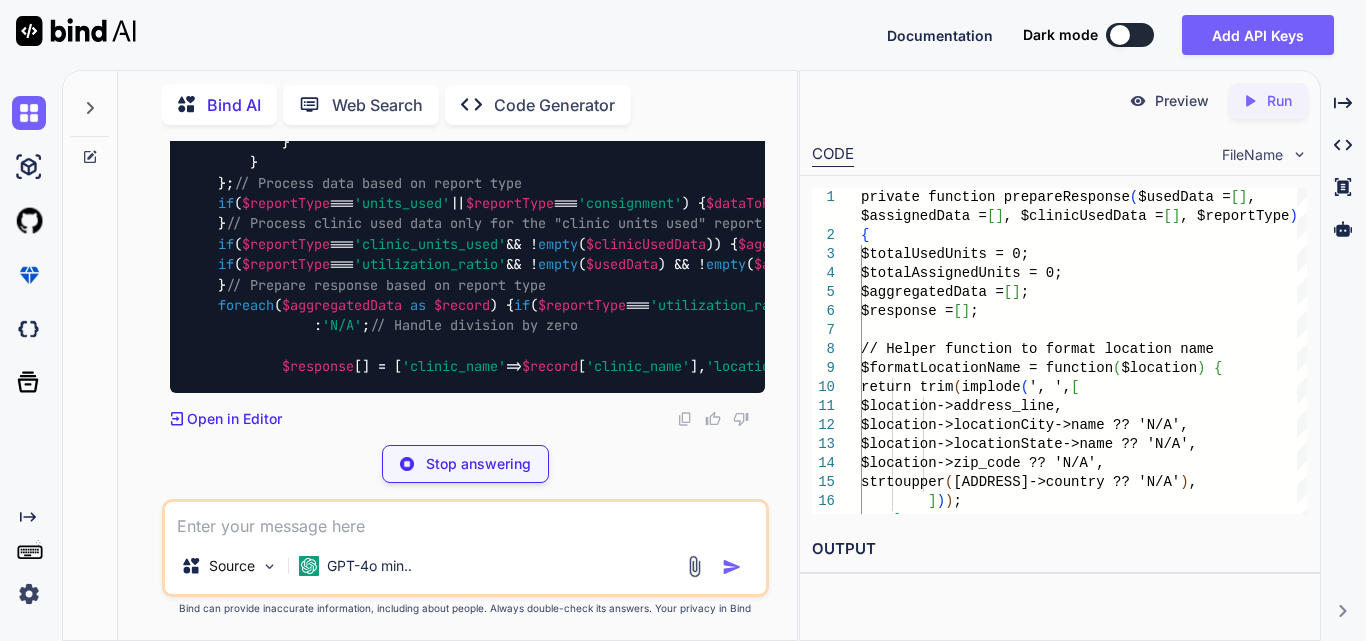 drag, startPoint x: 245, startPoint y: 338, endPoint x: 523, endPoint y: 341, distance: 278.01617 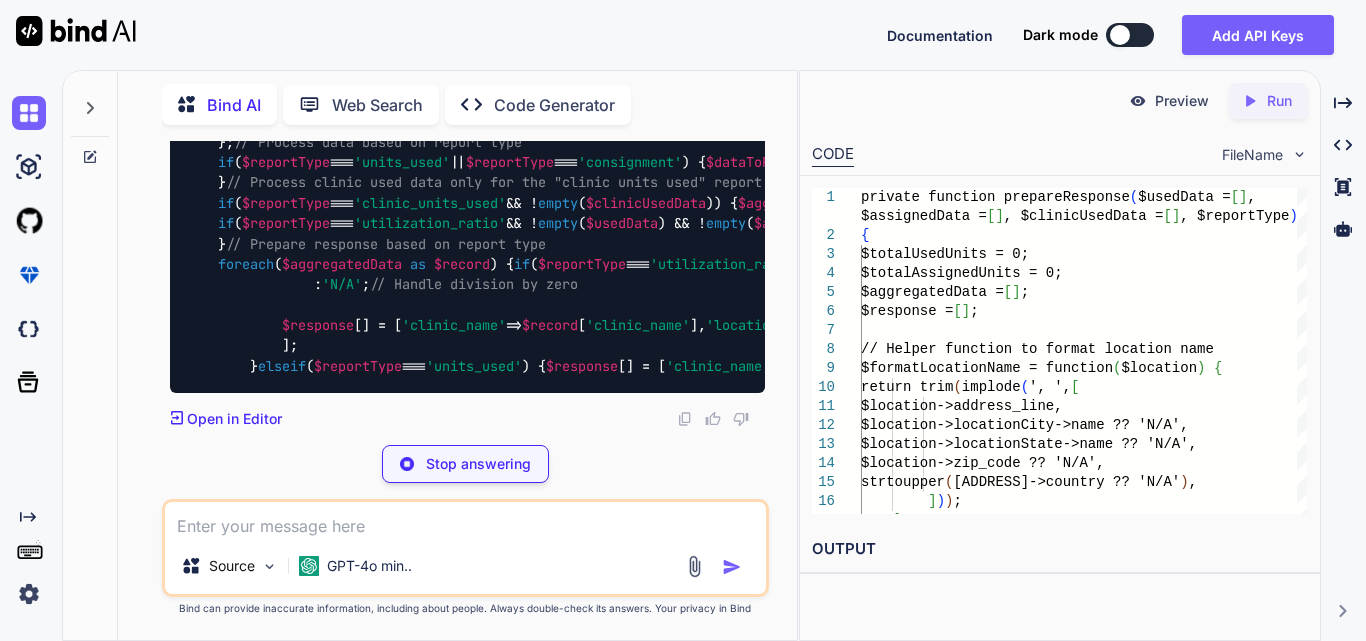 drag, startPoint x: 200, startPoint y: 309, endPoint x: 265, endPoint y: 370, distance: 89.140335 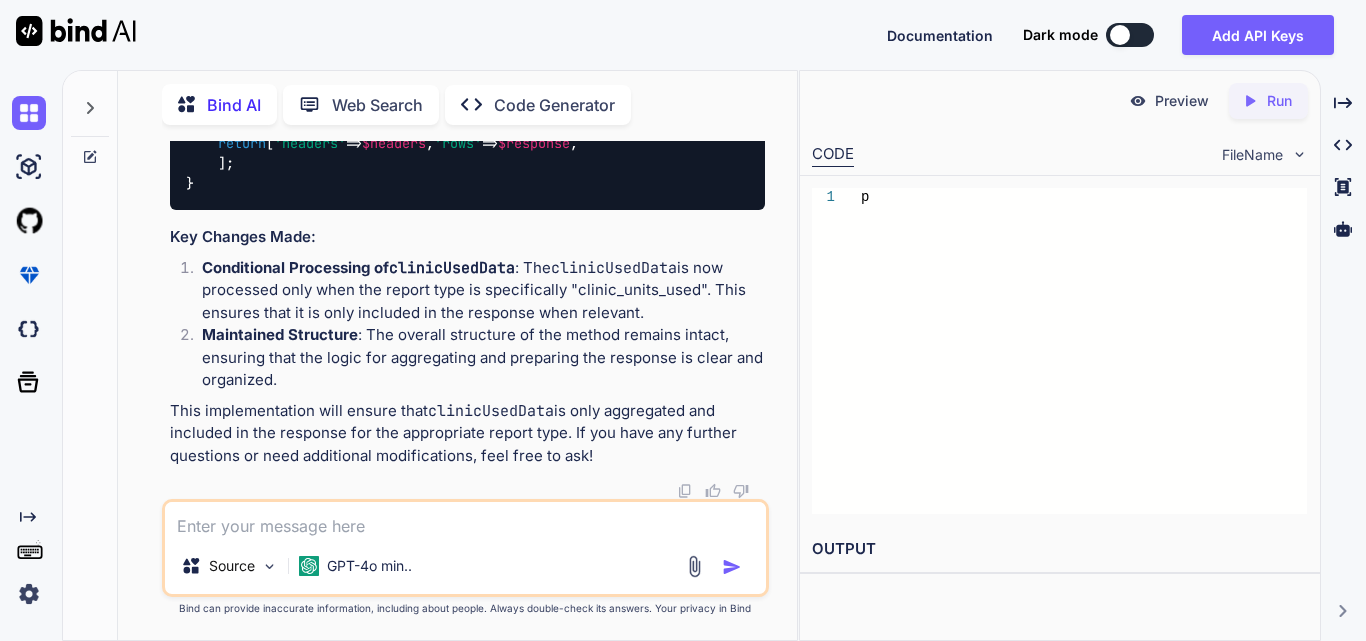 scroll, scrollTop: 152407, scrollLeft: 0, axis: vertical 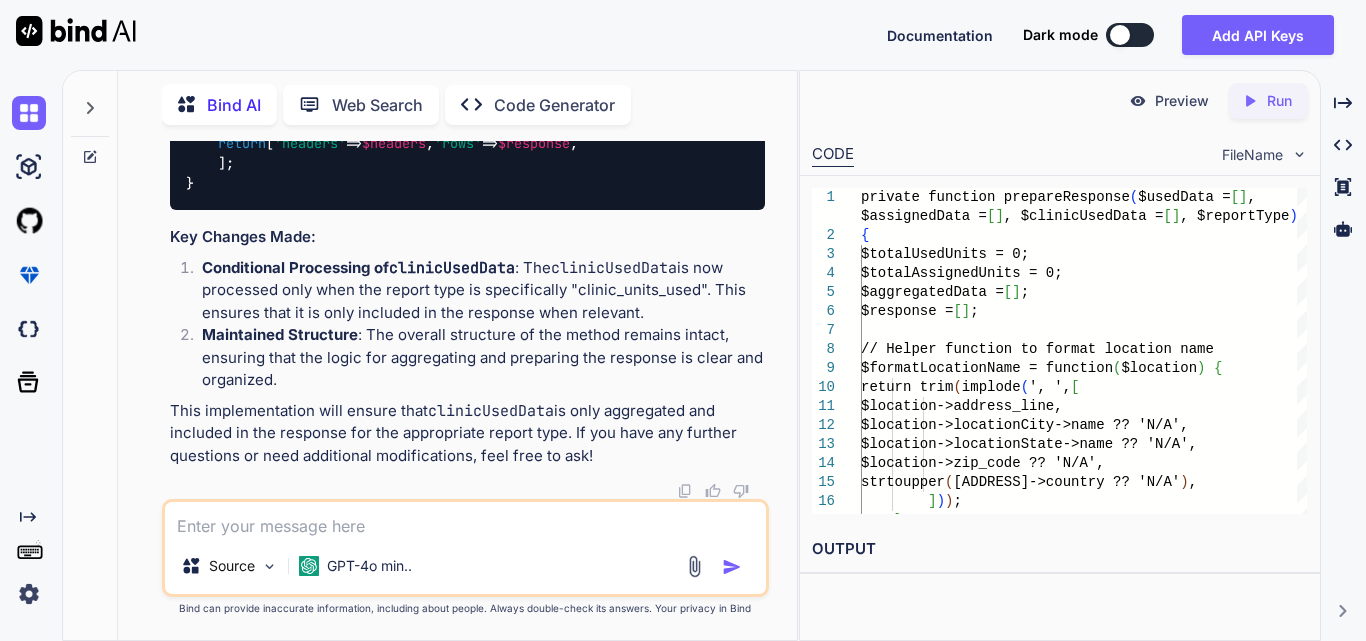 click at bounding box center (465, 520) 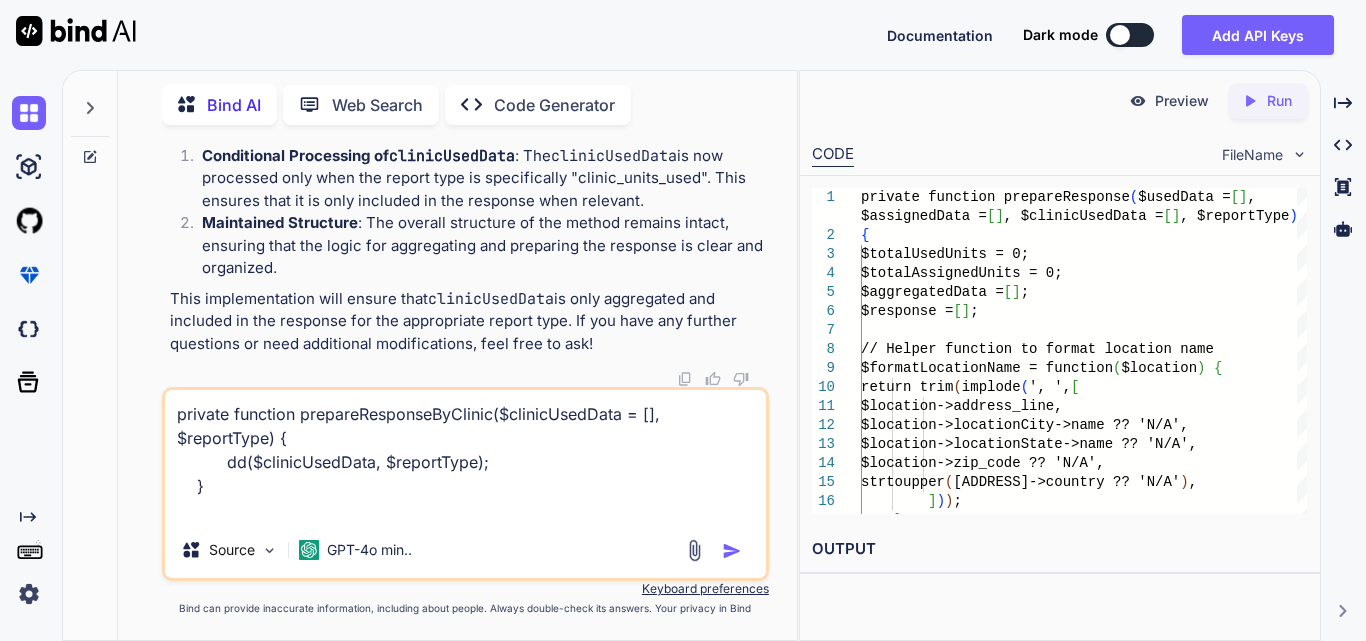 scroll, scrollTop: 150807, scrollLeft: 0, axis: vertical 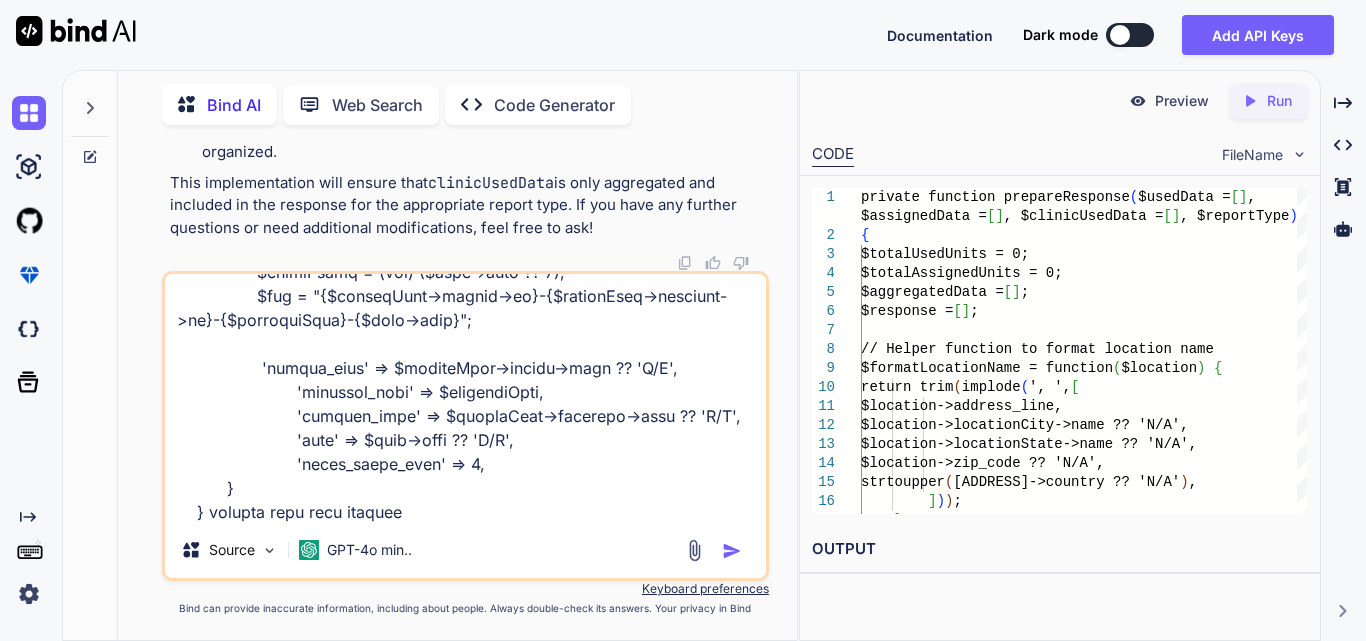 drag, startPoint x: 245, startPoint y: 360, endPoint x: 467, endPoint y: 460, distance: 243.48306 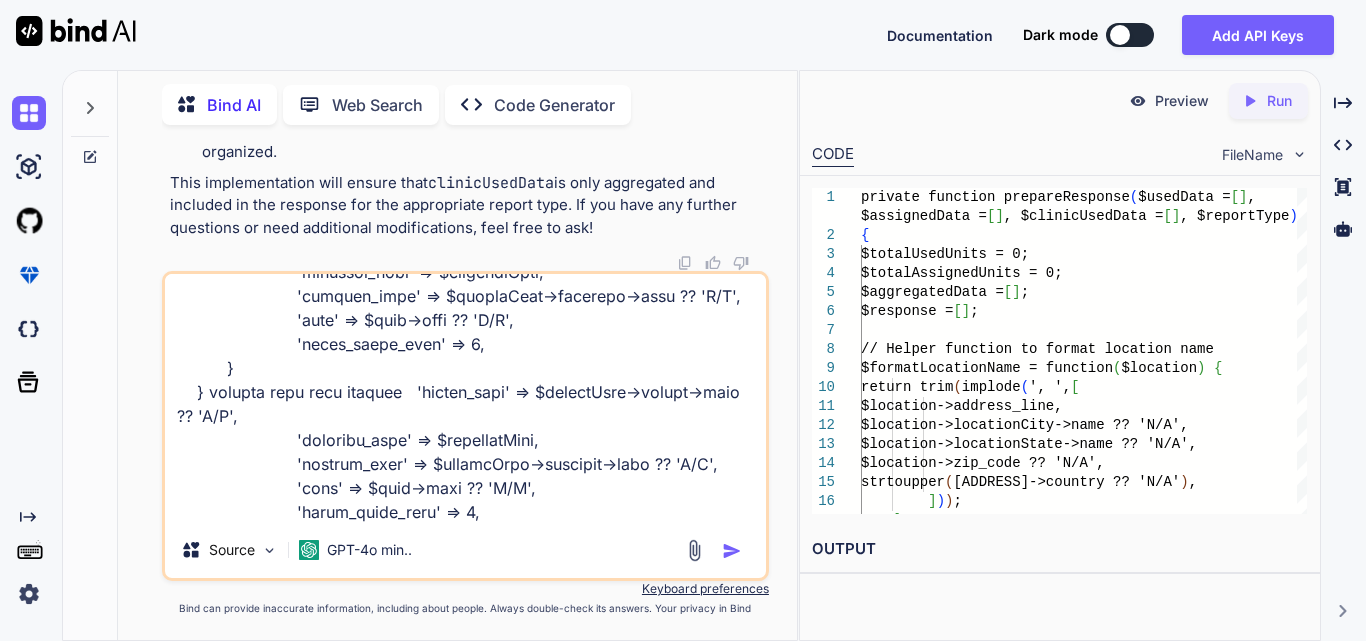 scroll, scrollTop: 0, scrollLeft: 0, axis: both 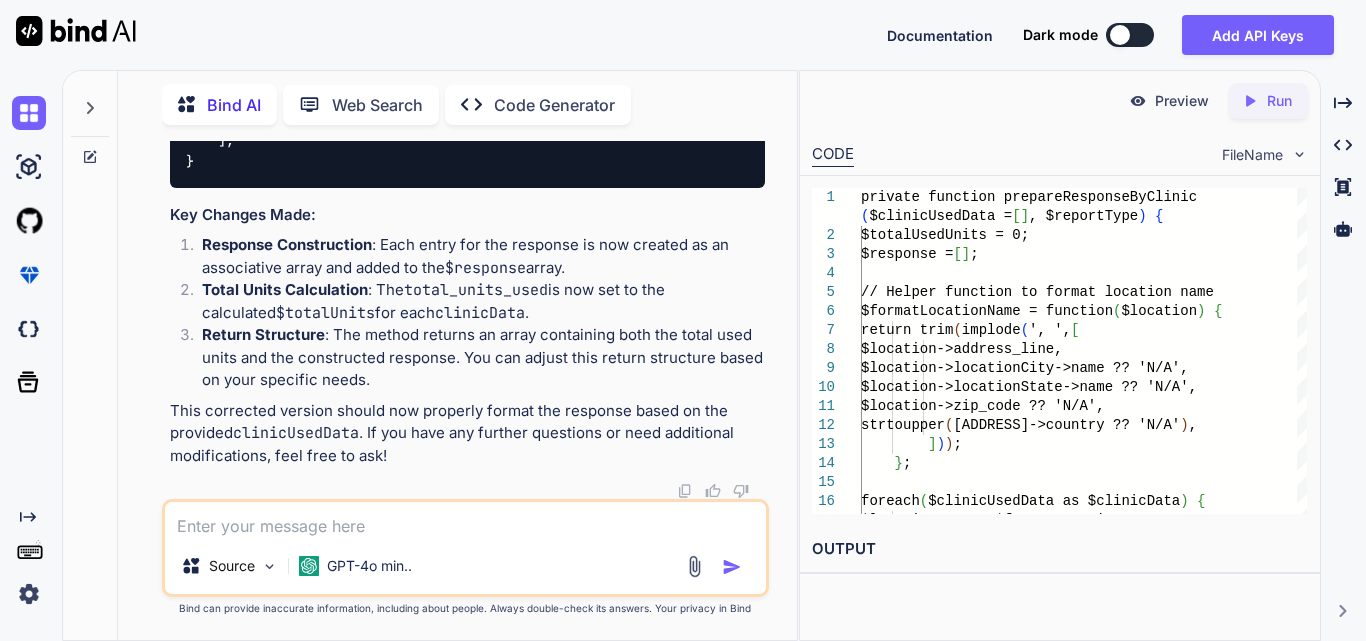 click on "private   function   prepareResponseByClinic ( $clinicUsedData  = [],  $reportType )  {
$totalUsedUnits  =  0 ;
$response  = [];
// Helper function to format location name
$formatLocationName  =  function  ( $location )  {
return   trim ( implode ( ', ' , [
$location ->address_line,
$location ->locationCity->name ??  'N/A' ,
$location ->locationState->name ??  'N/A' ,
$location ->zip_code ??  'N/A' ,
strtoupper ( $location ->country ??  'N/A' ),
]));
};
foreach  ( $clinicUsedData   as   $clinicData ) {
$locationName  =  $formatLocationName ( $clinicData ->location);
$size  =  $clinicData ->productVariation->productSize;
$totalUnits  = ( int ) ( $size ->unit ??  0 );
$key  =  " {$clinicData->clinic->id} - {$clinicData->products->id} - {$locationName} - {$size->size} " ;
// Create the response entry
$response [] = [
'clinic_name'" at bounding box center (467, 70) 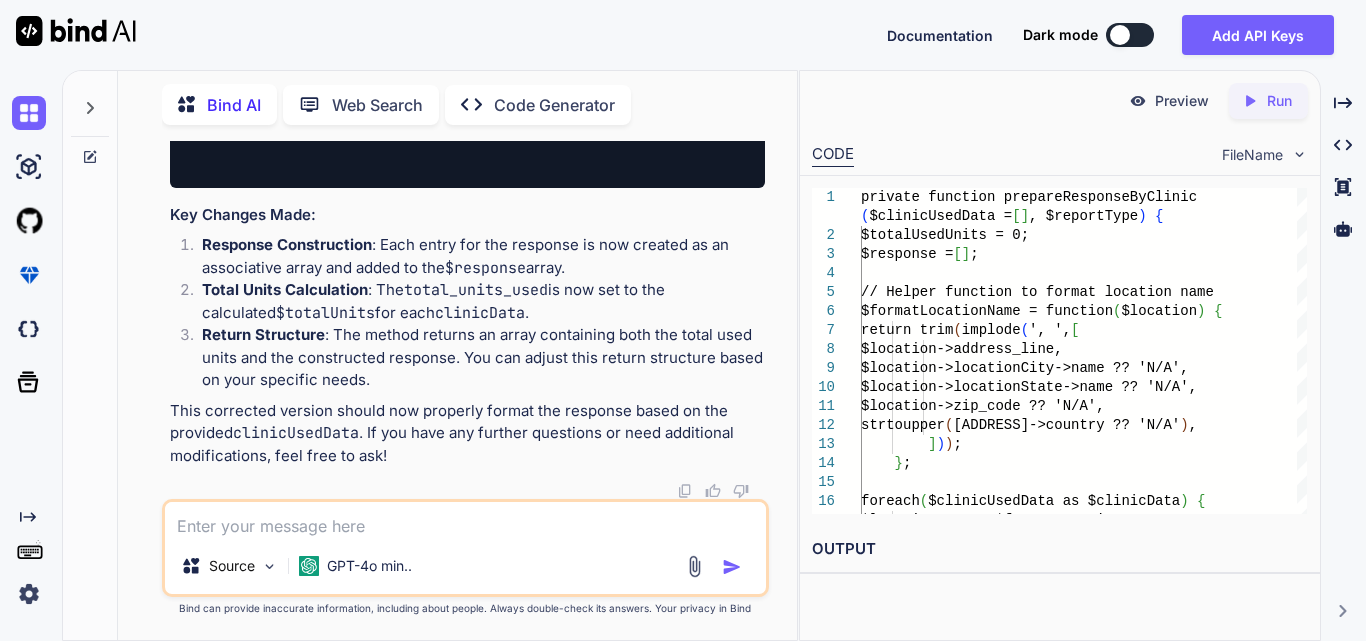 scroll, scrollTop: 0, scrollLeft: 261, axis: horizontal 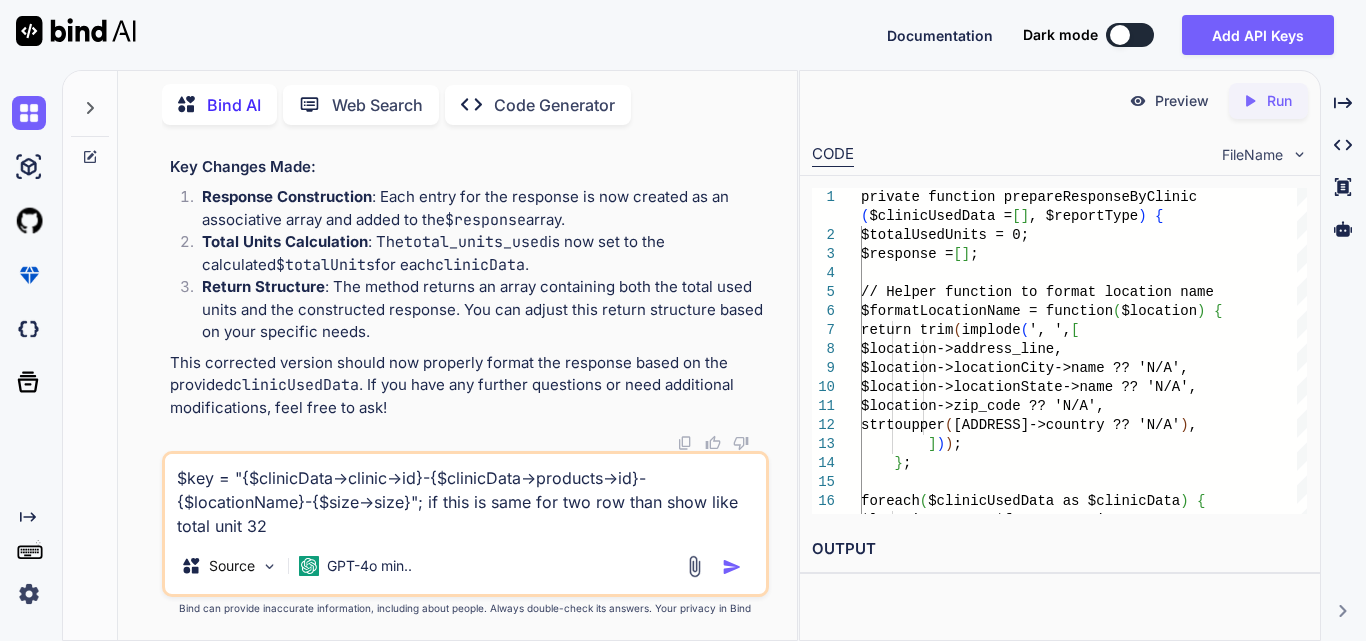 paste on "Testght	[NUMBER] [STREET], [CITY], [STATE], [POSTAL_CODE], [COUNTRY]	EpiFix	4X4cm	16
Testght	[NUMBER] [STREET], [CITY], [STATE], [POSTAL_CODE], [COUNTRY]	EpiFix	4X4cm	16
Testght	[NUMBER] [STREET], [CITY], [STATE], [POSTAL_CODE], [COUNTRY]	EpiFix	4X4cm	16" 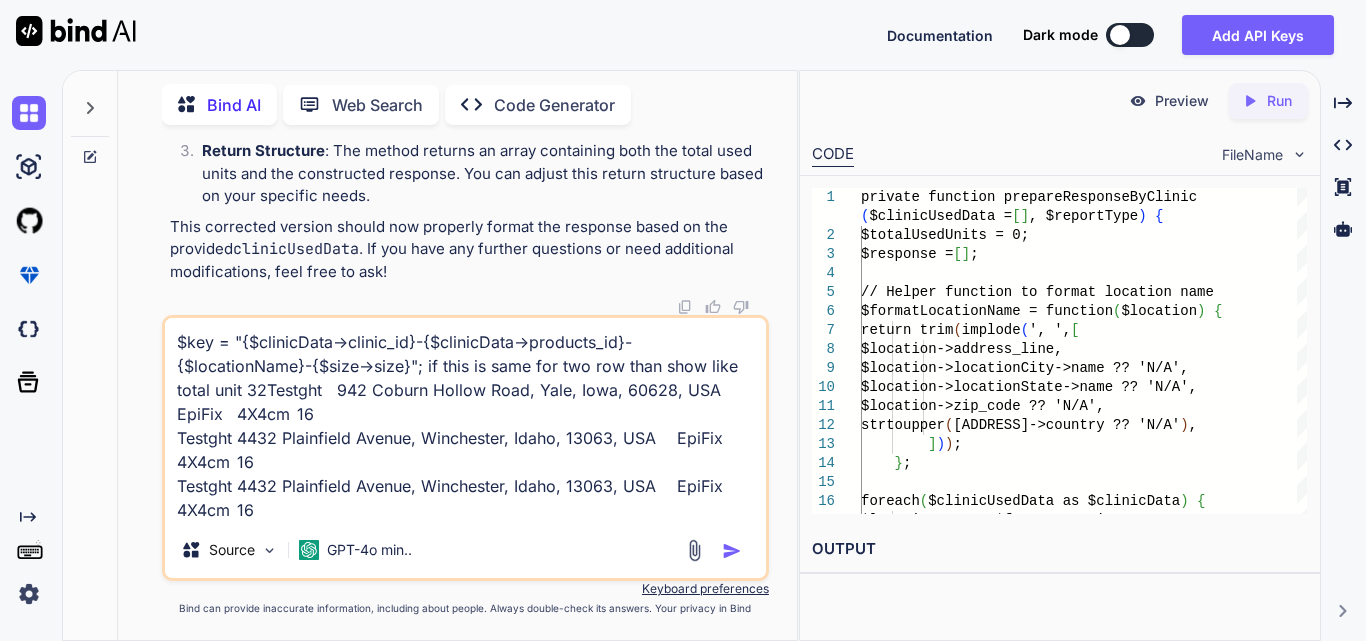 click at bounding box center (732, 551) 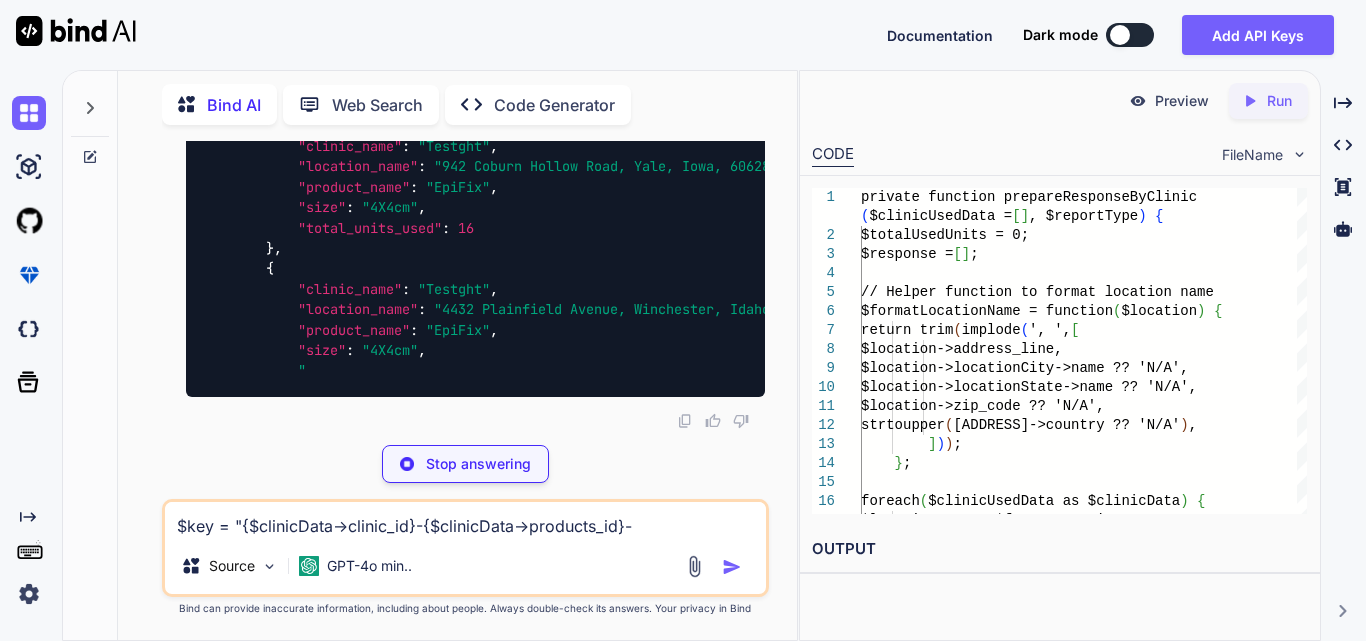 scroll, scrollTop: 154842, scrollLeft: 0, axis: vertical 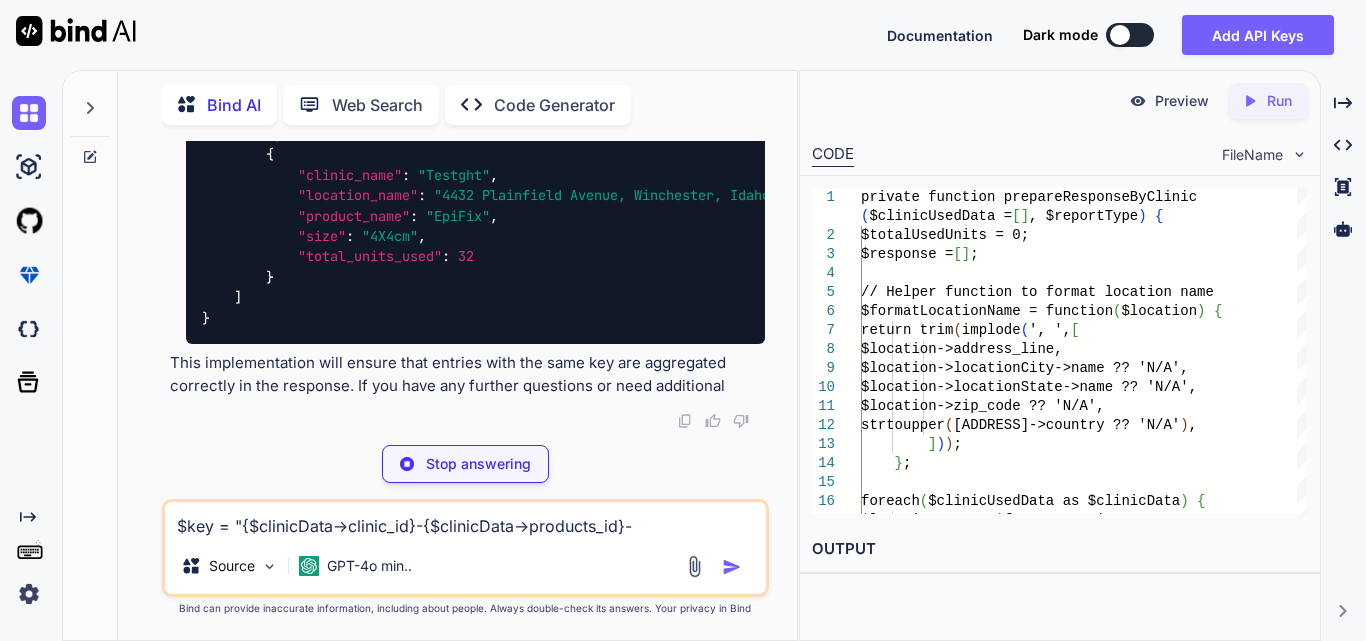 click at bounding box center [715, -966] 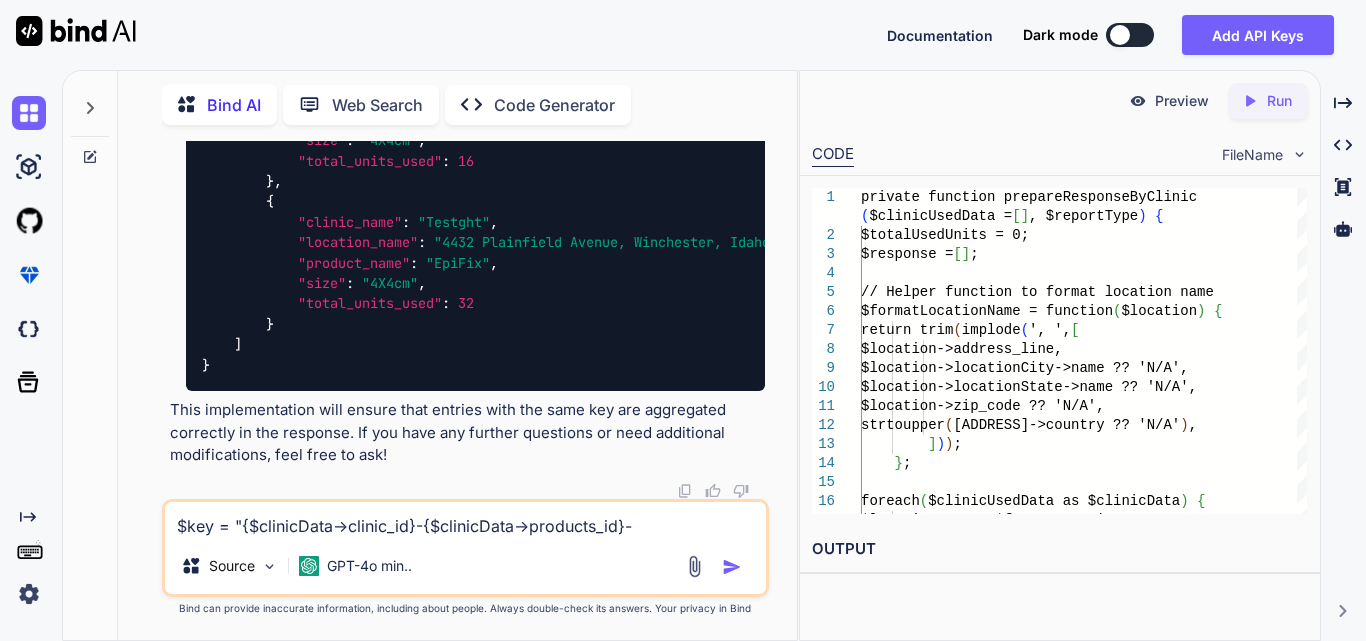 click at bounding box center (715, -919) 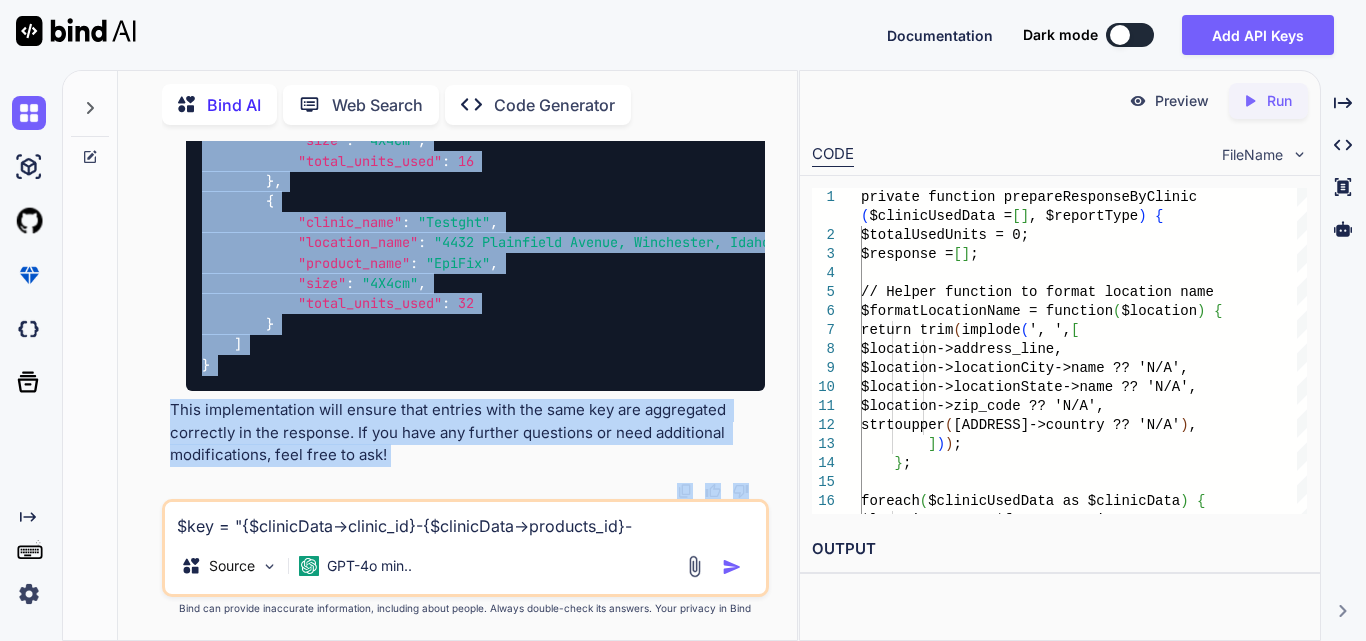scroll, scrollTop: 155727, scrollLeft: 0, axis: vertical 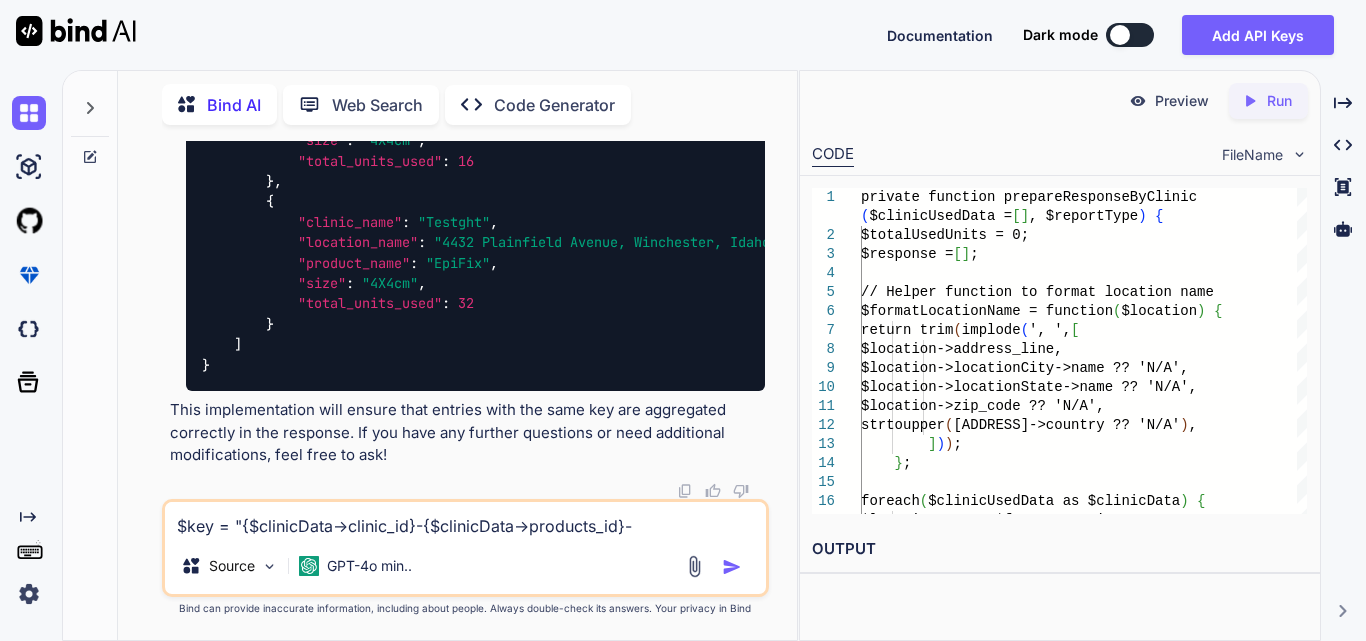 drag, startPoint x: 249, startPoint y: 266, endPoint x: 494, endPoint y: 278, distance: 245.2937 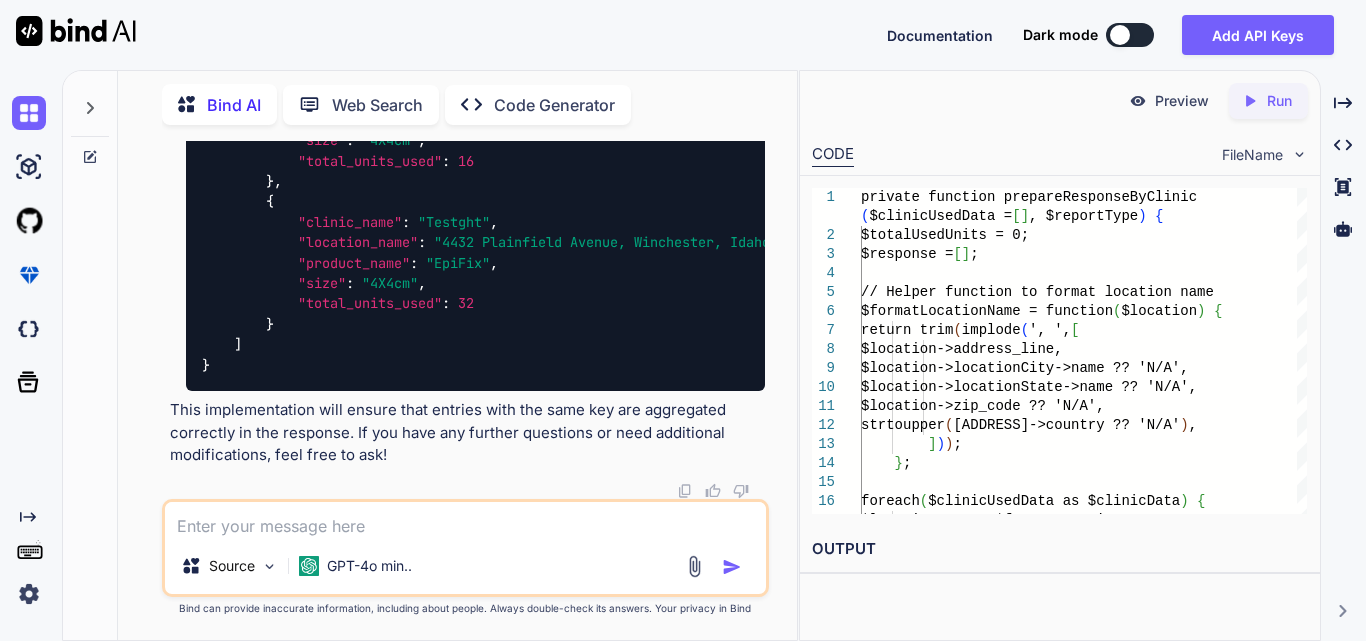 paste on "private function prepareResponseByClinic($clinicUsedData = [], $reportType)
{
$totalUsedUnits = 0;
$response = [];
// Helper function to format location name
$formatLocationName = function ($location) {
return trim(implode(', ', [
$location->address_line,
$location->locationCity->name ?? 'N/A',
$location->locationState->name ?? 'N/A',
$location->zip_code ?? 'N/A',
strtoupper($location->country ?? 'N/A'),
]));
};
foreach ($clinicUsedData as $clinicData) {
$locationName = $formatLocationName($clinicData->location);
$size = $clinicData->productVariation->productSize;
$totalUnits = (int) ($size->unit ?? 0);
$key = "{$clinicData->clinic->id}-{$clinicData->products->id}-{$locationName}-{$size->size}";
if (isset($response[$key])) {
// If it exists, aggregate the total units
..." 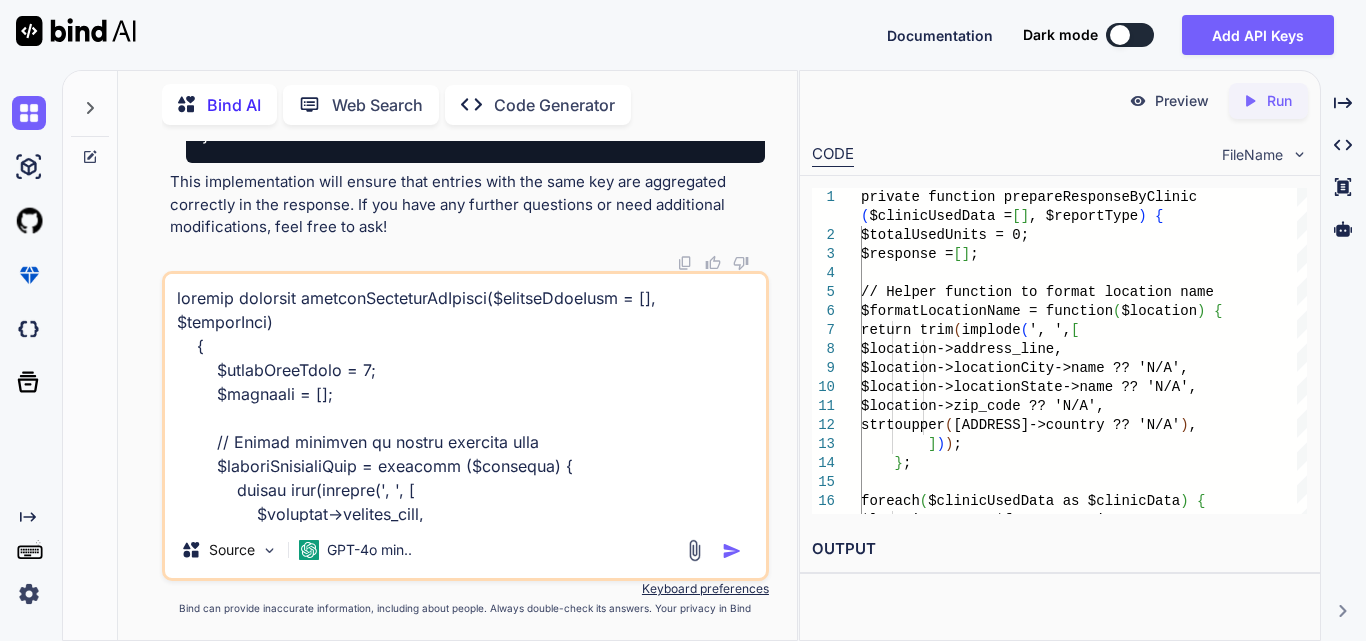 scroll, scrollTop: 1010, scrollLeft: 0, axis: vertical 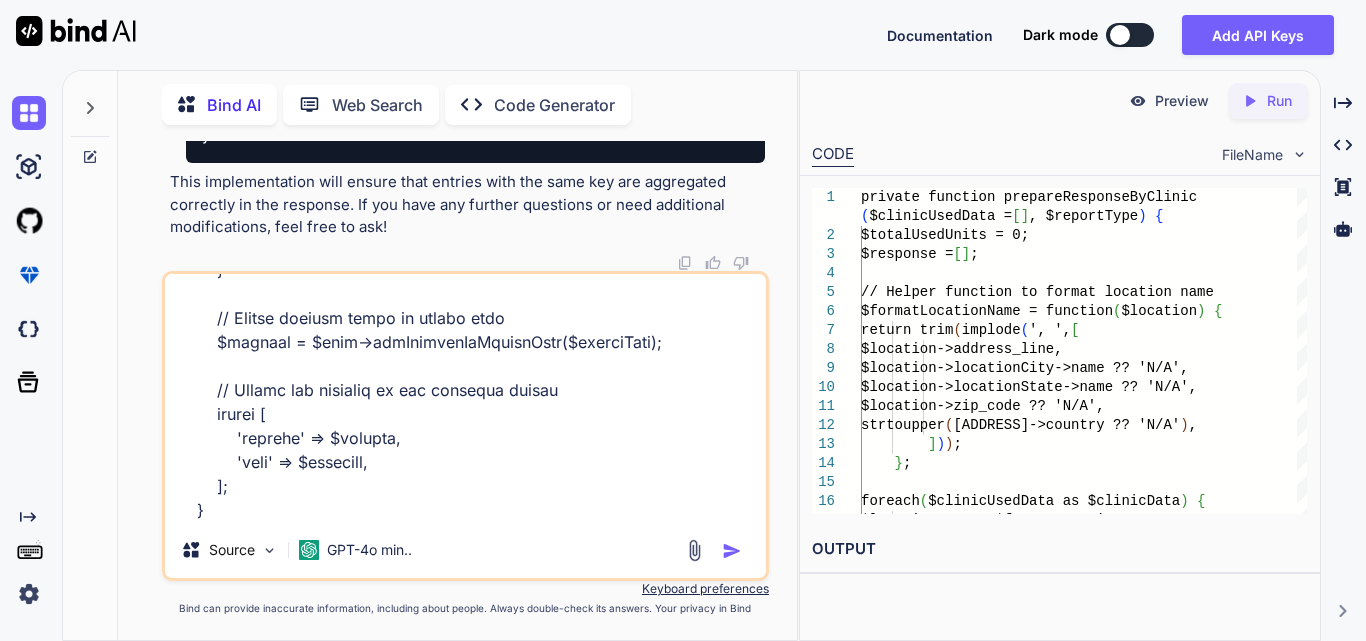 paste on "public function getClinicUnitsUsedData($data, $type)
{
try {
$clinicId = Auth::user()->staff->clinic_id;
$locationId = $data['location_id'] ?? null;
$productId = $data['product_id'] ?? null;
$variationId = $data['variation_id'] ?? null;
$clinicUsedData = $this->fetchInventoryDataByClinic(config('constant.USED'), $clinicId, $locationId, $productId, $variationId);
return $this->prepareResponseByClinic($clinicUsedData, $type);
} catch (\Exception $e) {
Log::error("Error in InventoryReportService@getClinicUnitsUsedData", [
'message' => $e->getMessage(),
]);
return ['headers' => [], 'rows' => [], 'error' => 'Failed to retrieve units used data.'];
}
}" 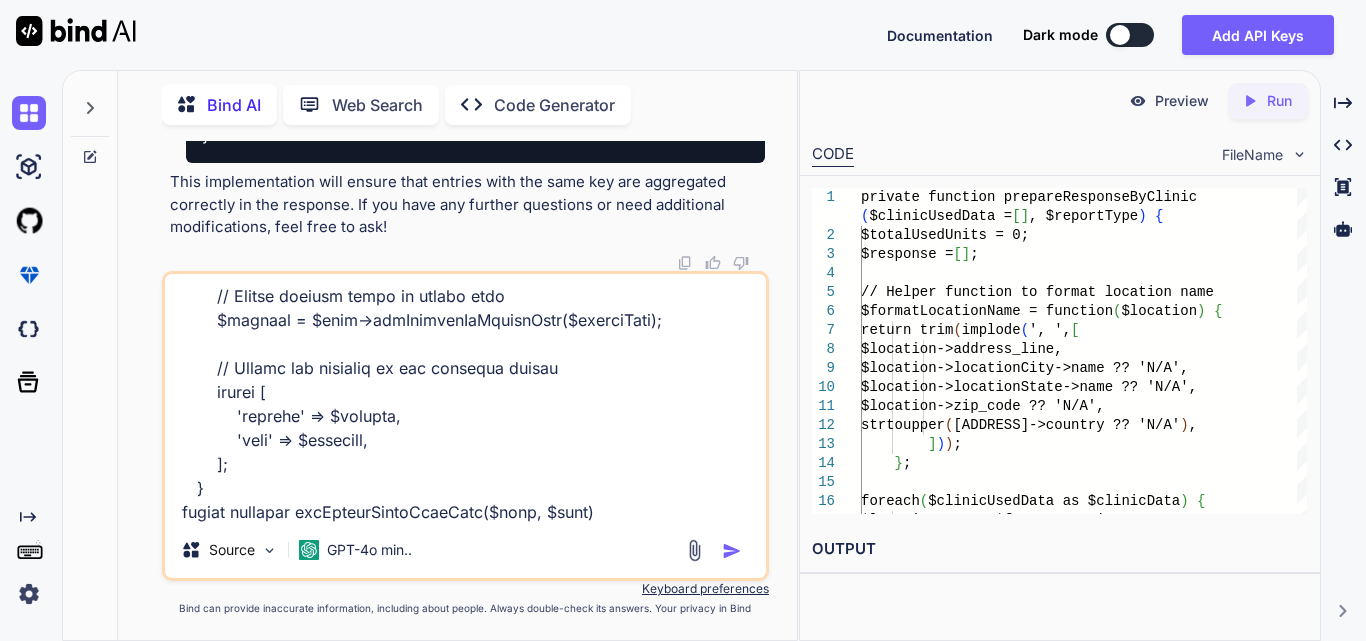 scroll, scrollTop: 1466, scrollLeft: 0, axis: vertical 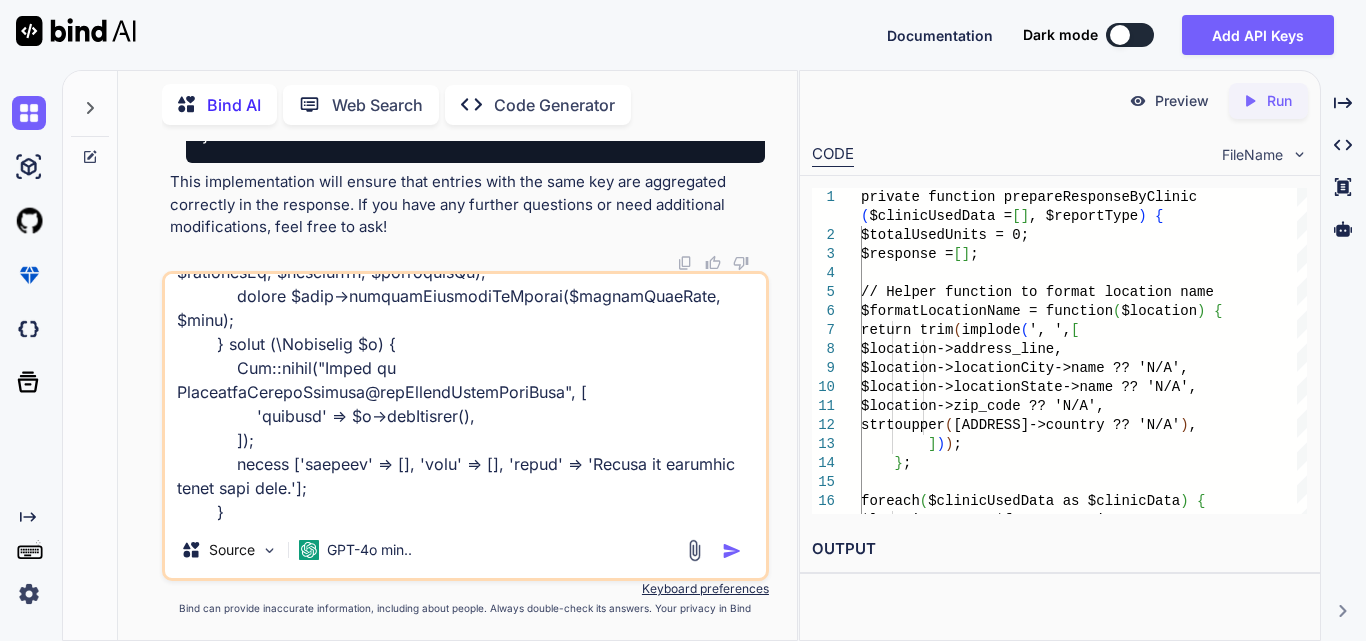click on "Source   GPT-4o min.." at bounding box center (465, 426) 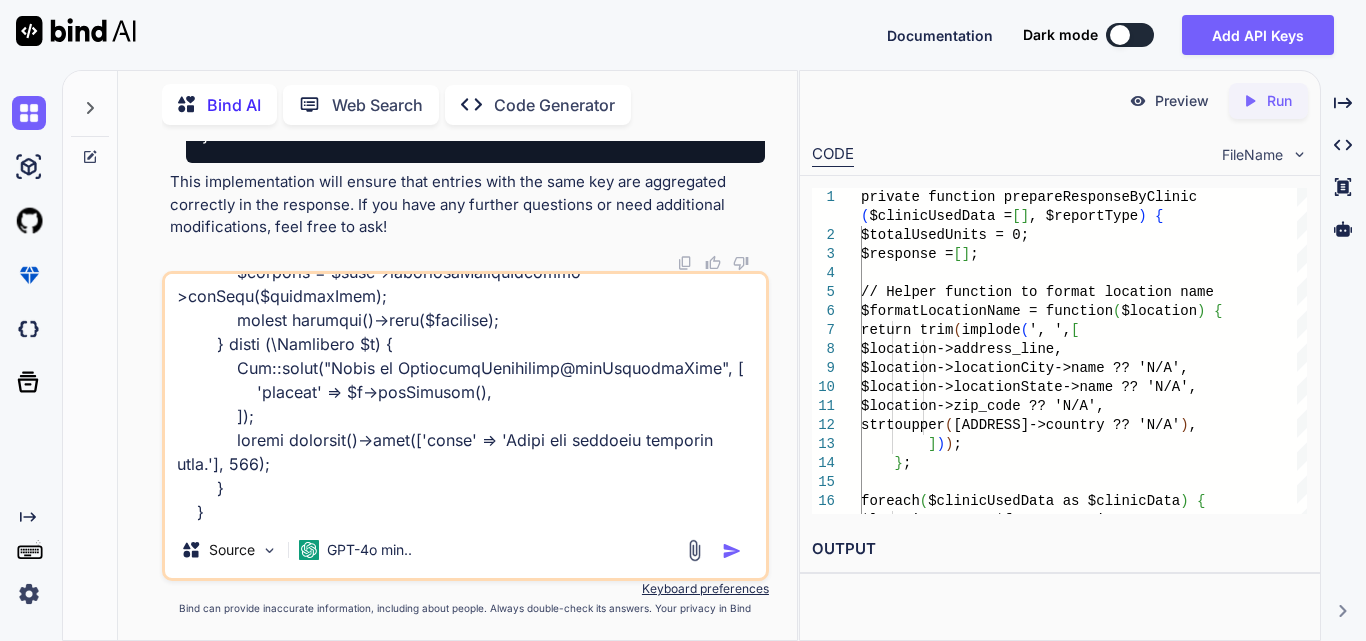 click at bounding box center [465, 398] 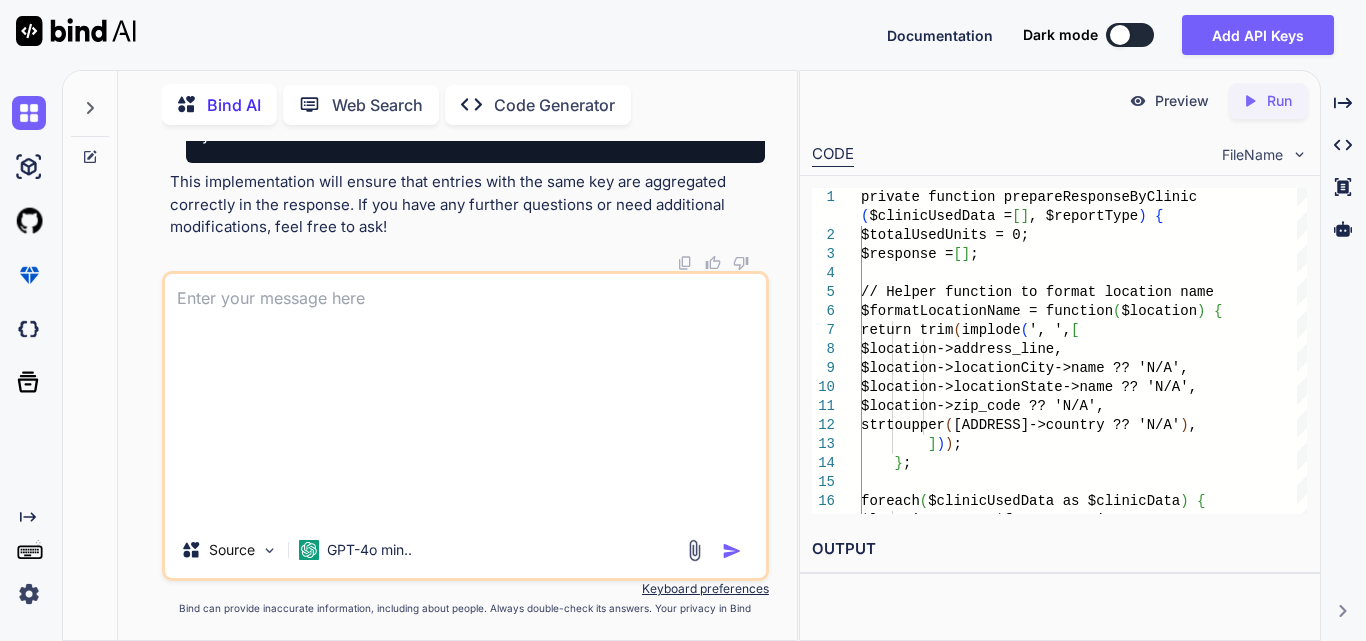 scroll, scrollTop: 0, scrollLeft: 0, axis: both 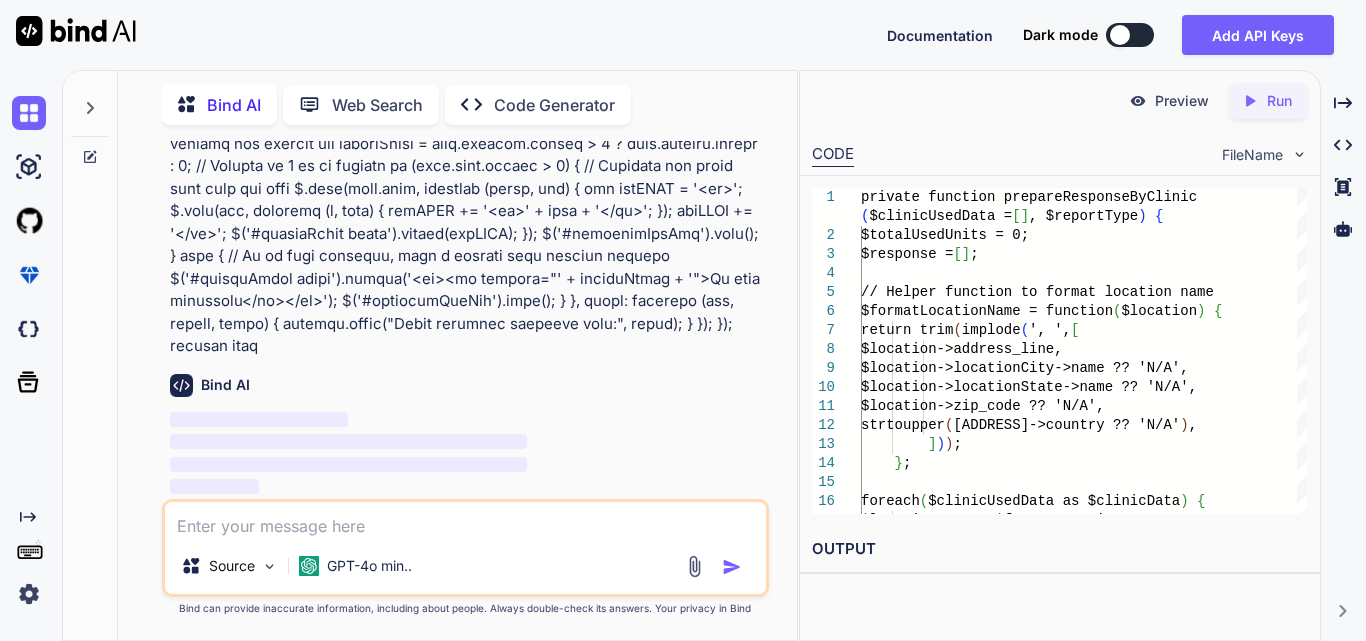drag, startPoint x: 504, startPoint y: 272, endPoint x: 397, endPoint y: 281, distance: 107.37784 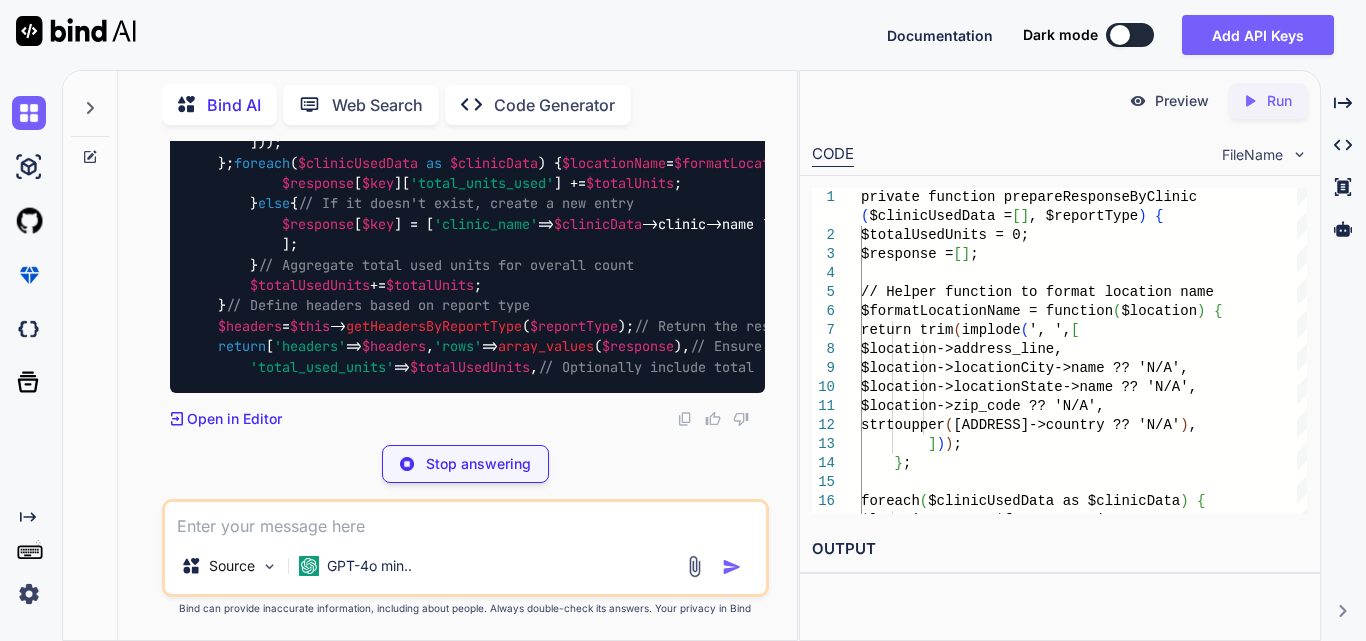 scroll, scrollTop: 159604, scrollLeft: 0, axis: vertical 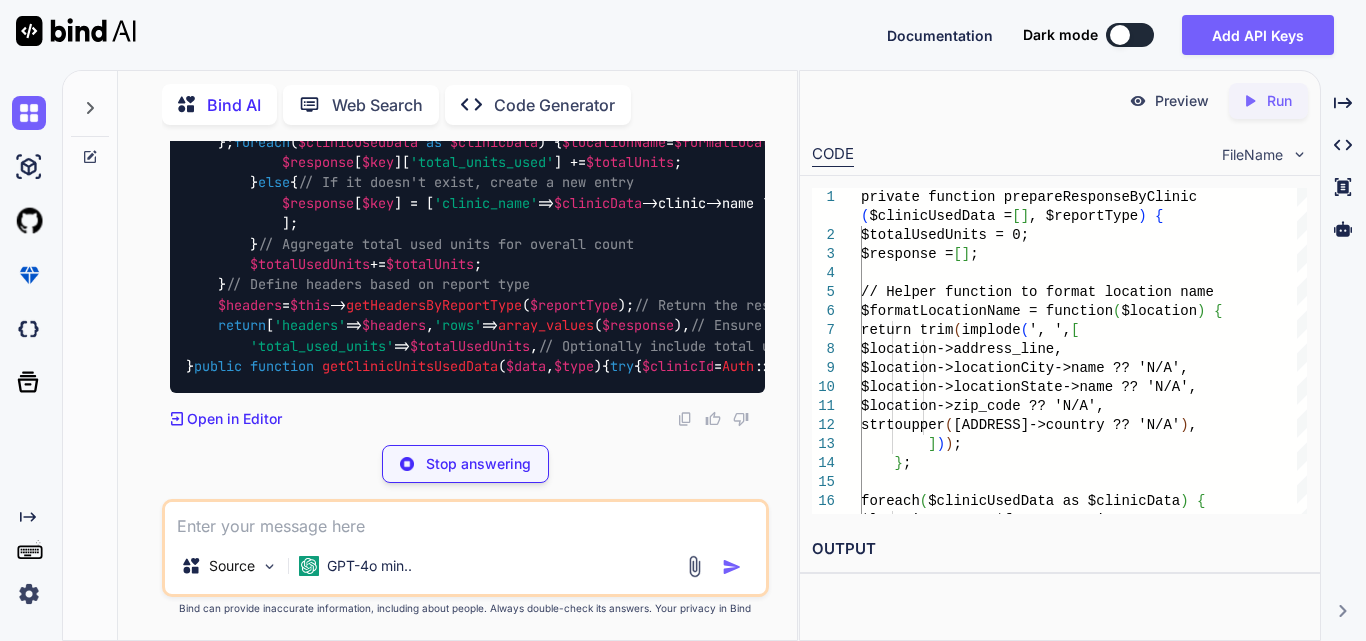 click on "$response" at bounding box center [638, 326] 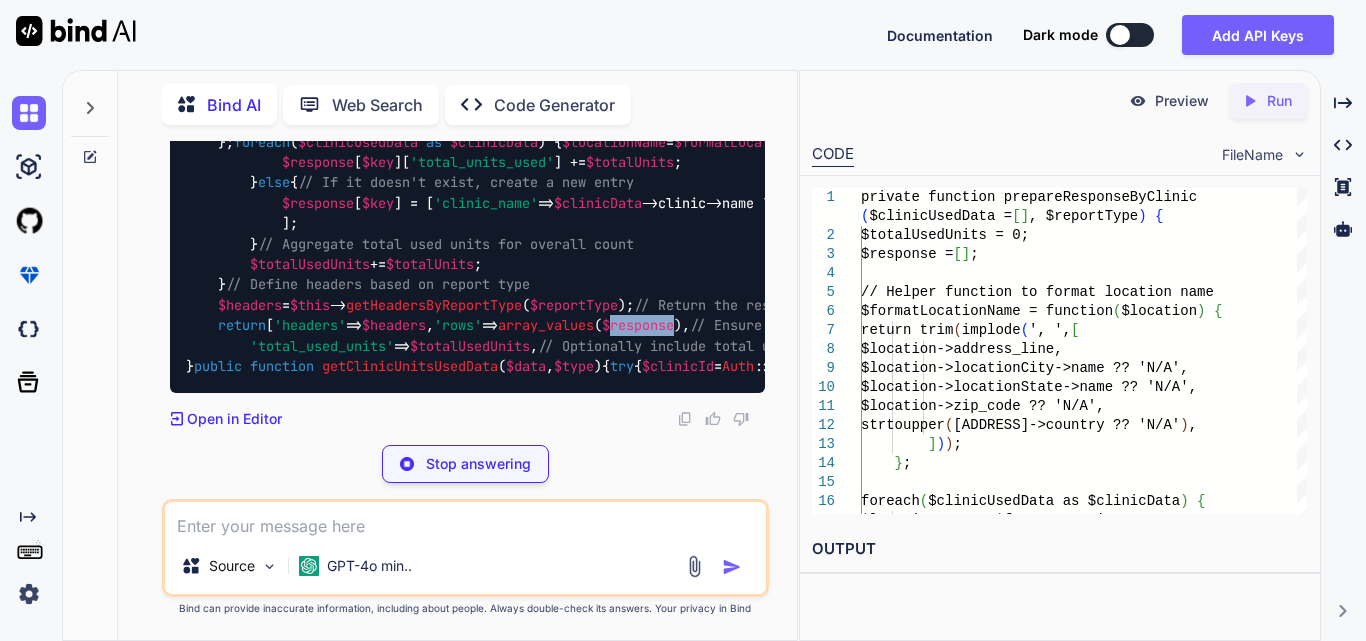 click on "$response" at bounding box center [638, 326] 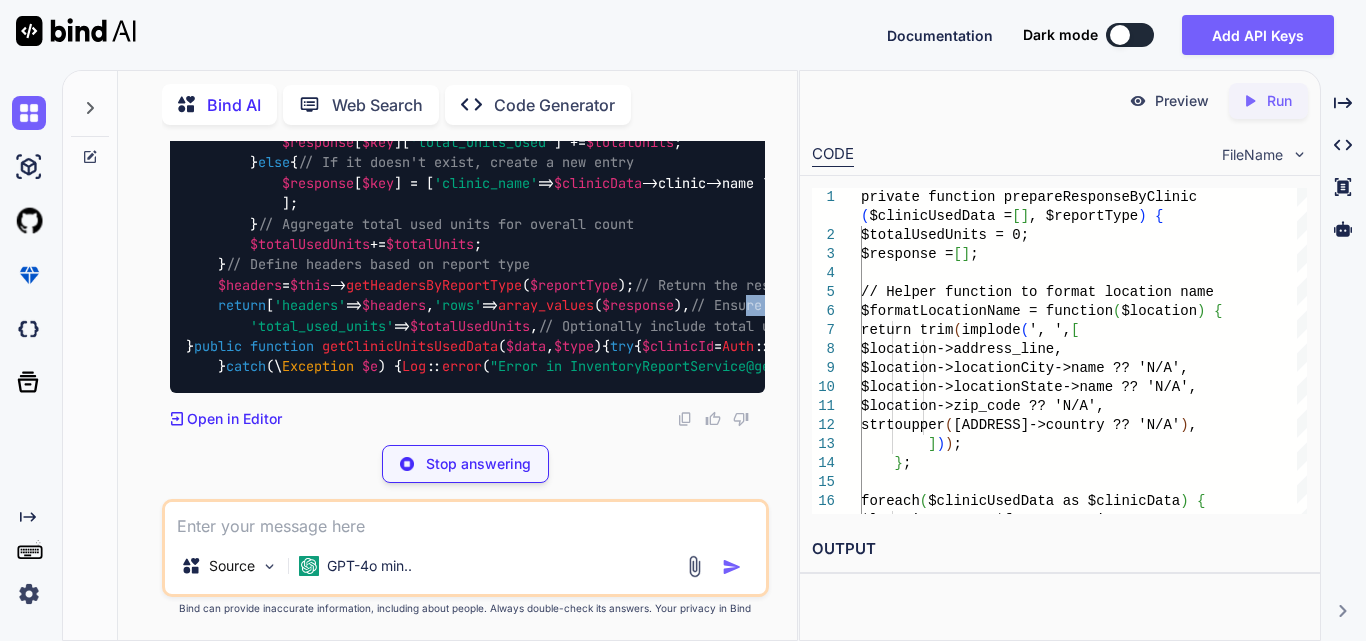 drag, startPoint x: 594, startPoint y: 344, endPoint x: 727, endPoint y: 340, distance: 133.06013 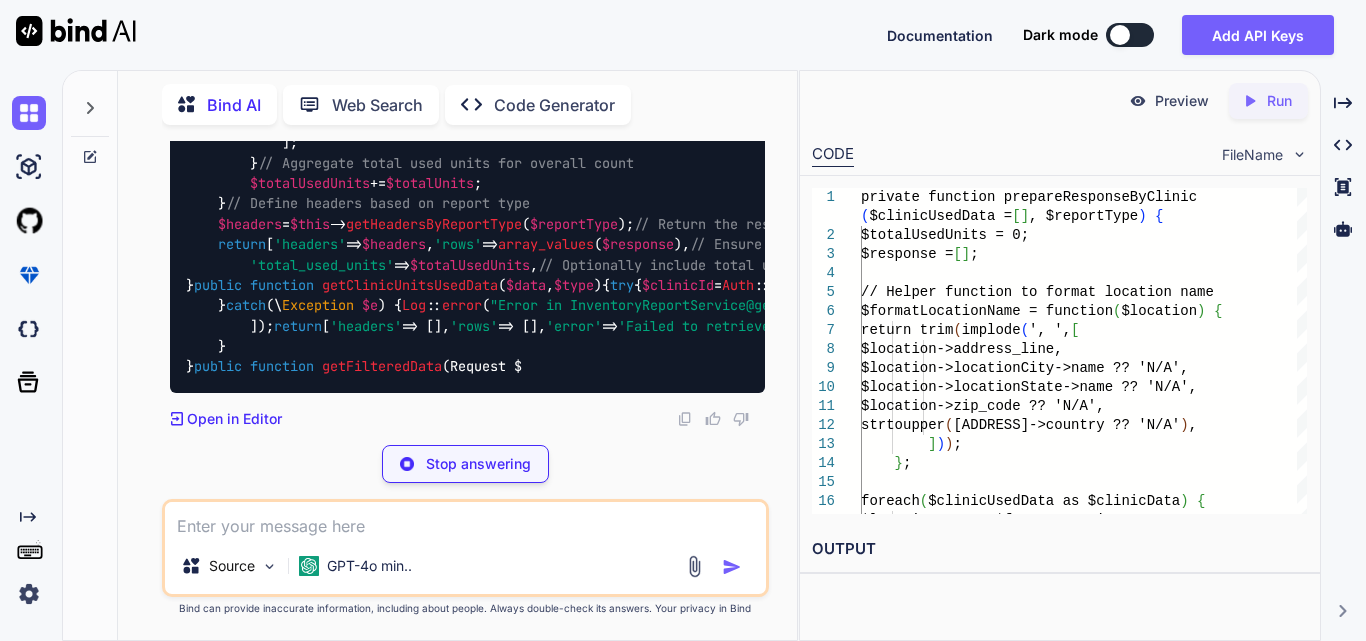 click on "// Ensure response is indexed" at bounding box center [806, 245] 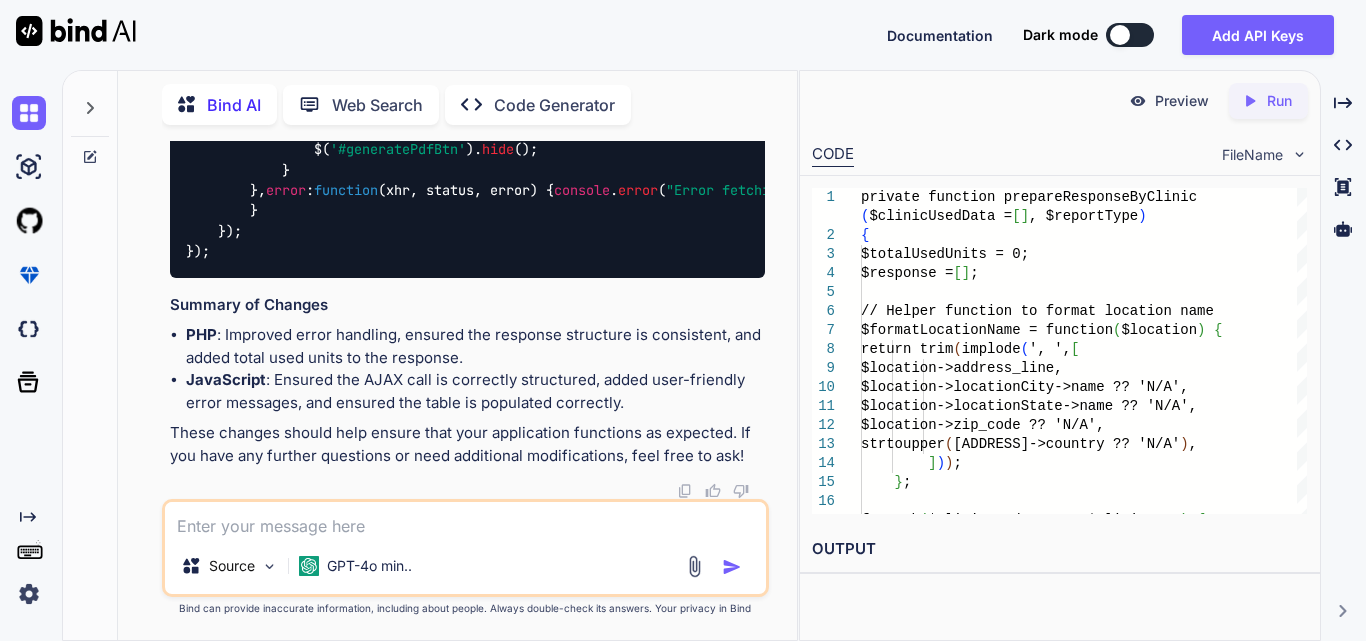 scroll, scrollTop: 160004, scrollLeft: 0, axis: vertical 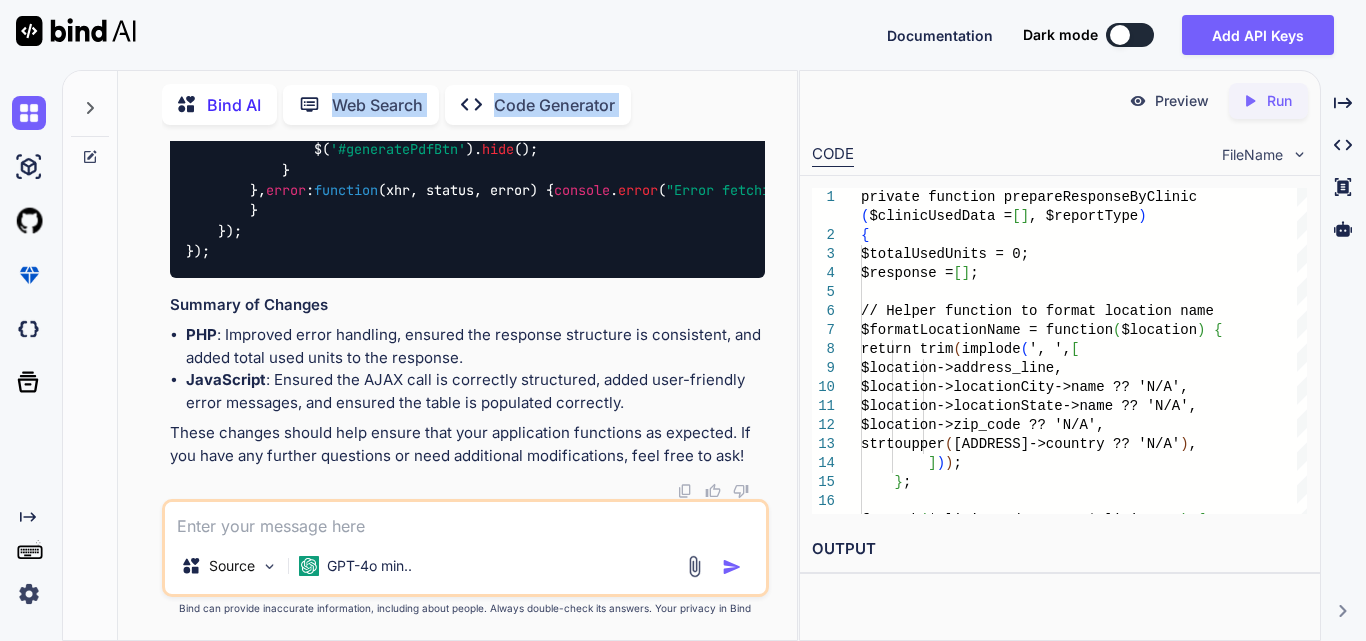 drag, startPoint x: 187, startPoint y: 200, endPoint x: 341, endPoint y: 342, distance: 209.47554 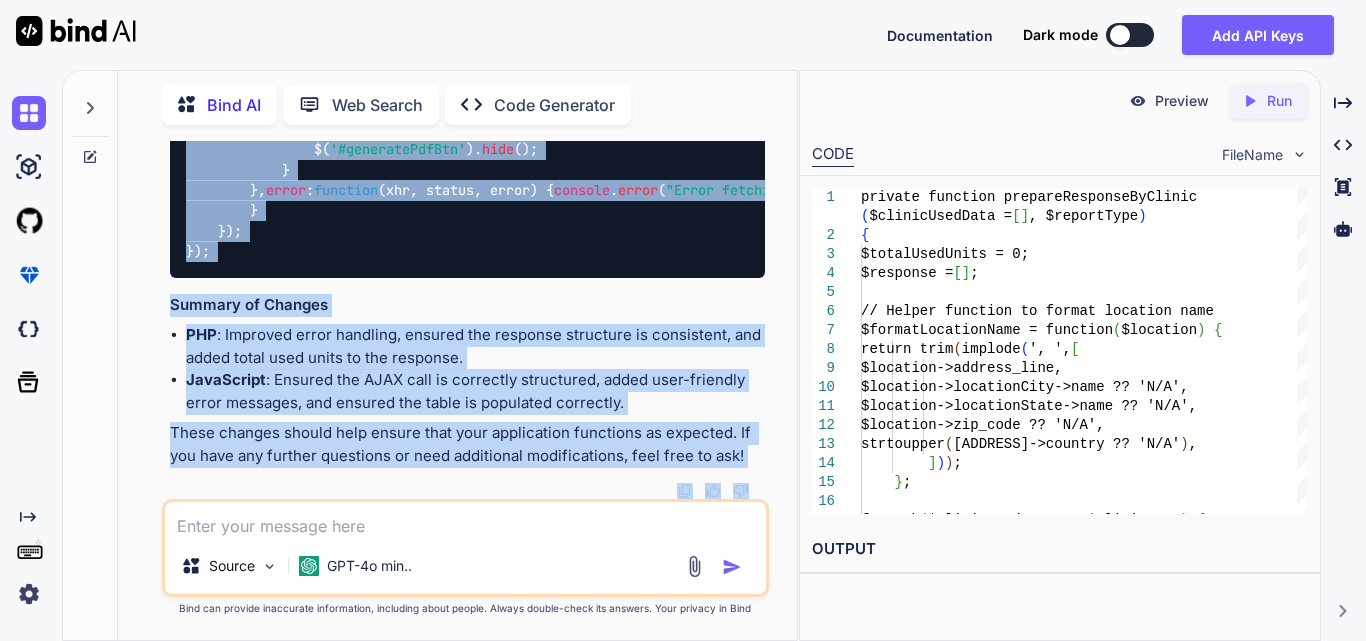 scroll, scrollTop: 159616, scrollLeft: 0, axis: vertical 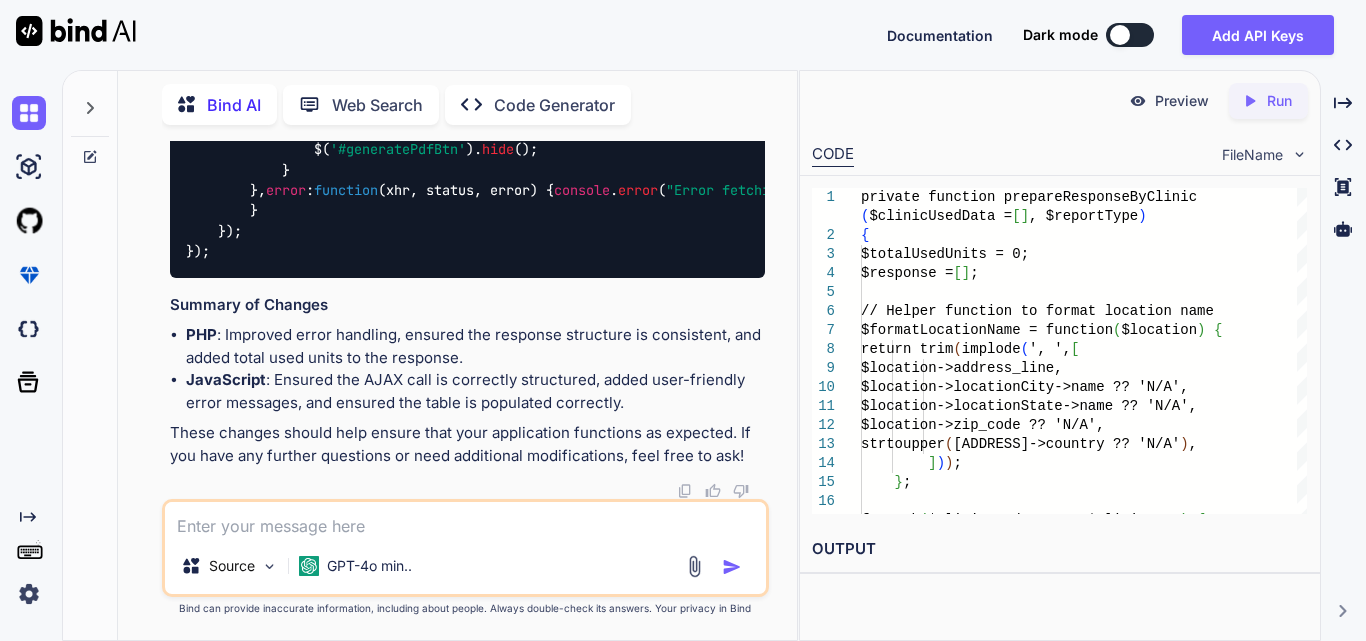 click at bounding box center (465, 520) 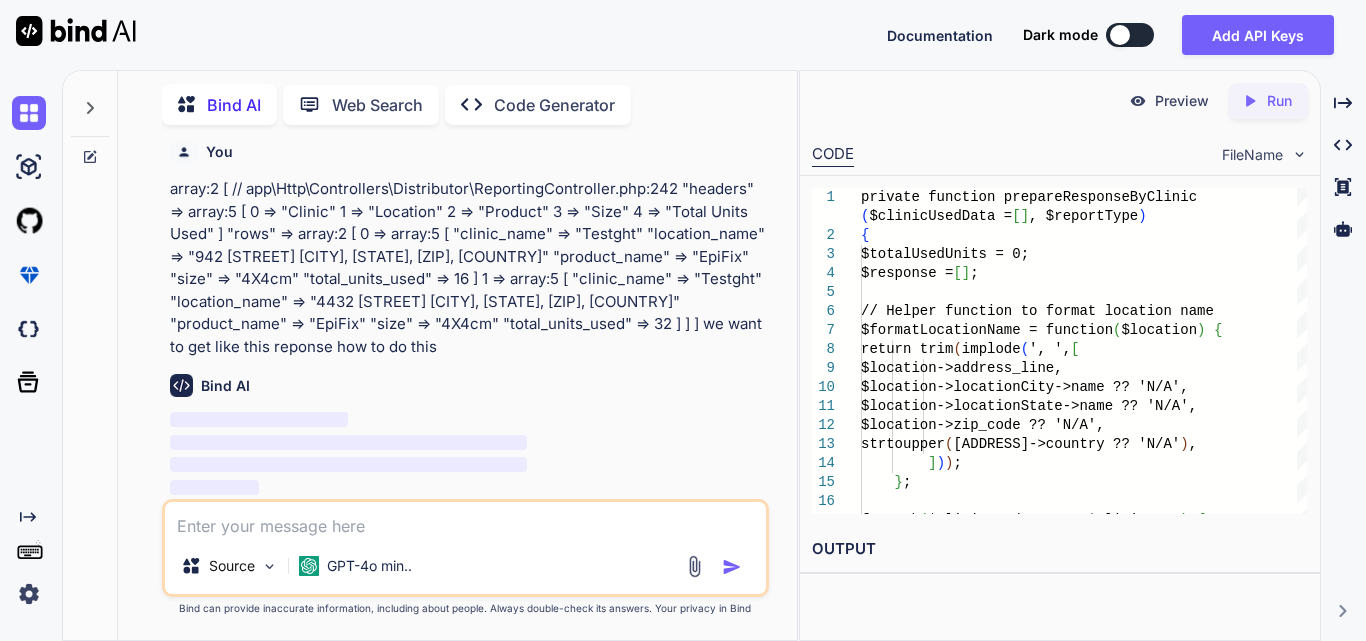 scroll, scrollTop: 0, scrollLeft: 0, axis: both 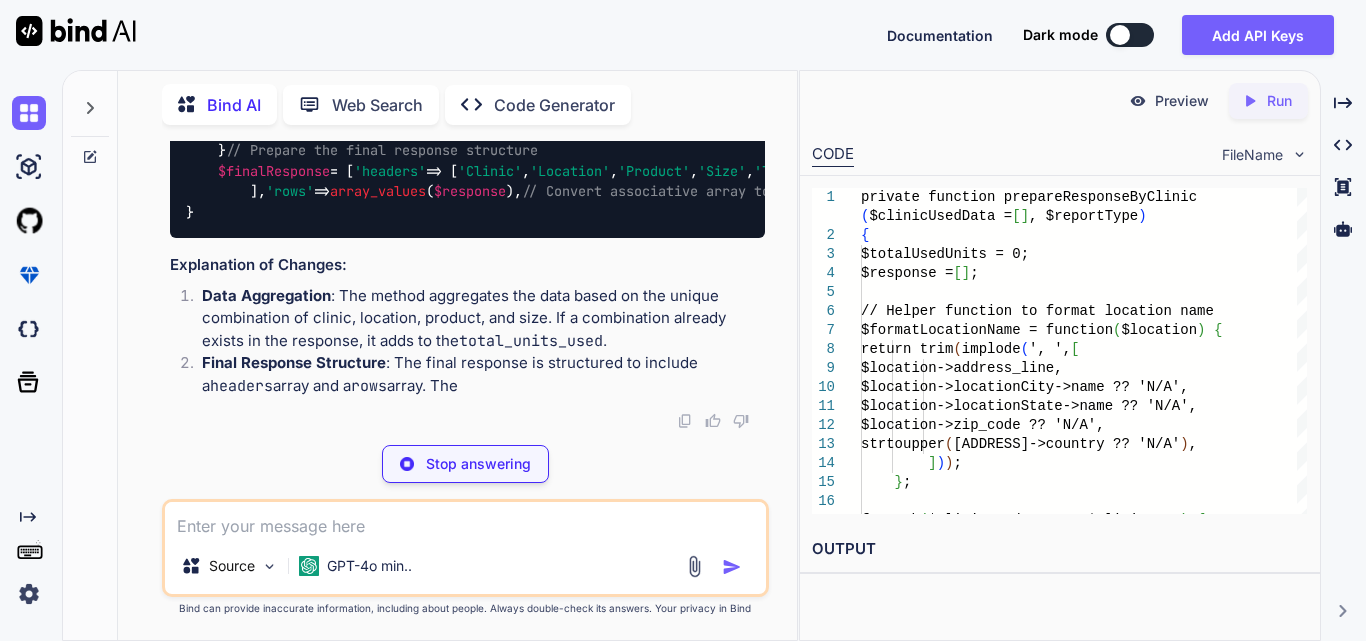drag, startPoint x: 334, startPoint y: 315, endPoint x: 539, endPoint y: 322, distance: 205.11948 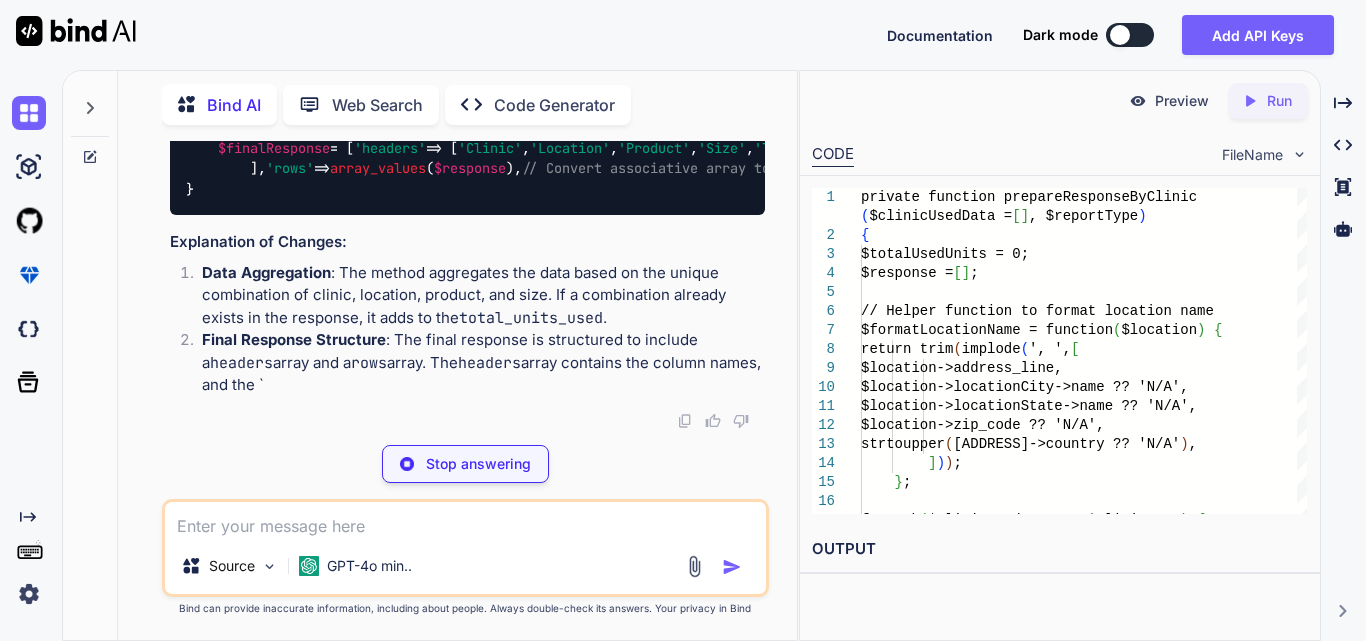 click on "// Convert associative array to indexed array" at bounding box center (702, 168) 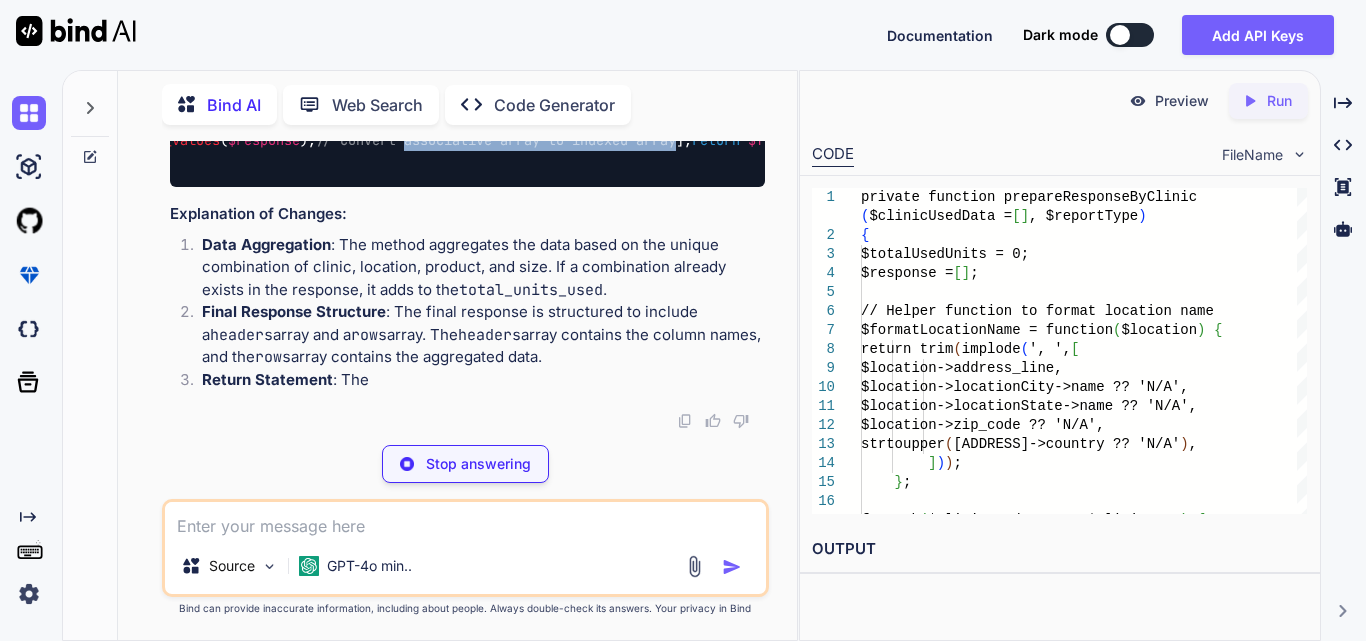 drag, startPoint x: 628, startPoint y: 309, endPoint x: 781, endPoint y: 316, distance: 153.16005 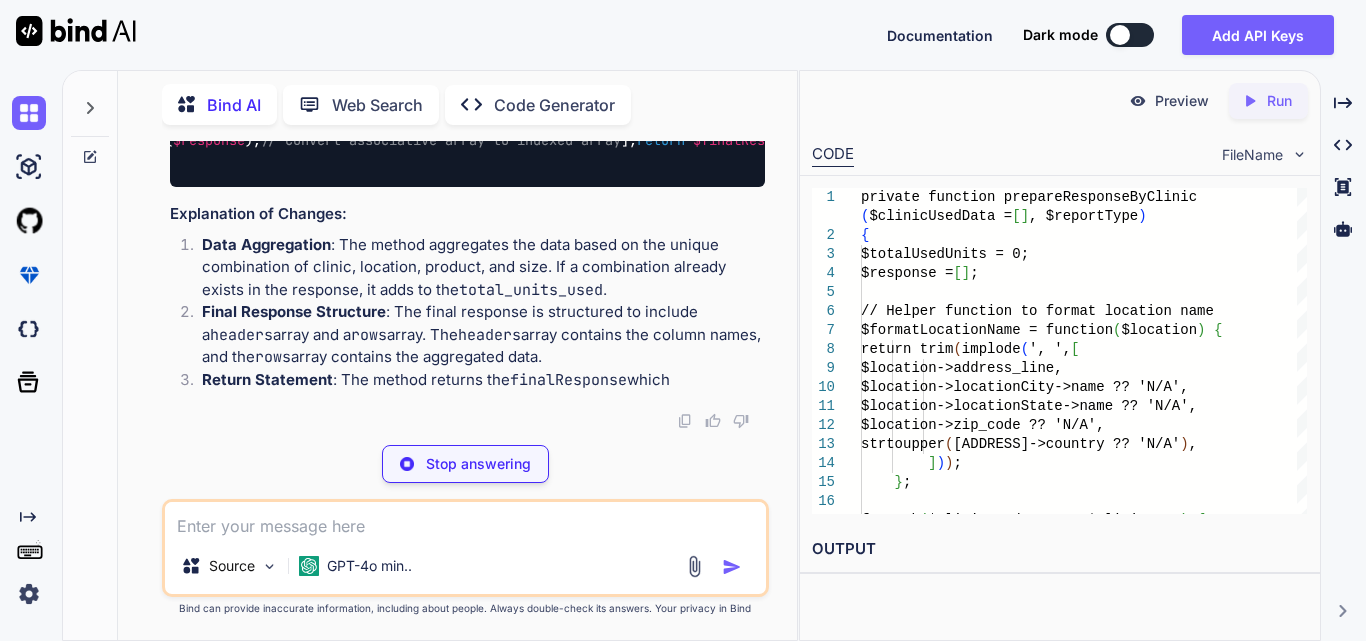 click on "private   function   prepareResponseByClinic ( $clinicUsedData  = [],  $reportType )
{
$totalUsedUnits  =  0 ;
$response  = [];
// Helper function to format location name
$formatLocationName  =  function  ( $location )  {
return   trim ( implode ( ', ' , [
$location ->address_line,
$location ->locationCity->name ??  'N/A' ,
$location ->locationState->name ??  'N/A' ,
$location ->zip_code ??  'N/A' ,
strtoupper ( $location ->country ??  'N/A' ),
]));
};
// Aggregate data based on clinic, location, product, and size
foreach  ( $clinicUsedData   as   $clinicData ) {
$locationName  =  $formatLocationName ( $clinicData ->location);
$size  =  $clinicData ->productVariation->productSize;
$totalUnits  = ( int ) ( $size ->unit ??  0 );
$key  =  " {$clinicData->clinic->id} - {$clinicData->products->id} - {$locationName} - {$size->size} " ;
if  ( isset ( [" at bounding box center [467, 18] 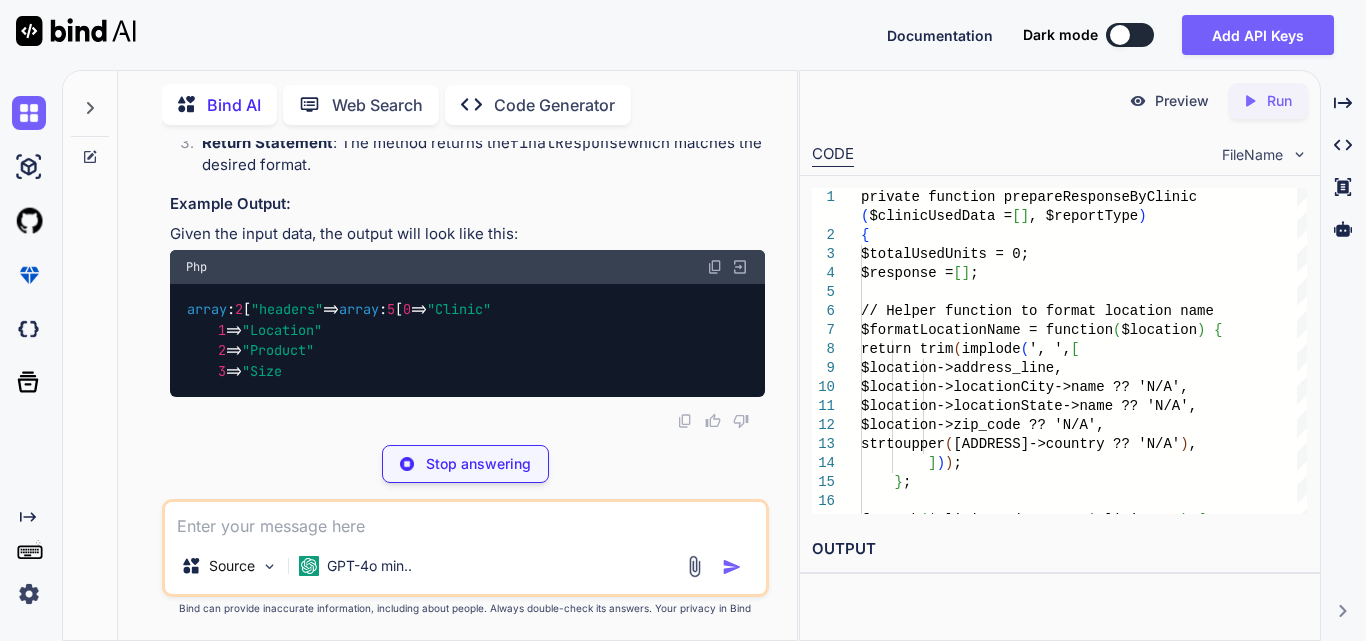 scroll, scrollTop: 0, scrollLeft: 0, axis: both 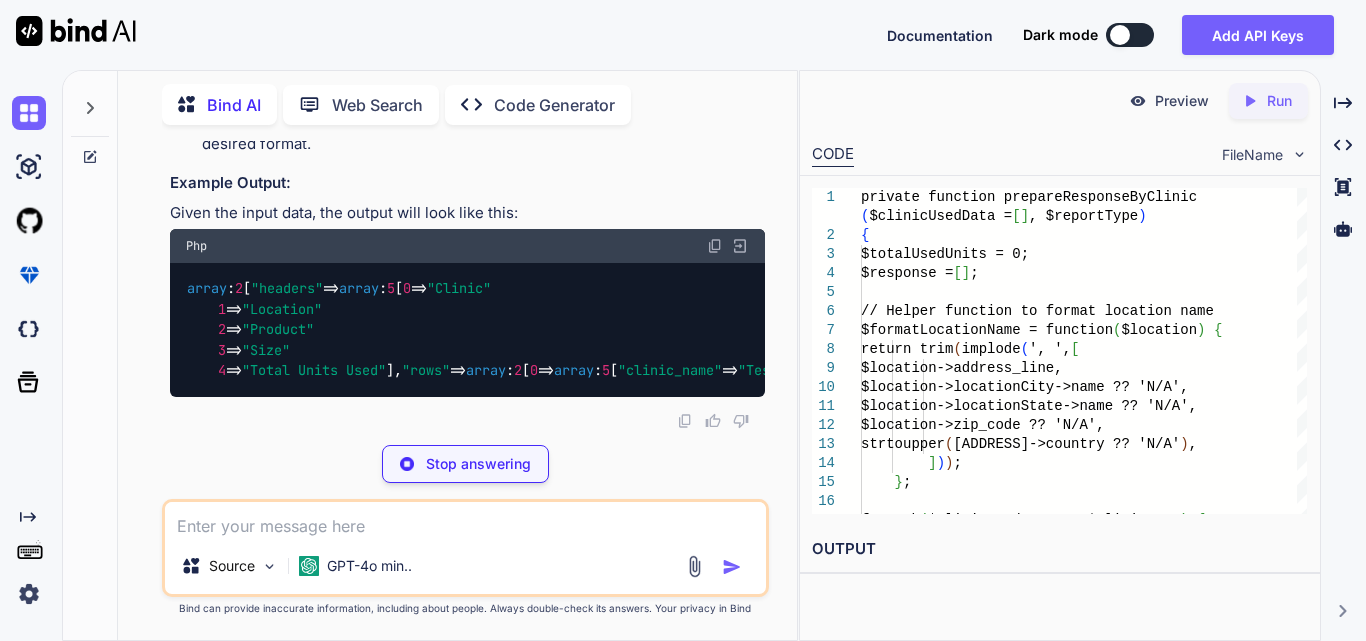 click on "$finalResponse" at bounding box center (1010, -118) 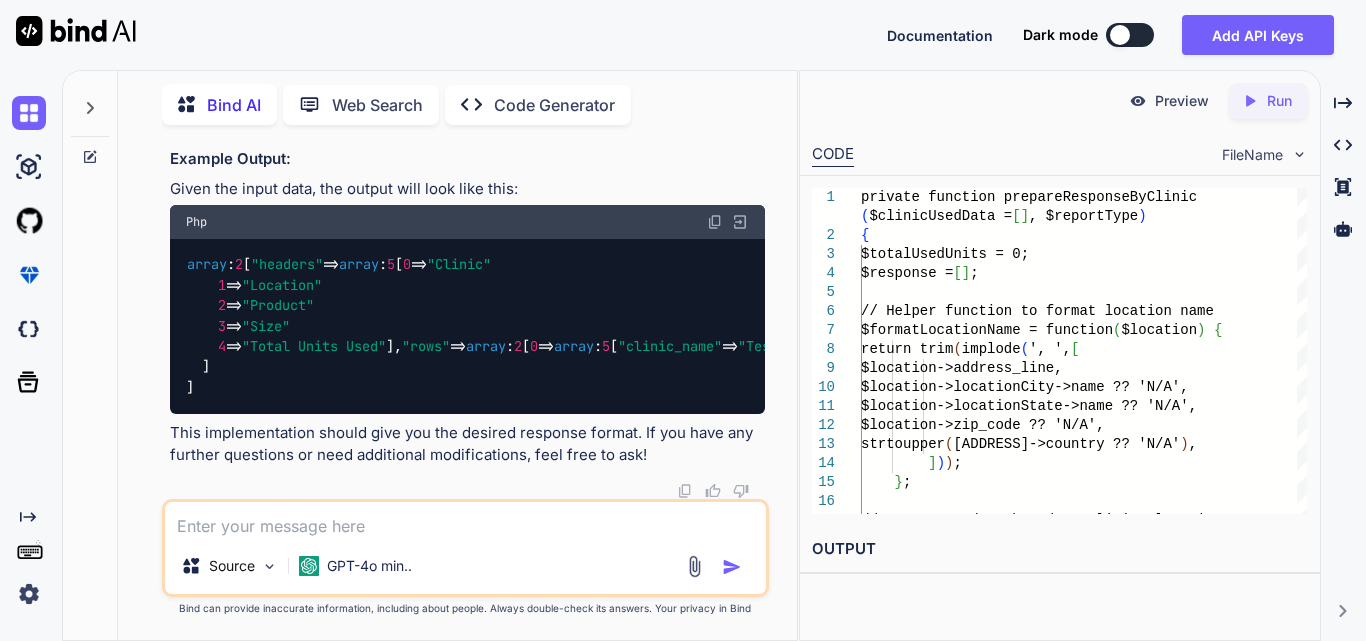 drag, startPoint x: 280, startPoint y: 189, endPoint x: 385, endPoint y: 293, distance: 147.787 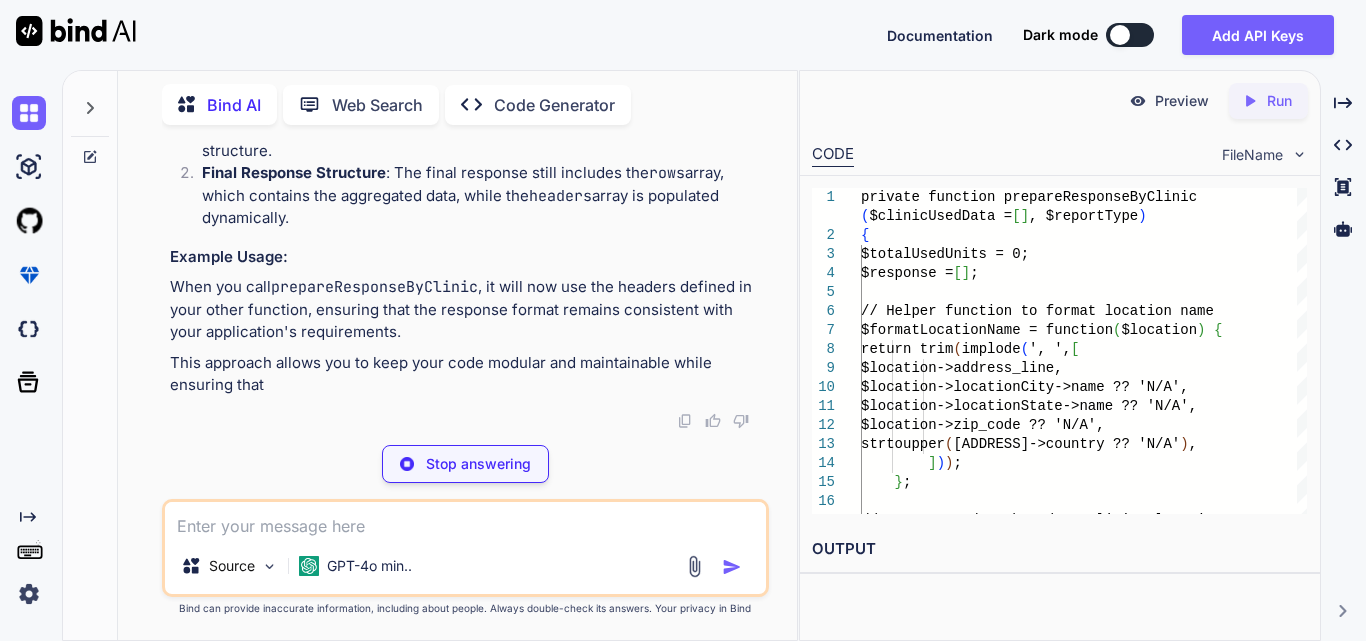 scroll, scrollTop: 166303, scrollLeft: 0, axis: vertical 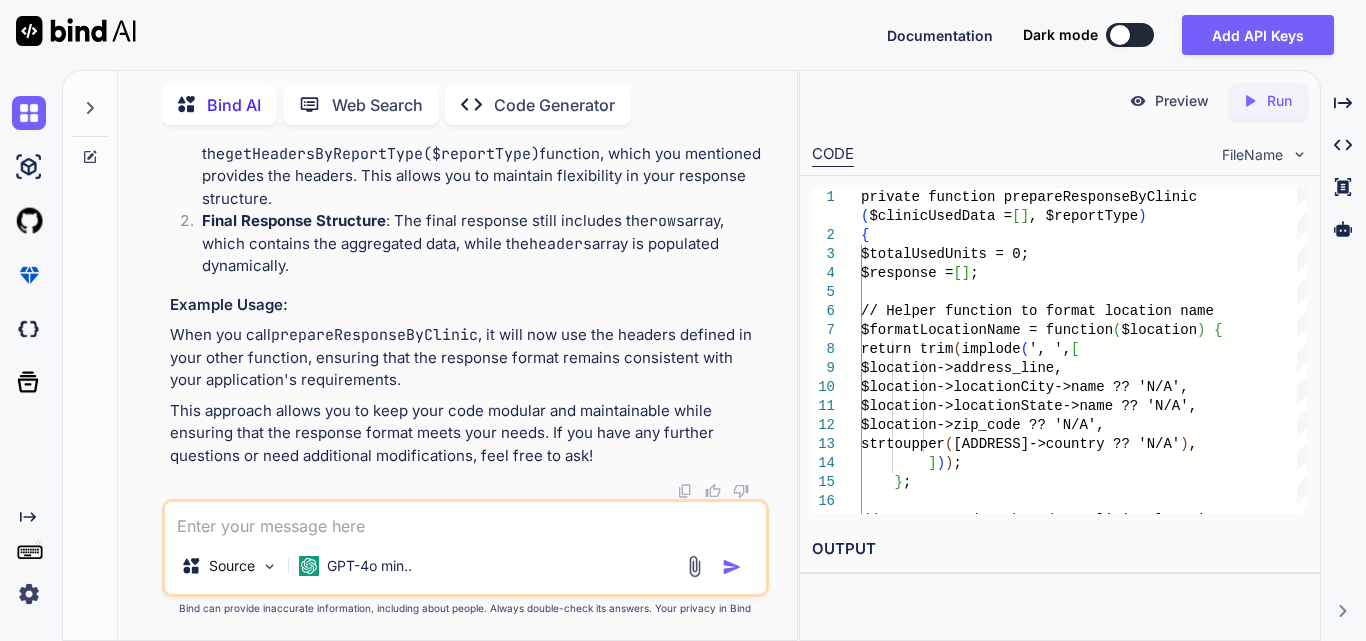 drag, startPoint x: 213, startPoint y: 256, endPoint x: 435, endPoint y: 273, distance: 222.64995 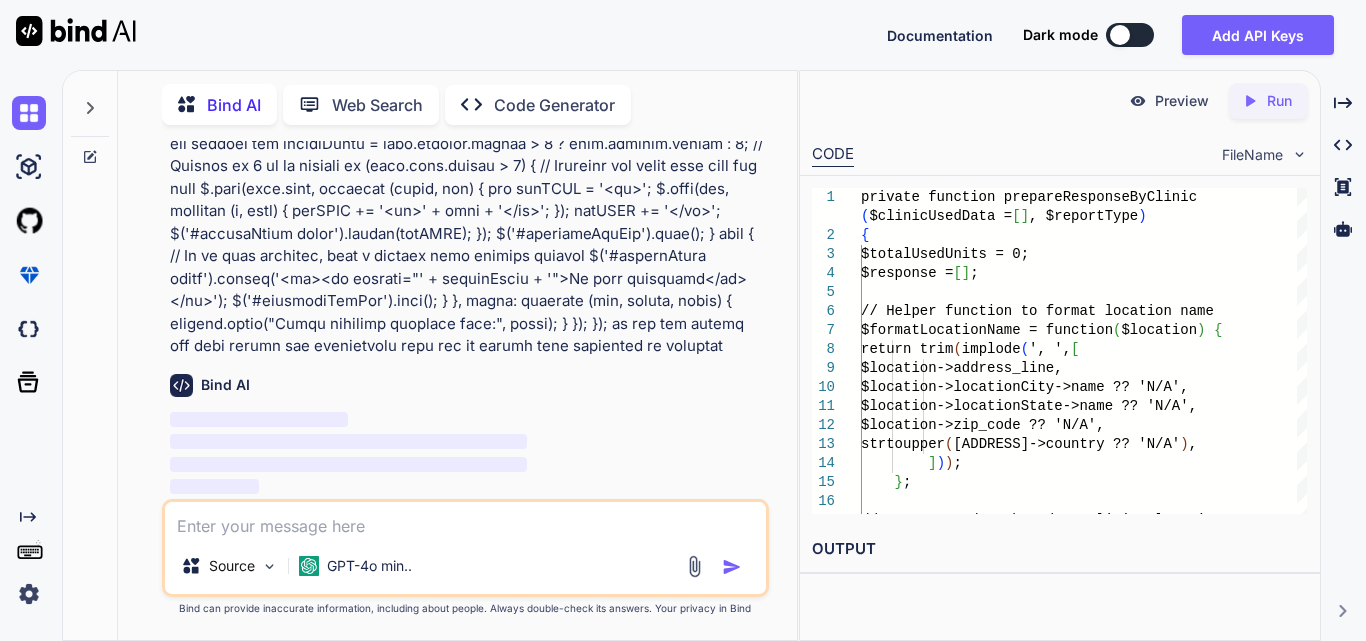 scroll, scrollTop: 0, scrollLeft: 0, axis: both 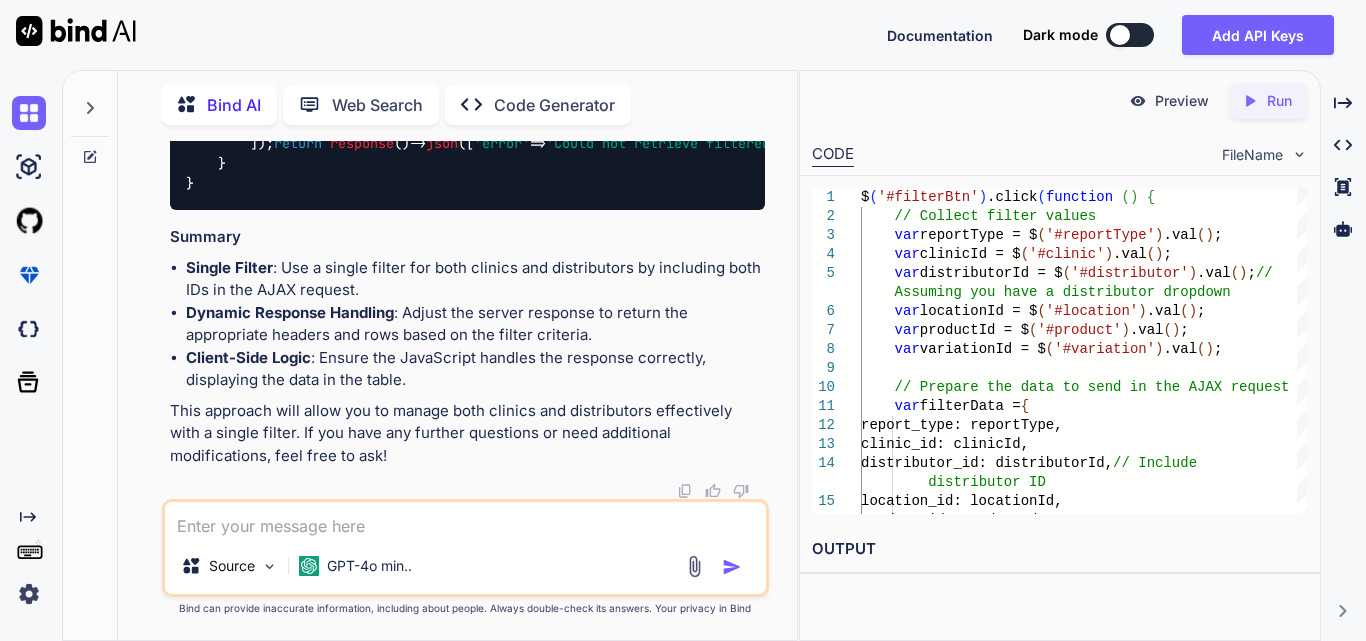 click at bounding box center (465, 520) 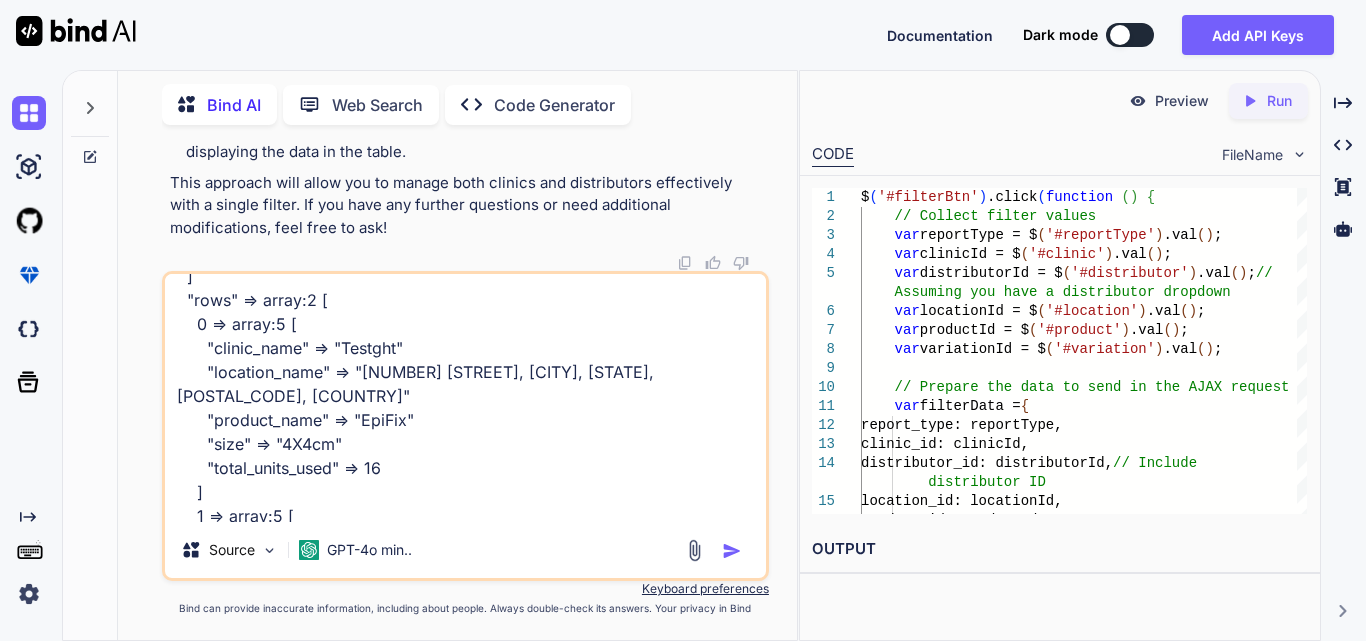 scroll, scrollTop: 0, scrollLeft: 0, axis: both 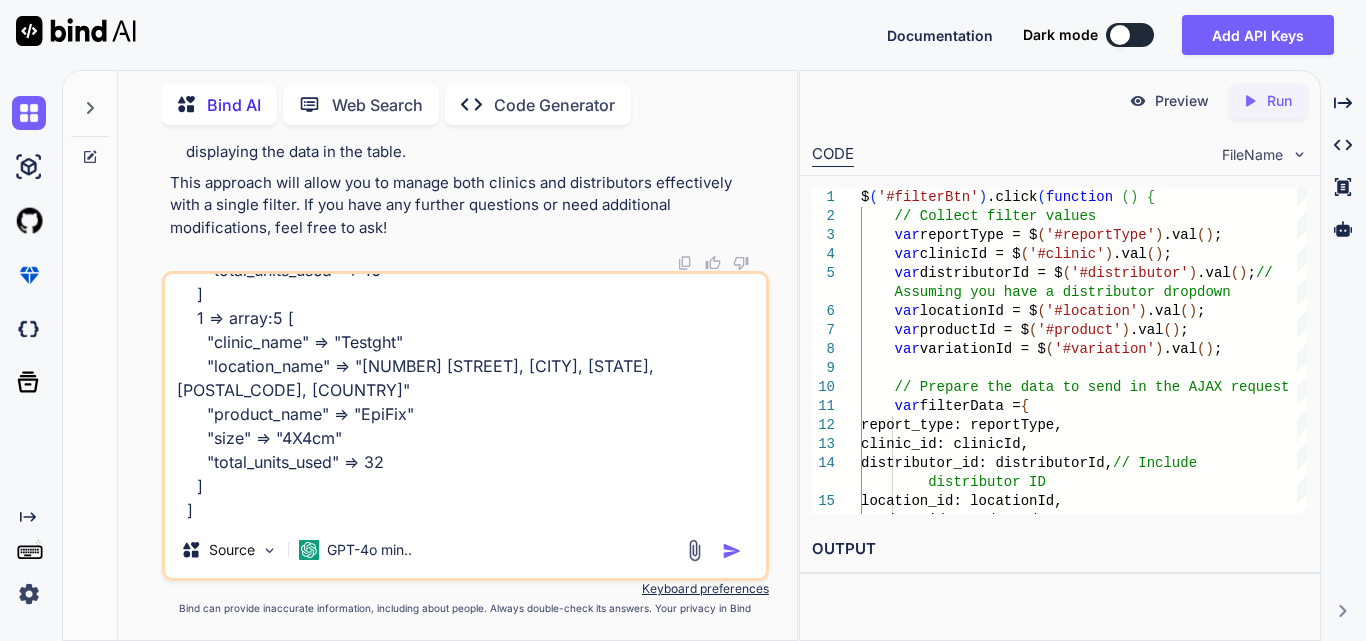click on "array:2 [ // app\Http\Controllers\Distributor\ReportingController.php:242
"headers" => array:5 [
0 => "Clinic"
1 => "Location"
2 => "[ADDRESS], [CITY], [STATE], [POSTAL_CODE], [COUNTRY]"
3 => "Size"
4 => "Total Units Used"
]
"rows" => array:2 [
0 => array:5 [
"clinic_name" => "Testght"
"location_name" => "[NUMBER] [STREET], [CITY], [STATE], [POSTAL_CODE], [COUNTRY]"
"product_name" => "EpiFix"
"size" => "4X4cm"
"total_units_used" => 16
]
1 => array:5 [
"clinic_name" => "Testght"
"location_name" => "[NUMBER] [STREET], [CITY], [STATE], [POSTAL_CODE], [COUNTRY]"
"product_name" => "EpiFix"
"size" => "4X4cm"
"total_units_used" => 32
]
]
]" at bounding box center (465, 398) 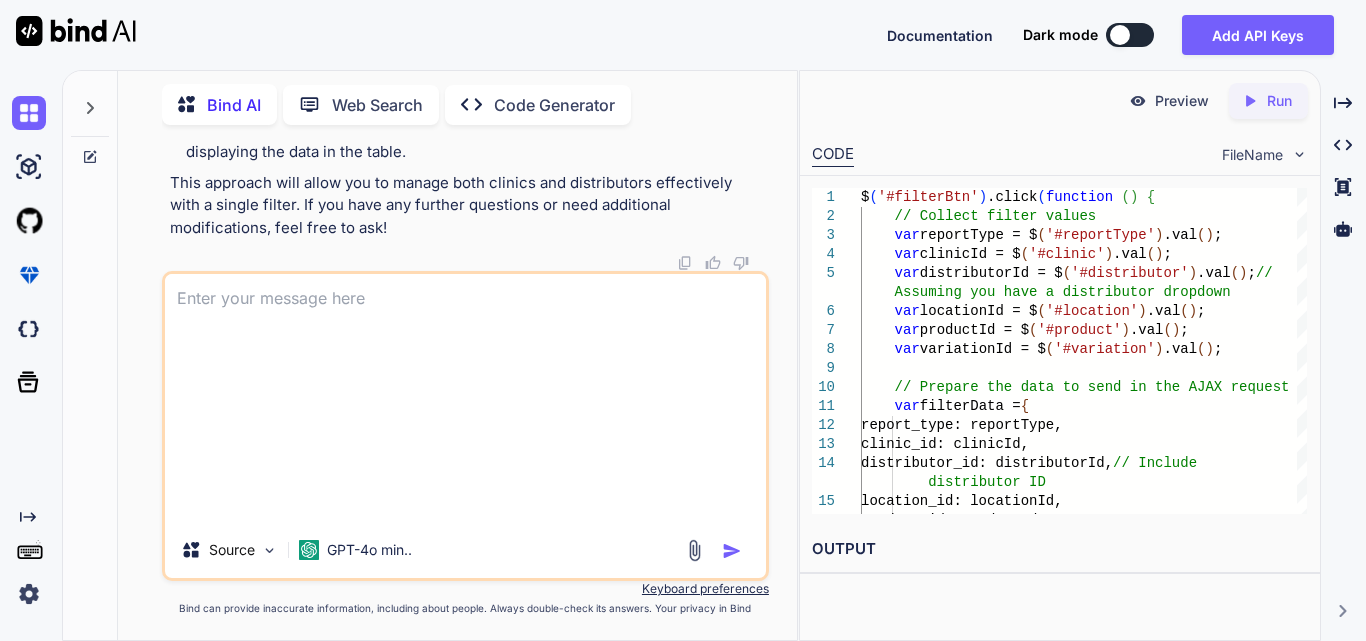 scroll, scrollTop: 0, scrollLeft: 0, axis: both 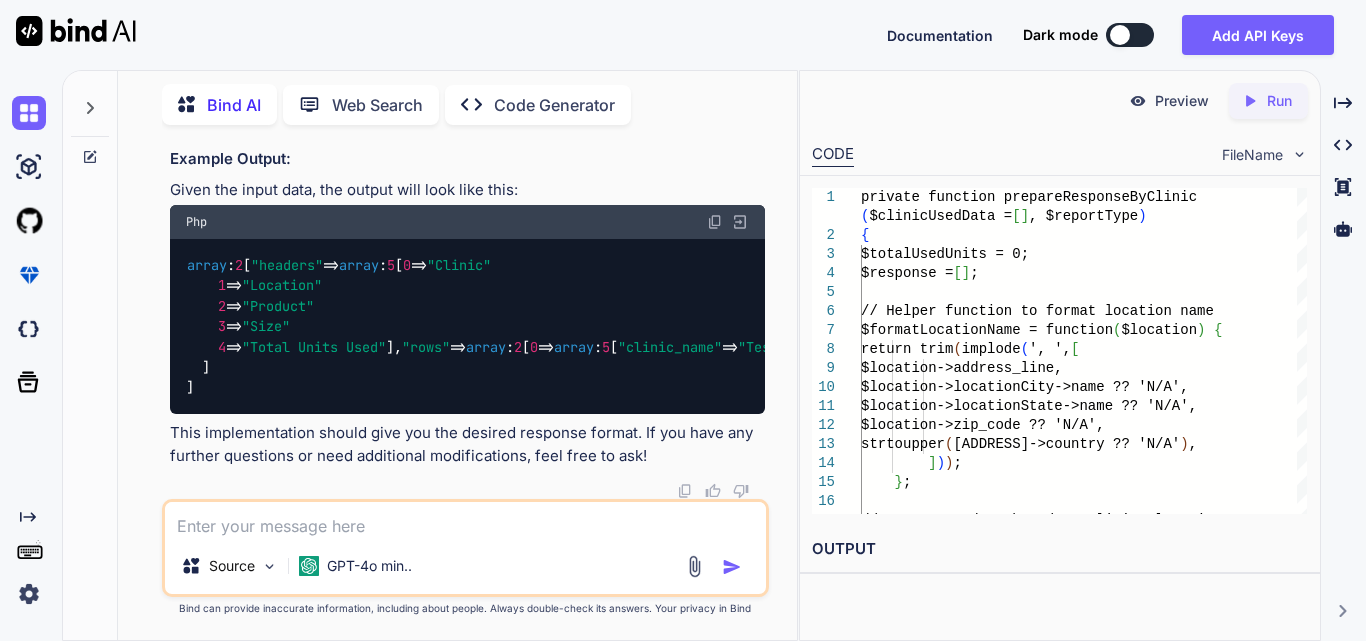 click at bounding box center (715, -537) 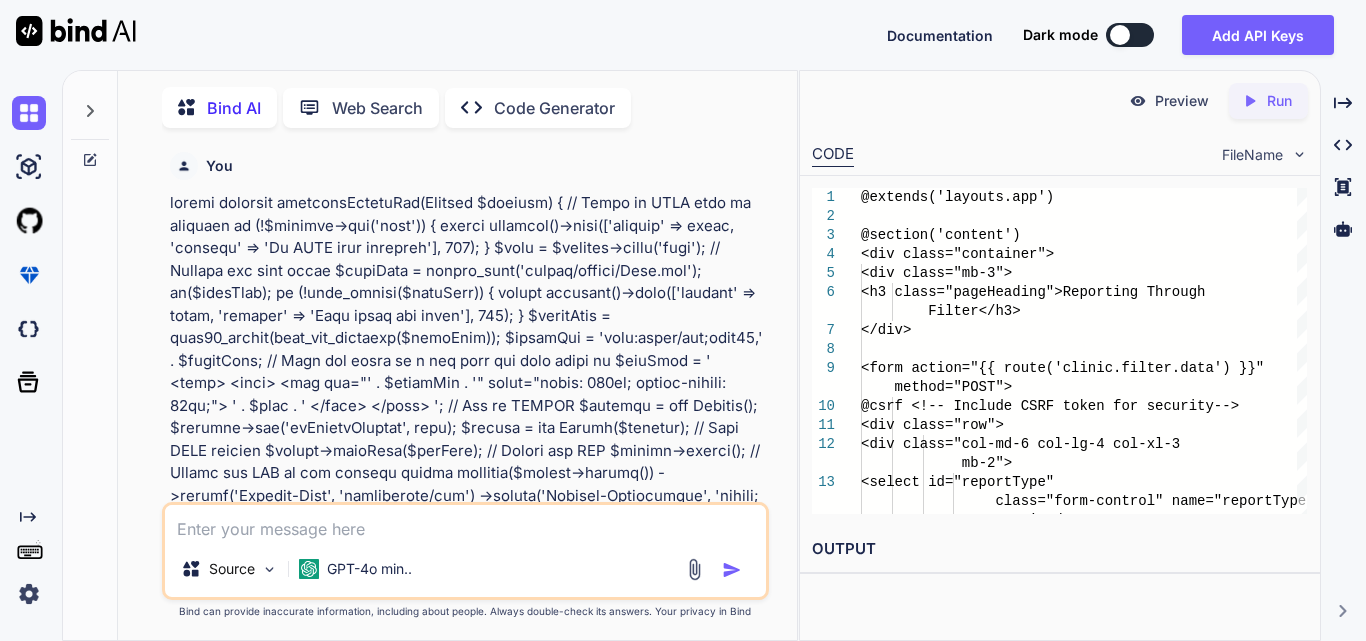 scroll, scrollTop: 0, scrollLeft: 0, axis: both 